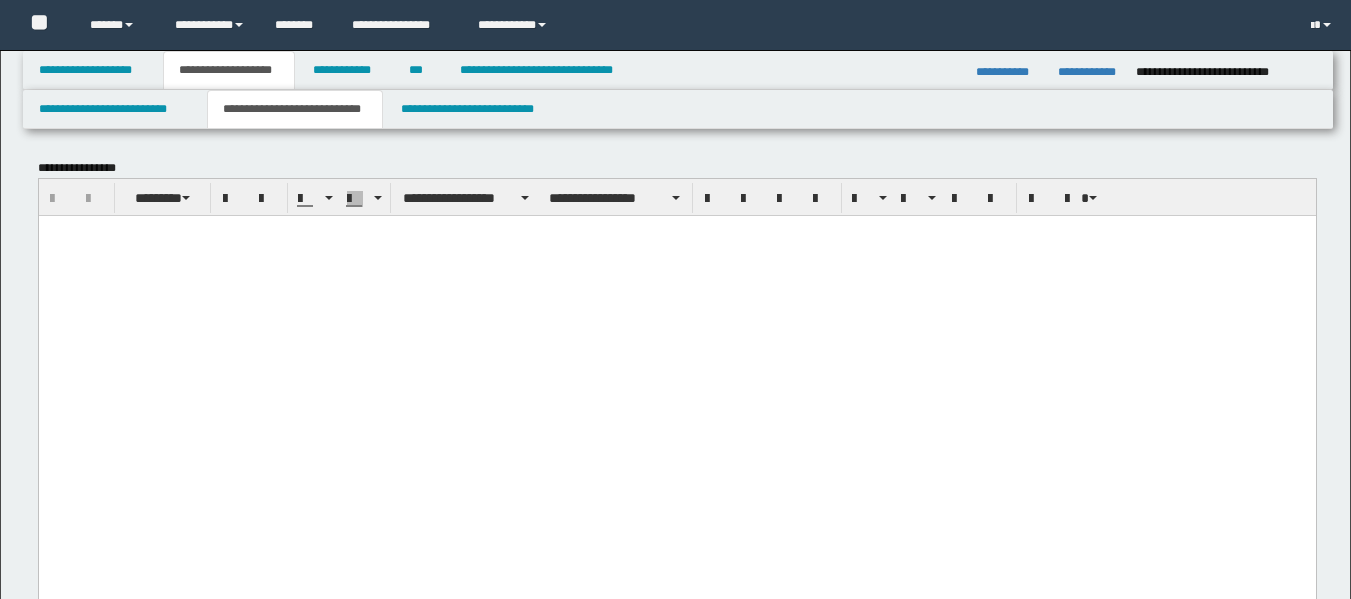 scroll, scrollTop: 0, scrollLeft: 0, axis: both 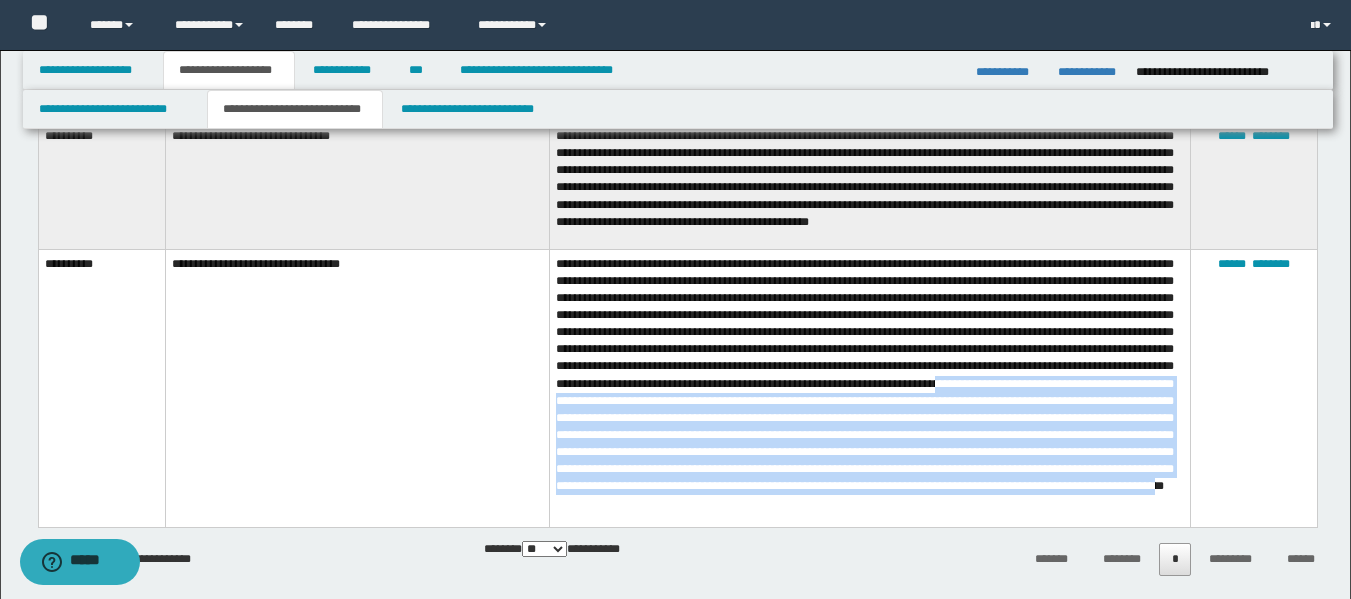 drag, startPoint x: 904, startPoint y: 515, endPoint x: 894, endPoint y: 396, distance: 119.419426 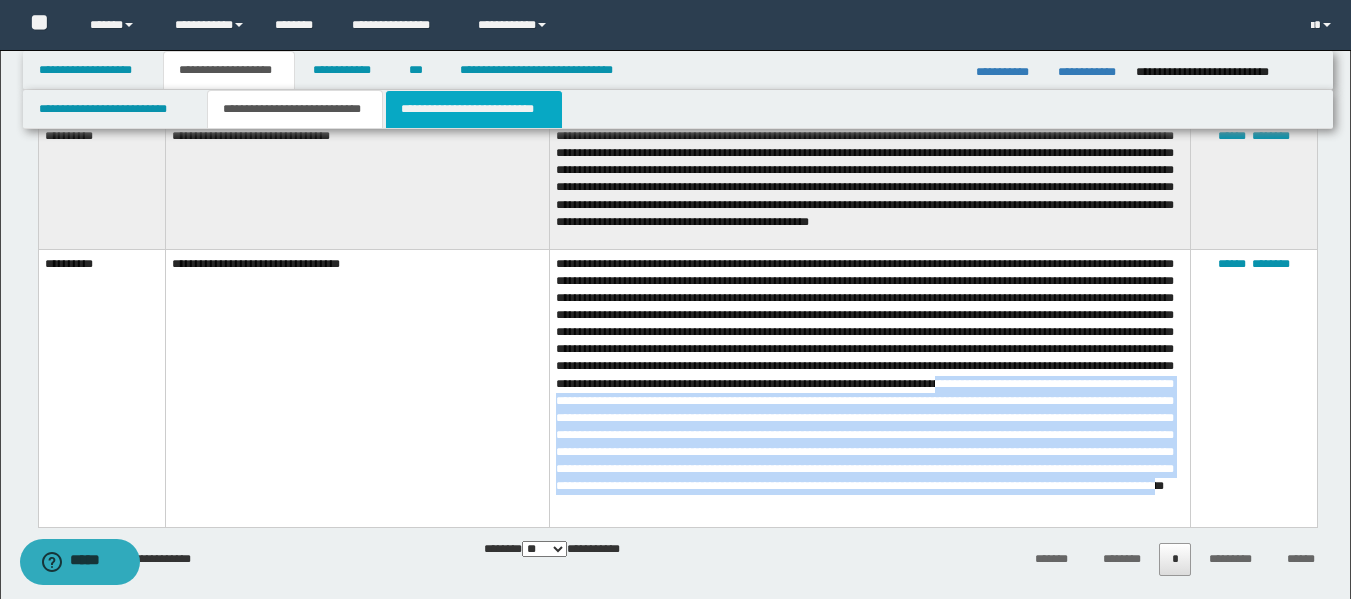 click on "**********" at bounding box center [474, 109] 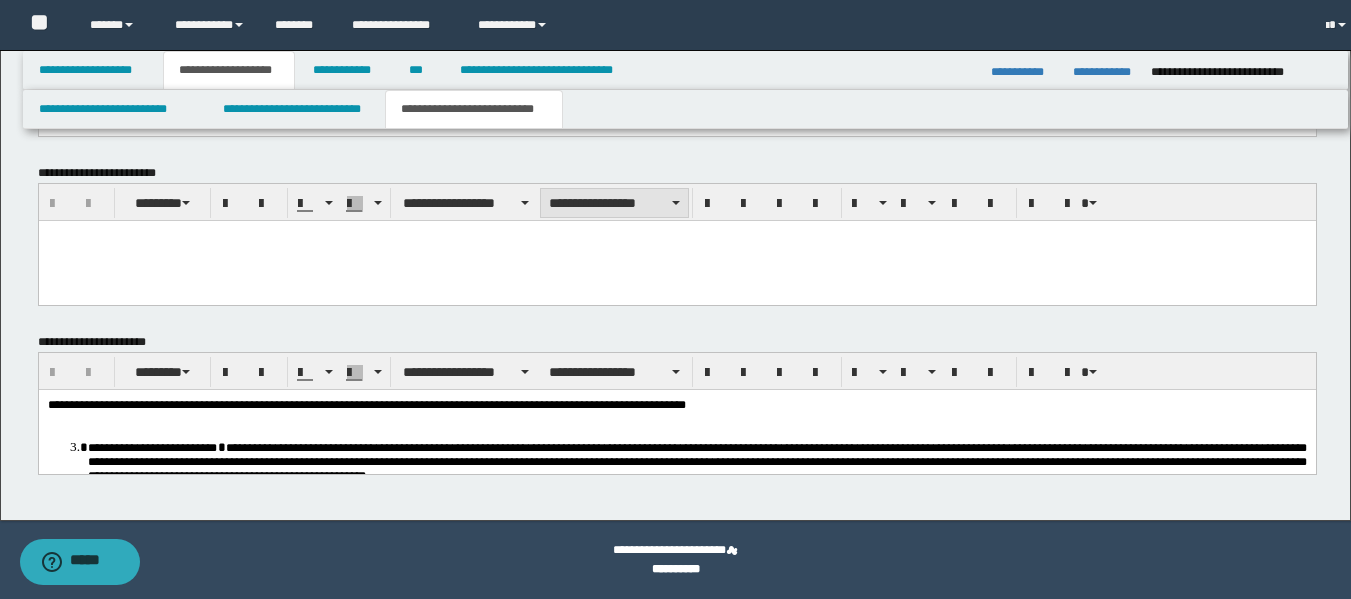 scroll, scrollTop: 1110, scrollLeft: 0, axis: vertical 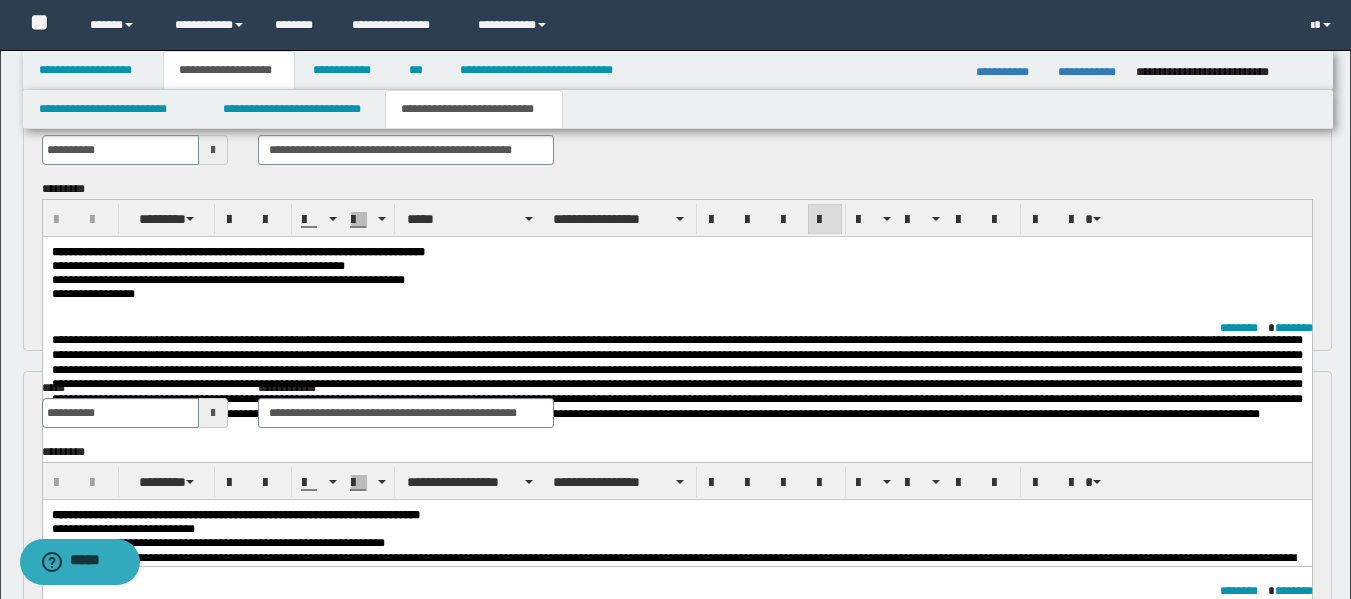 click on "**********" at bounding box center (676, 294) 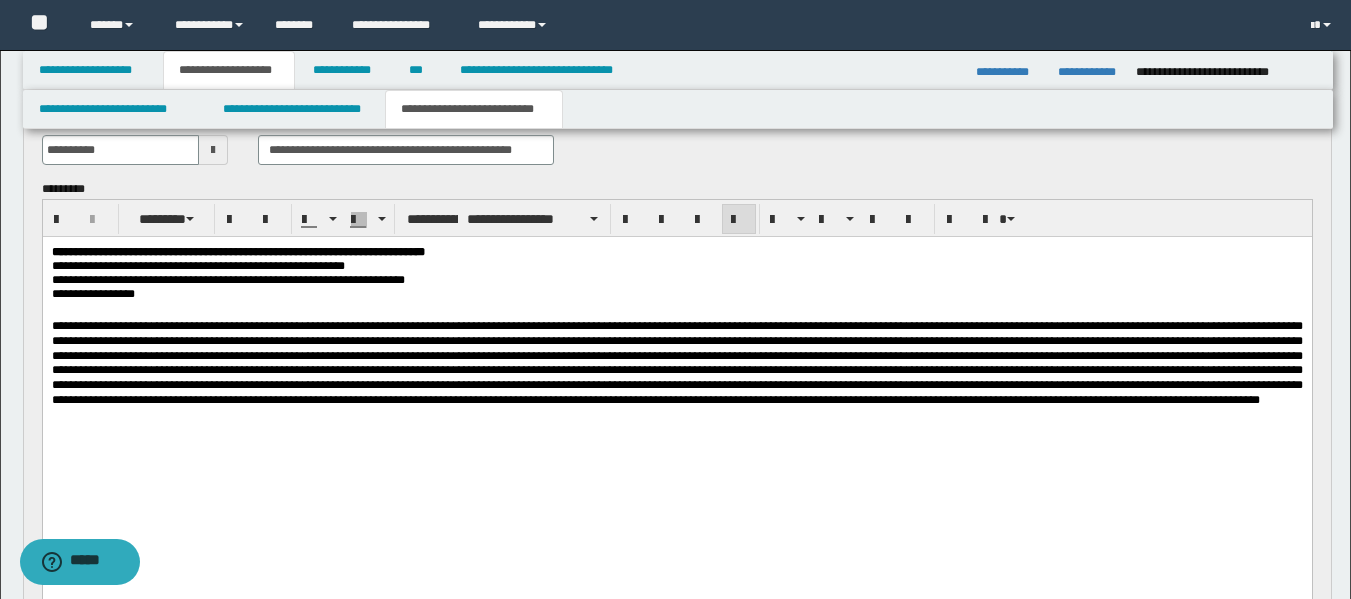 click at bounding box center [676, 363] 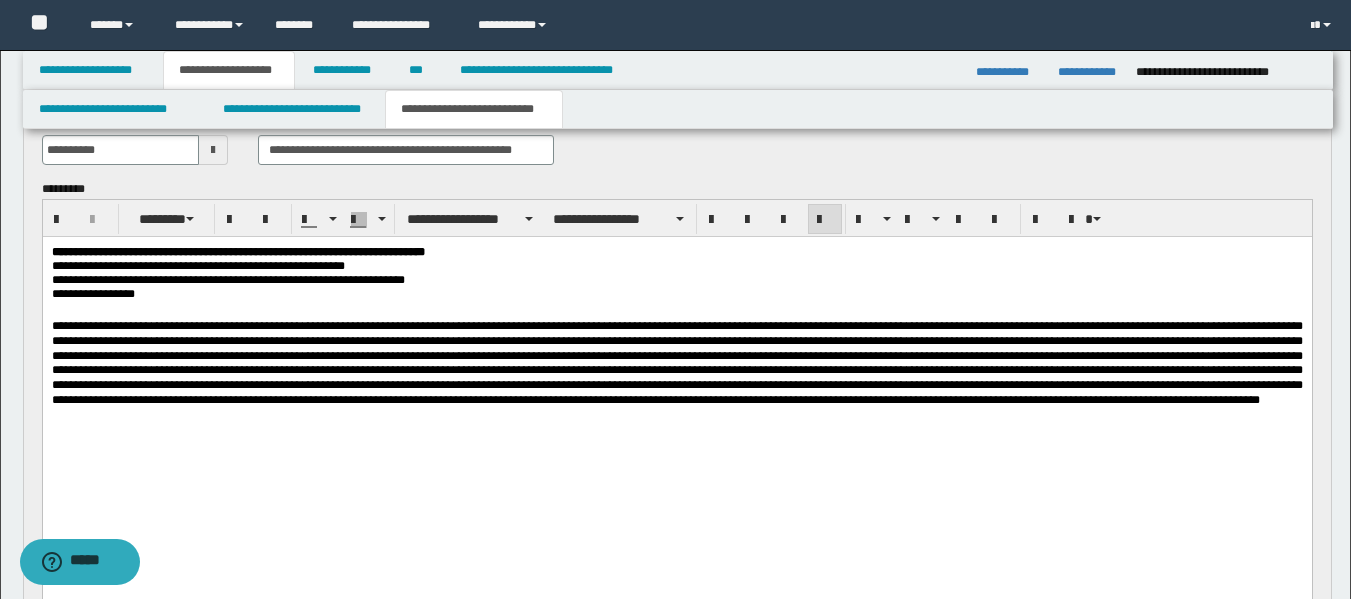 type 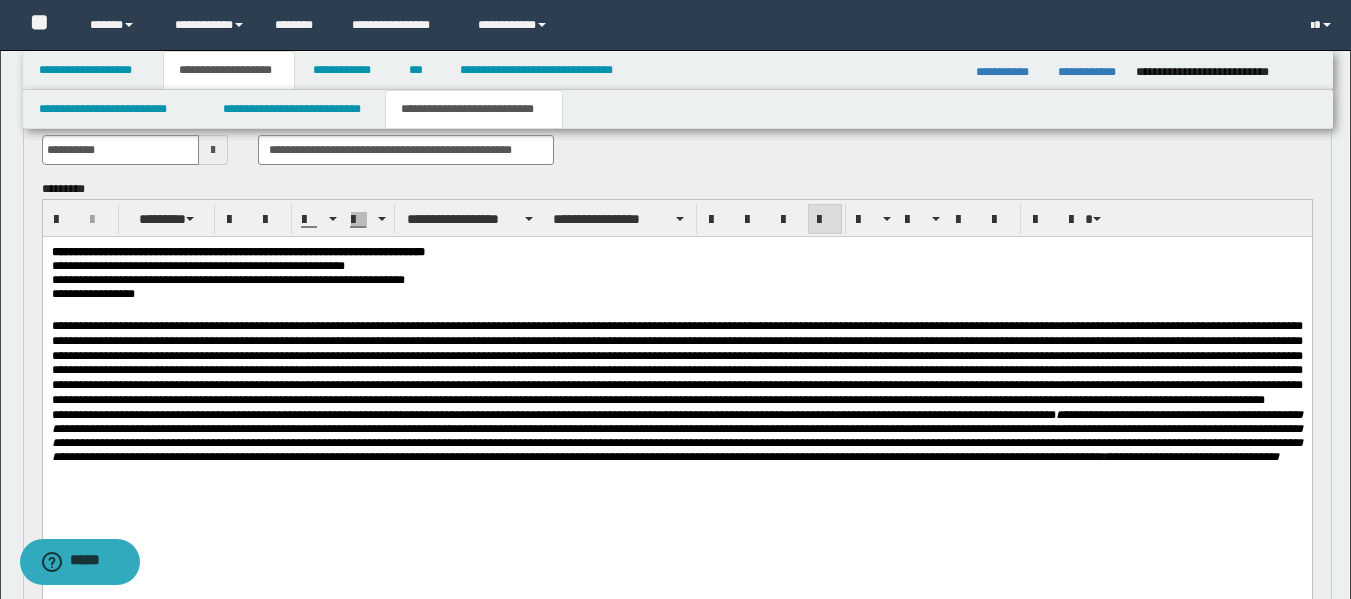 click at bounding box center [676, 363] 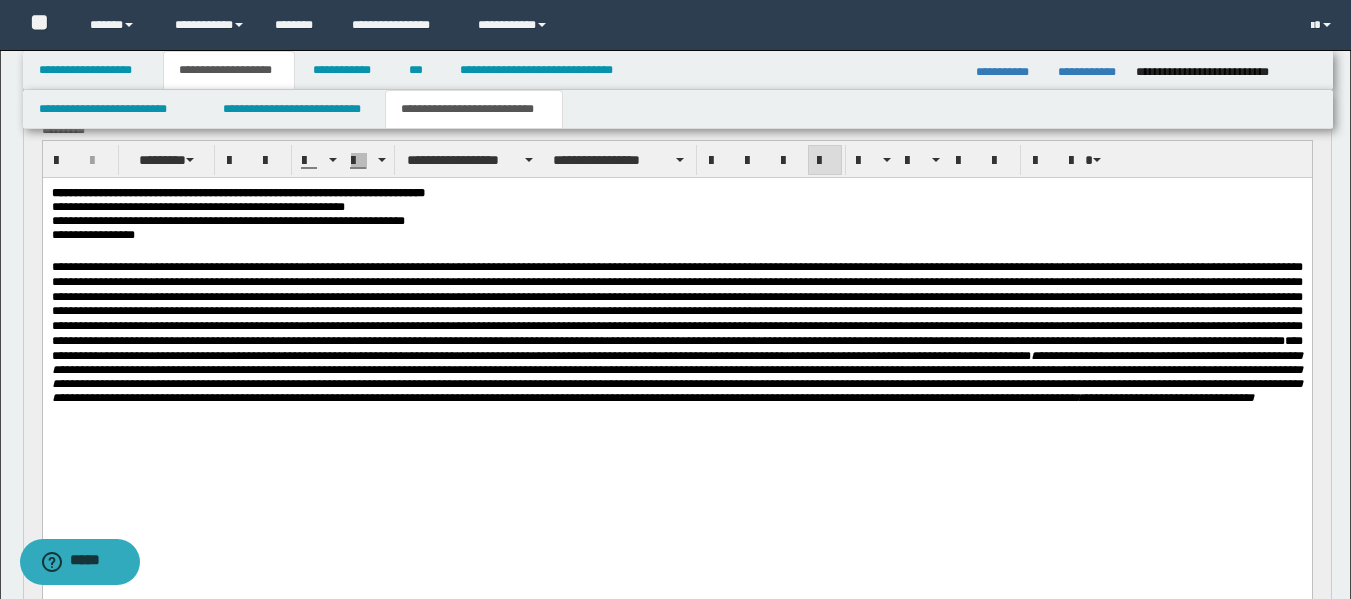 scroll, scrollTop: 188, scrollLeft: 0, axis: vertical 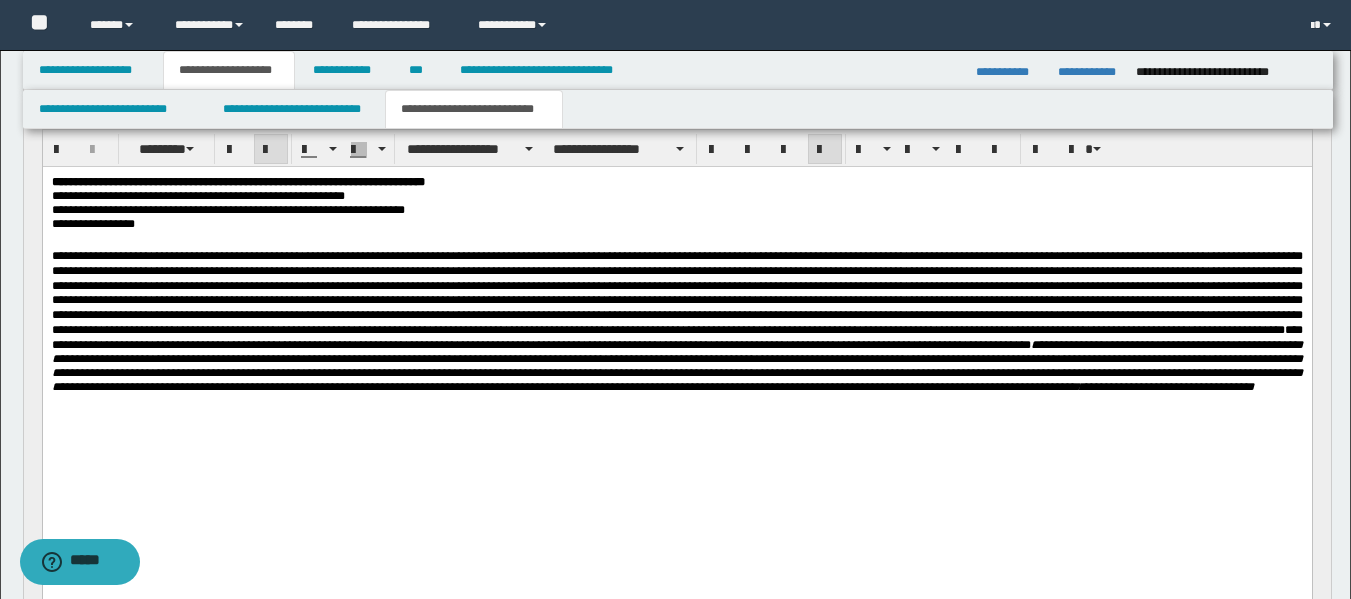 click on "**********" at bounding box center (676, 321) 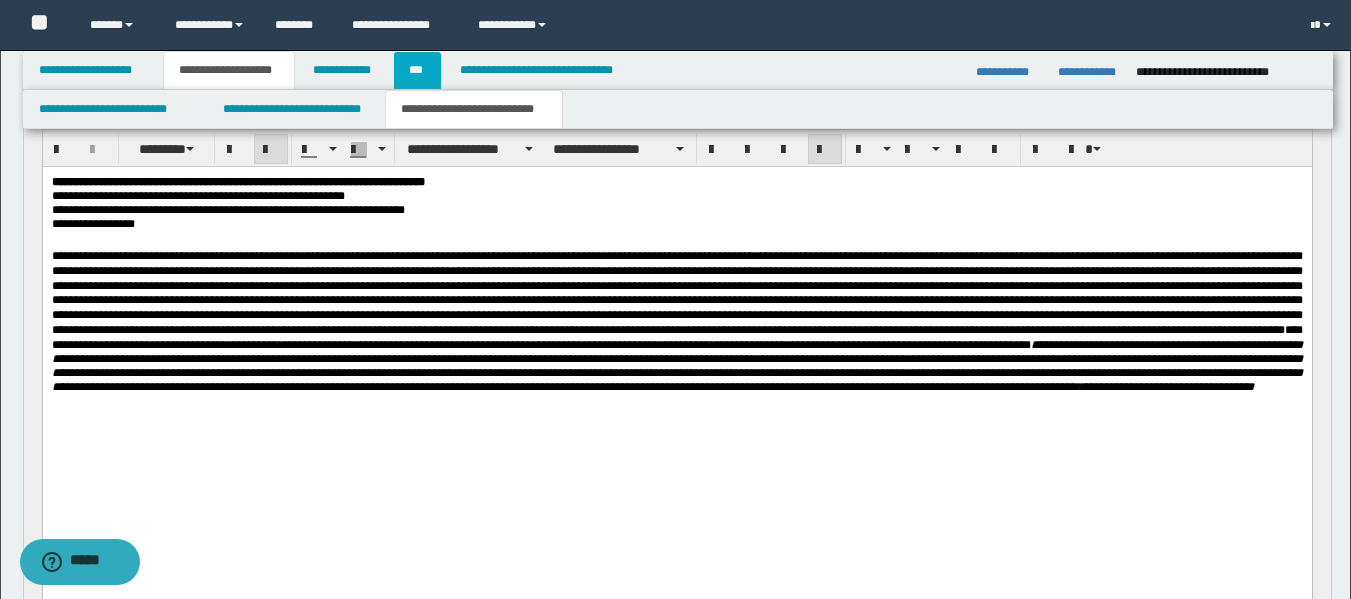 click on "***" at bounding box center [417, 70] 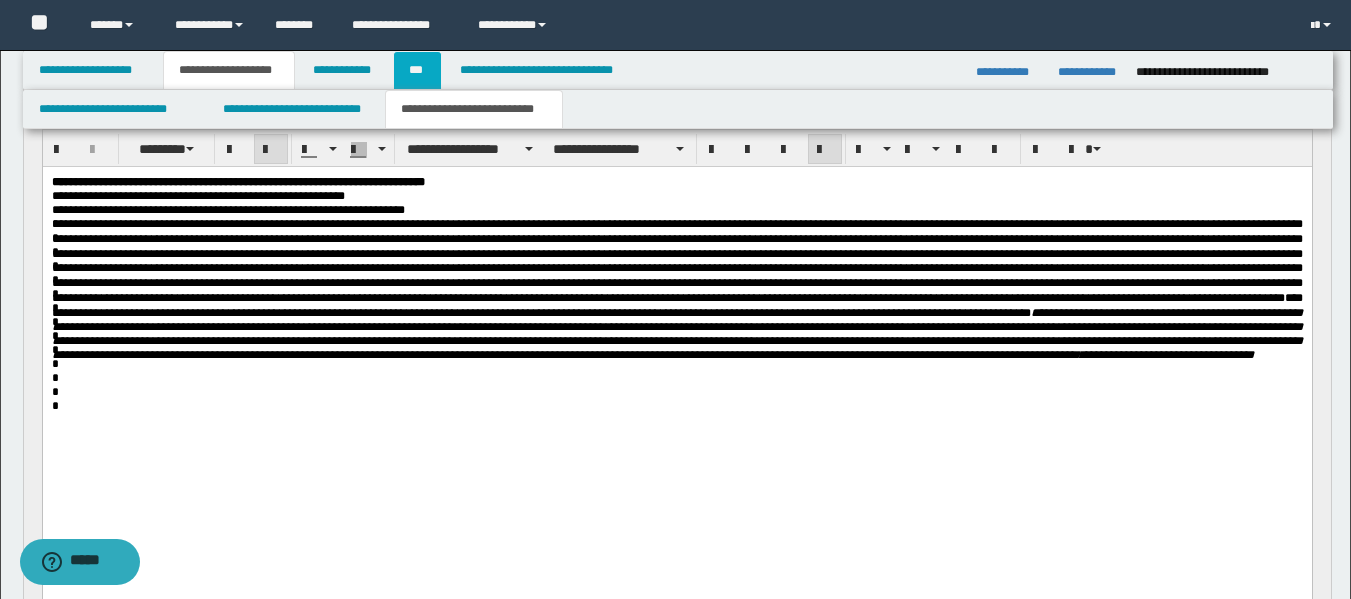 scroll, scrollTop: 0, scrollLeft: 0, axis: both 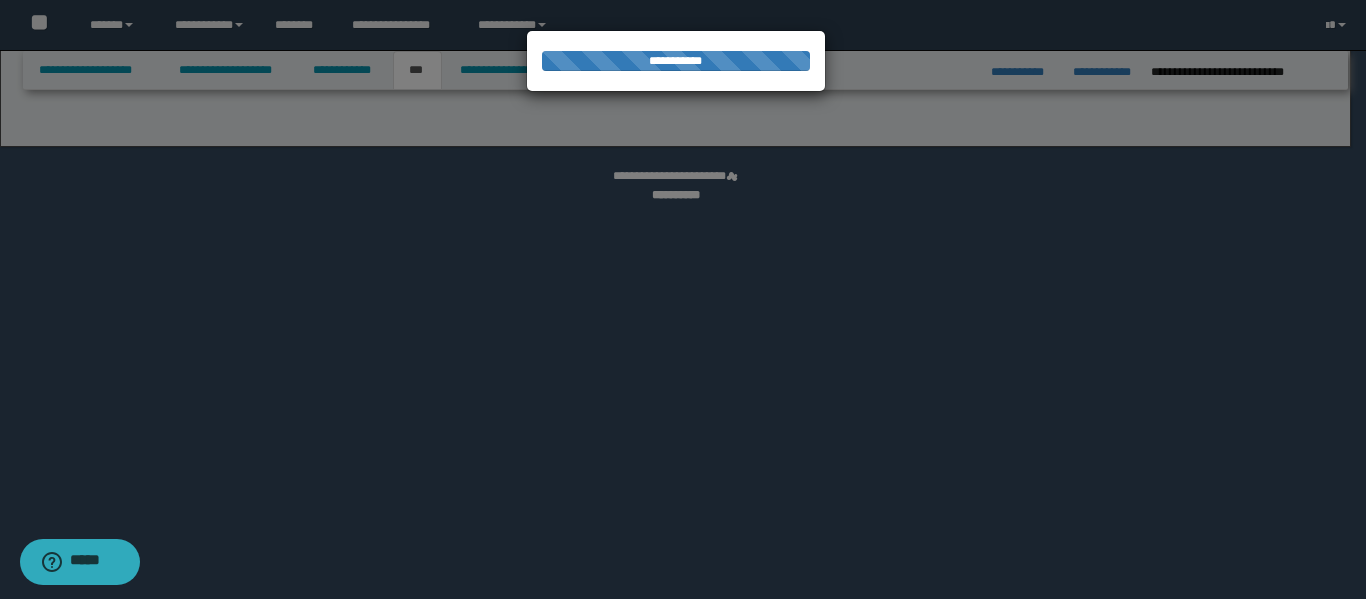 select on "**" 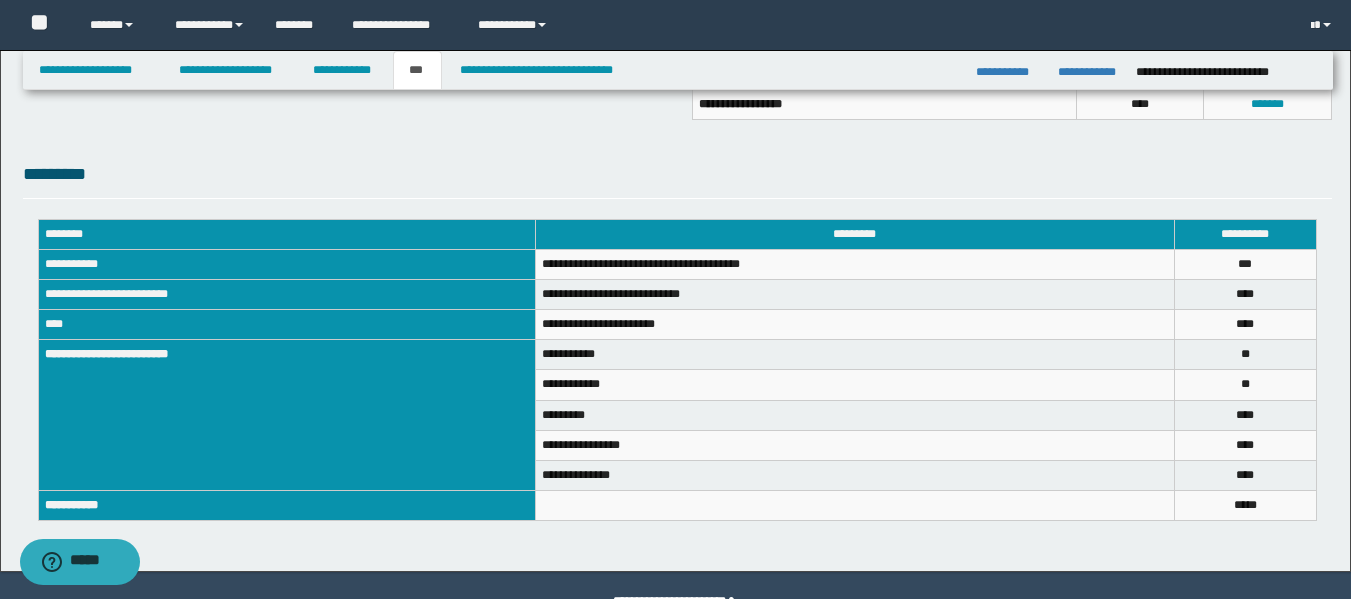 scroll, scrollTop: 659, scrollLeft: 0, axis: vertical 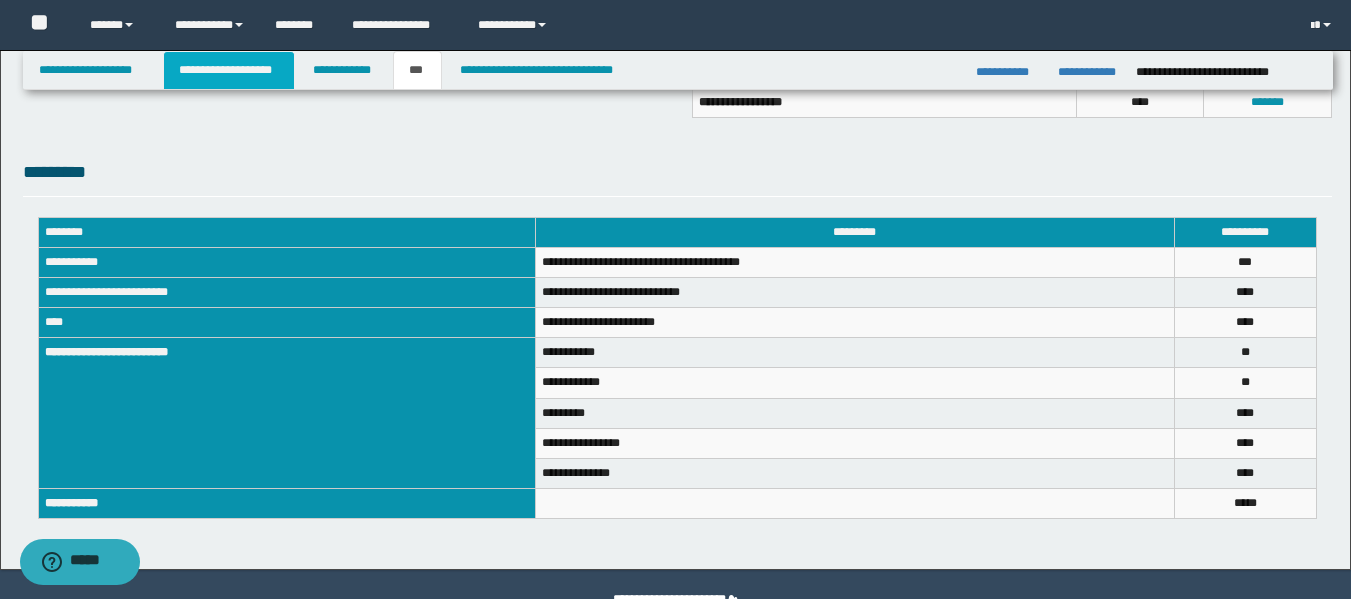 click on "**********" at bounding box center (229, 70) 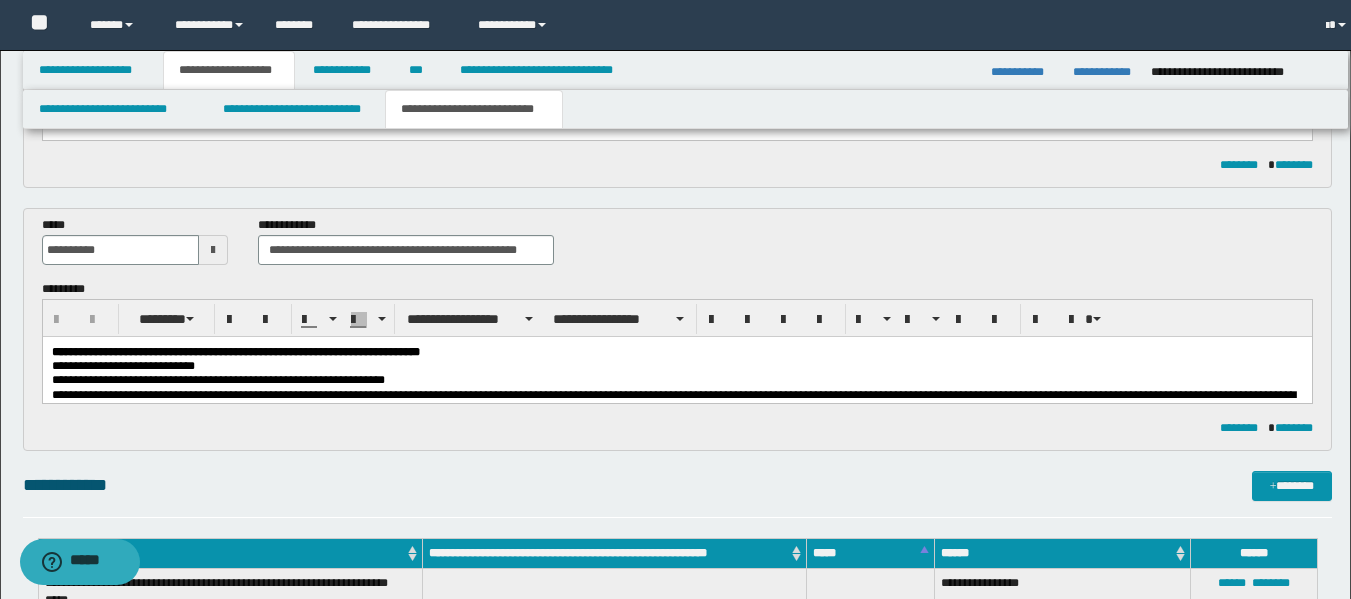 scroll, scrollTop: 690, scrollLeft: 0, axis: vertical 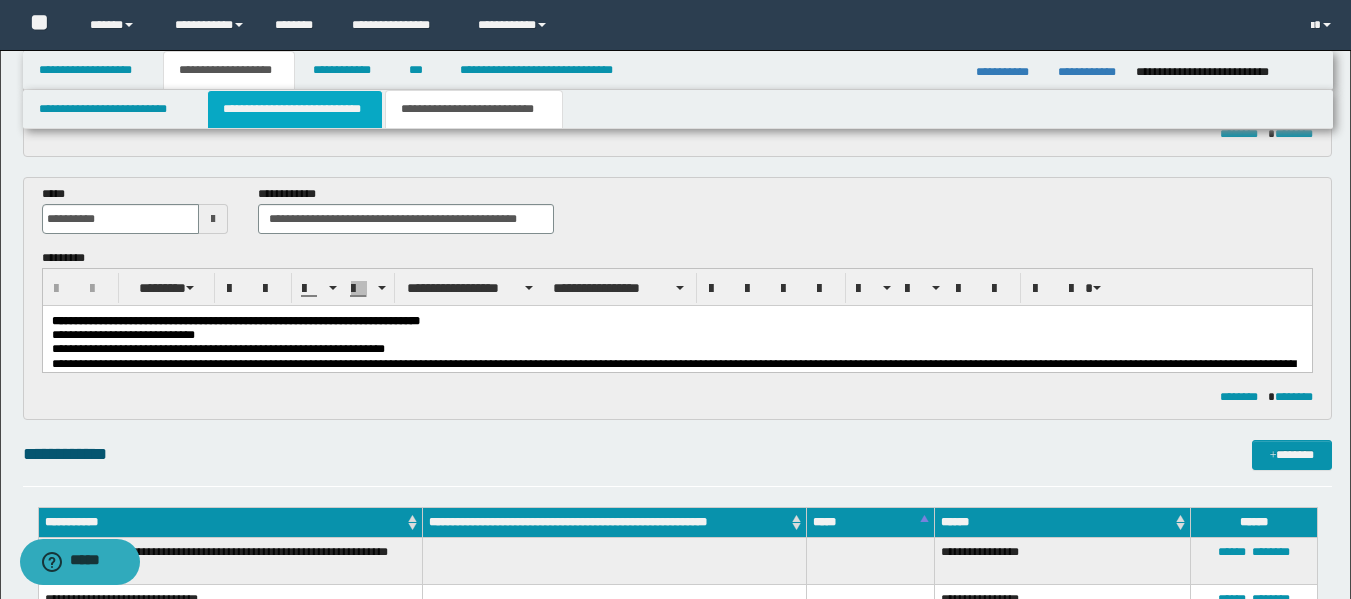 click on "**********" at bounding box center (295, 109) 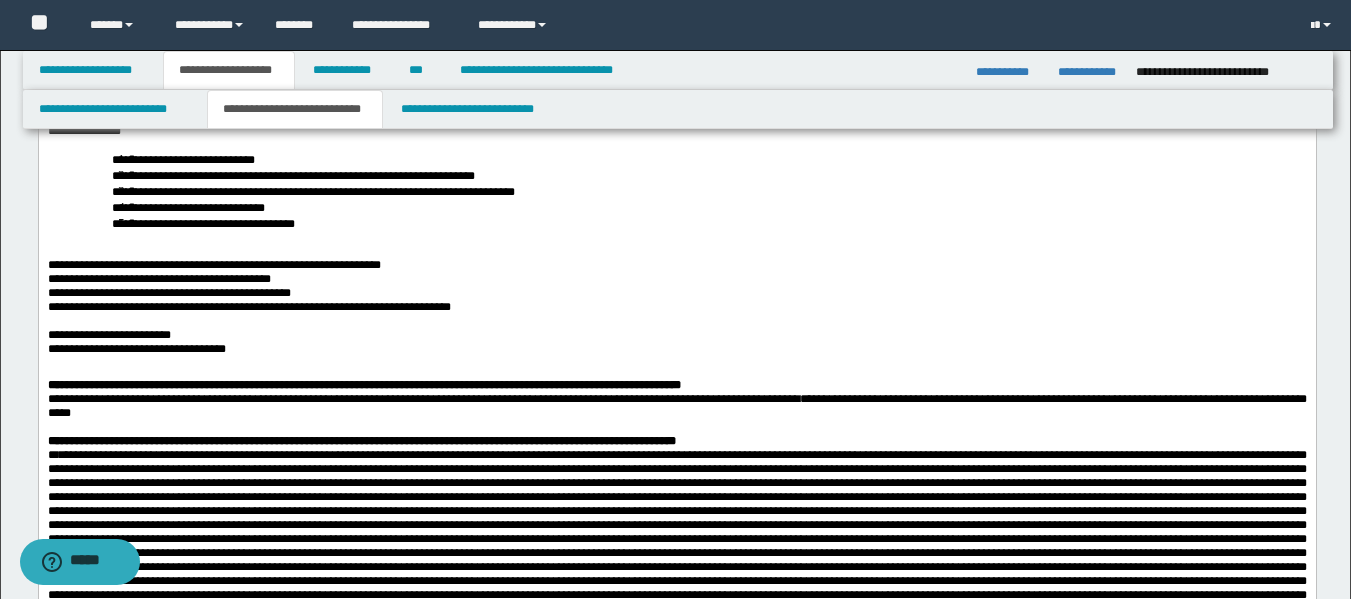 scroll, scrollTop: 599, scrollLeft: 0, axis: vertical 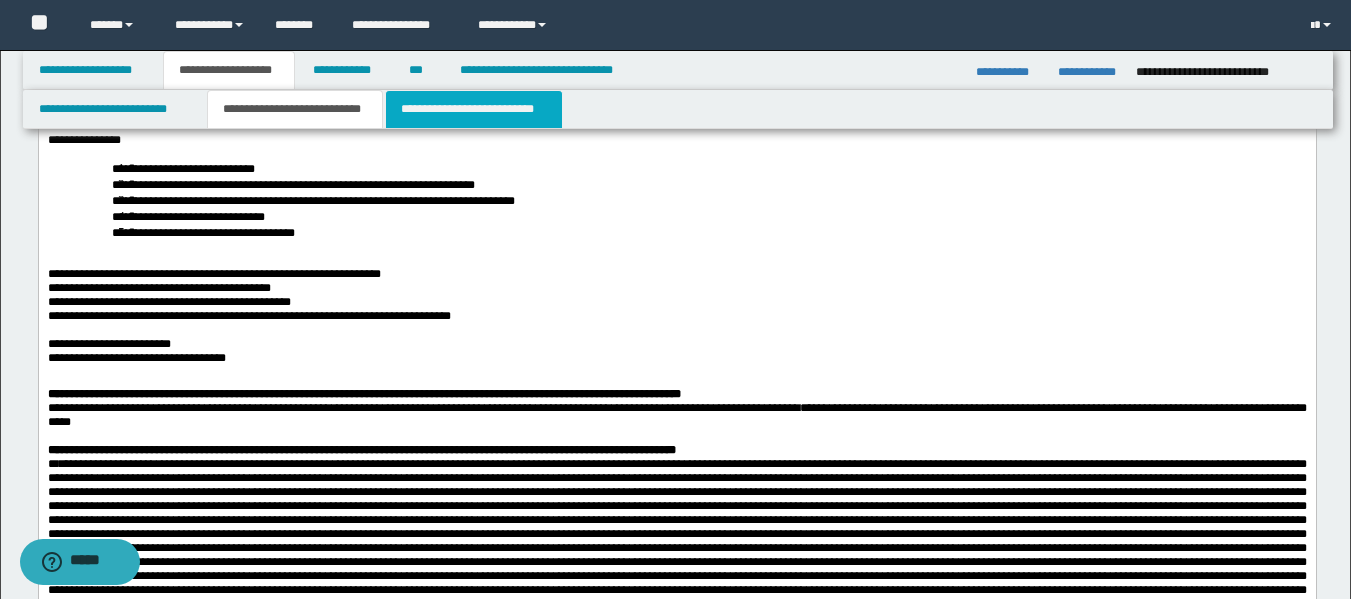 click on "**********" at bounding box center [474, 109] 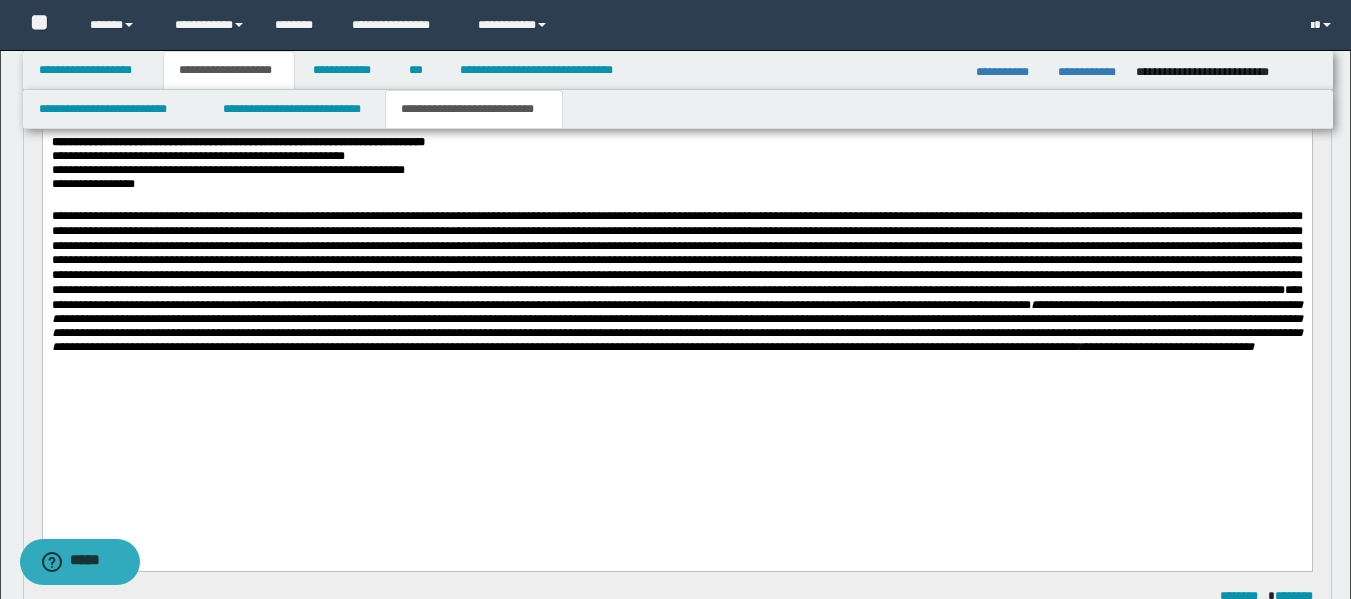 scroll, scrollTop: 209, scrollLeft: 0, axis: vertical 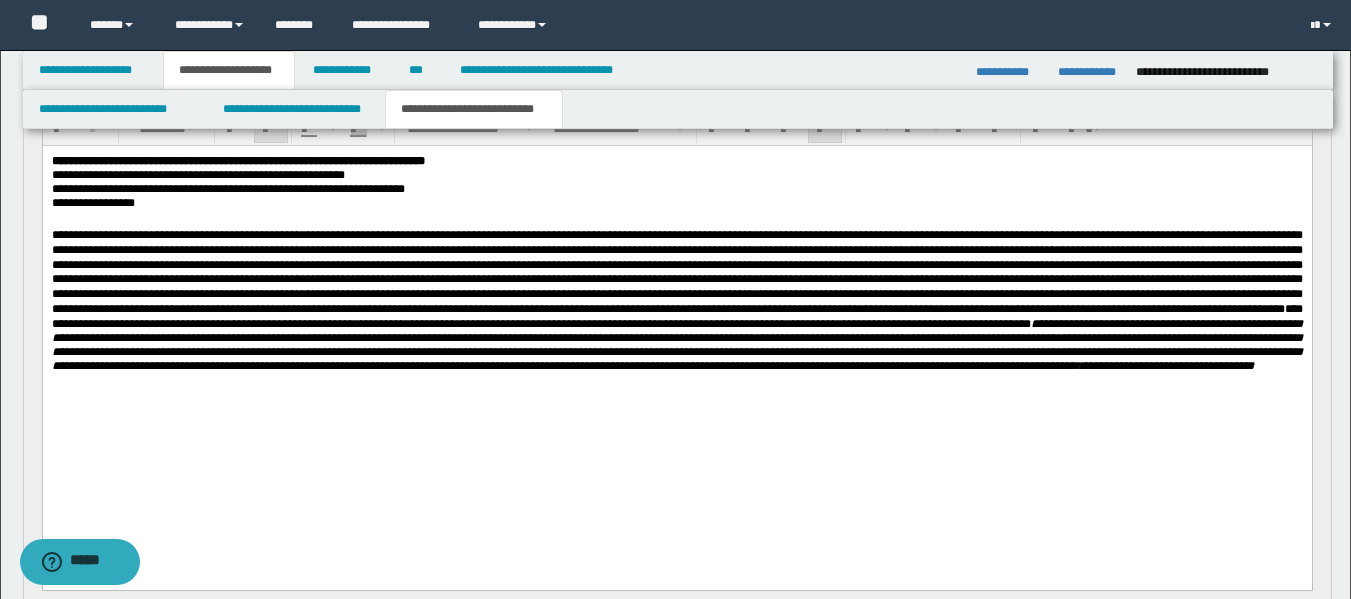 click on "**********" at bounding box center (676, 300) 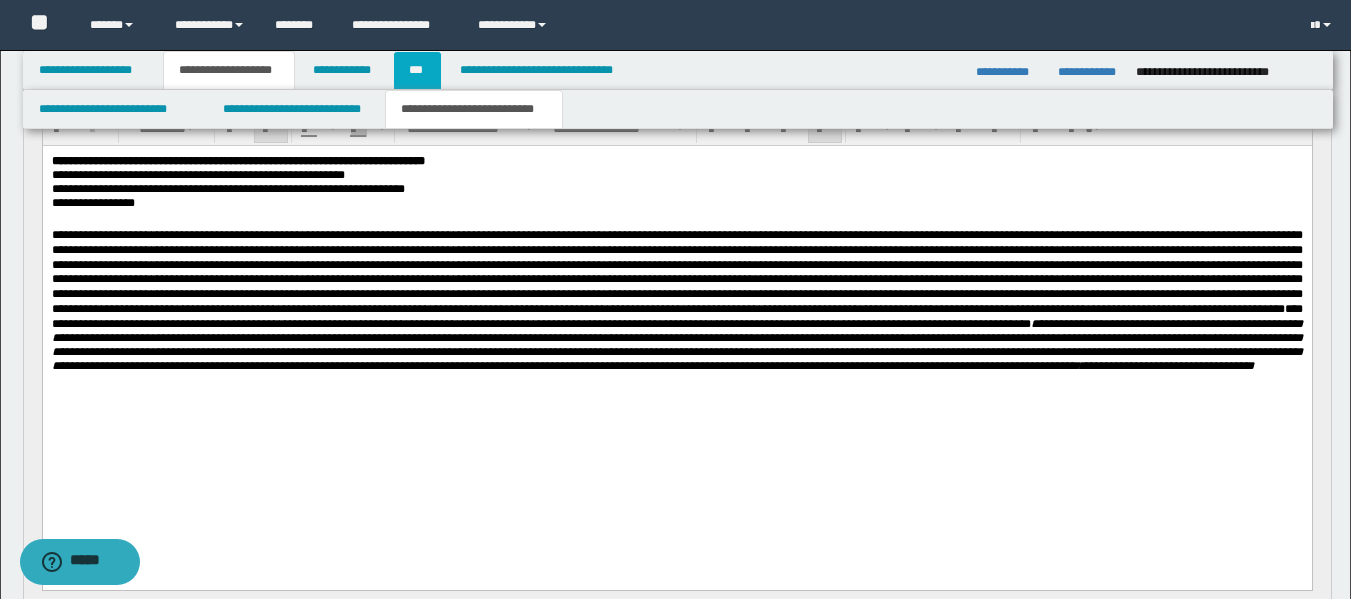 click on "***" at bounding box center [417, 70] 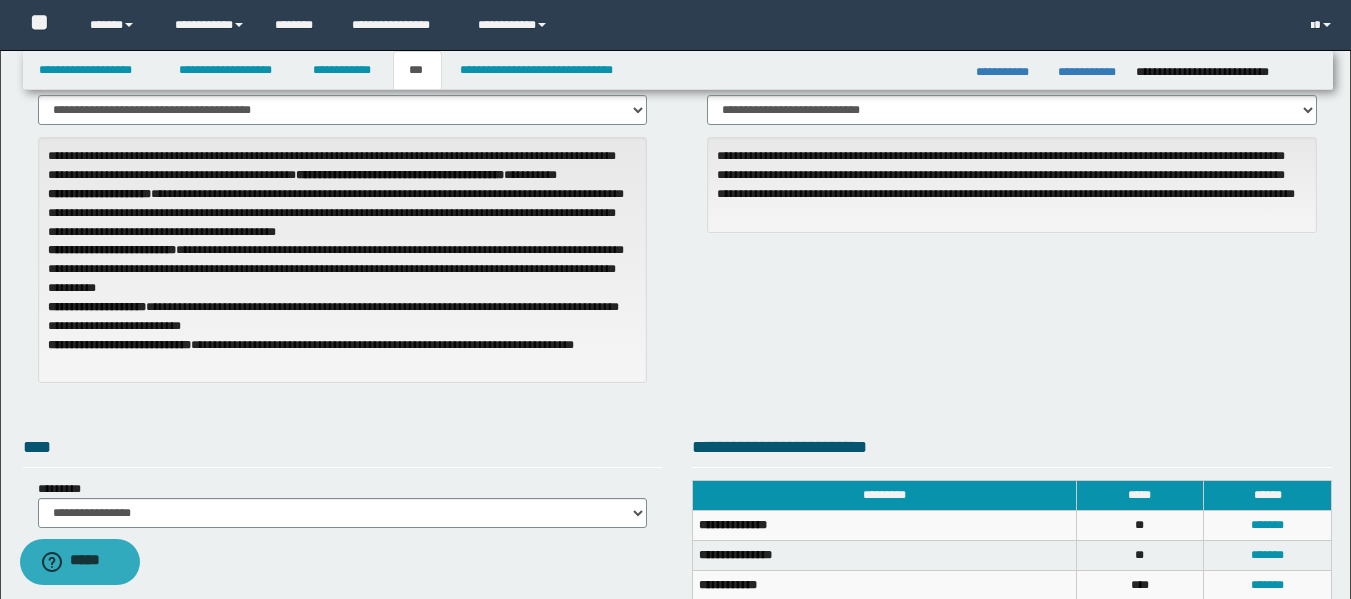 scroll, scrollTop: 90, scrollLeft: 0, axis: vertical 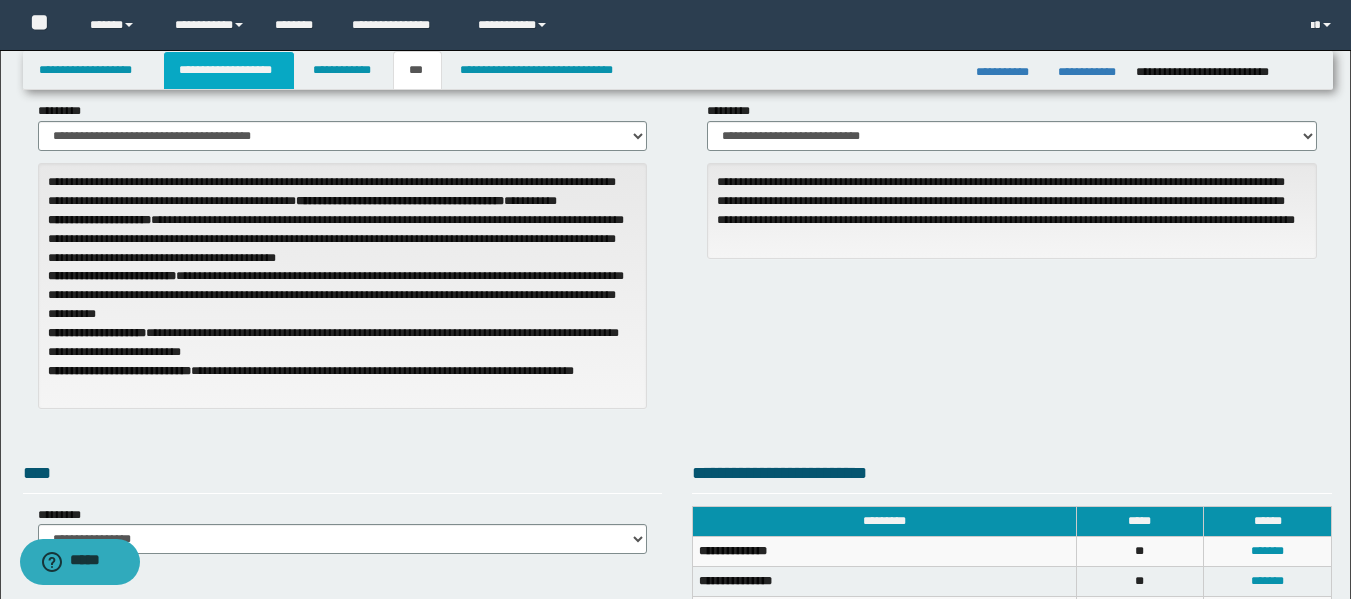 click on "**********" at bounding box center [229, 70] 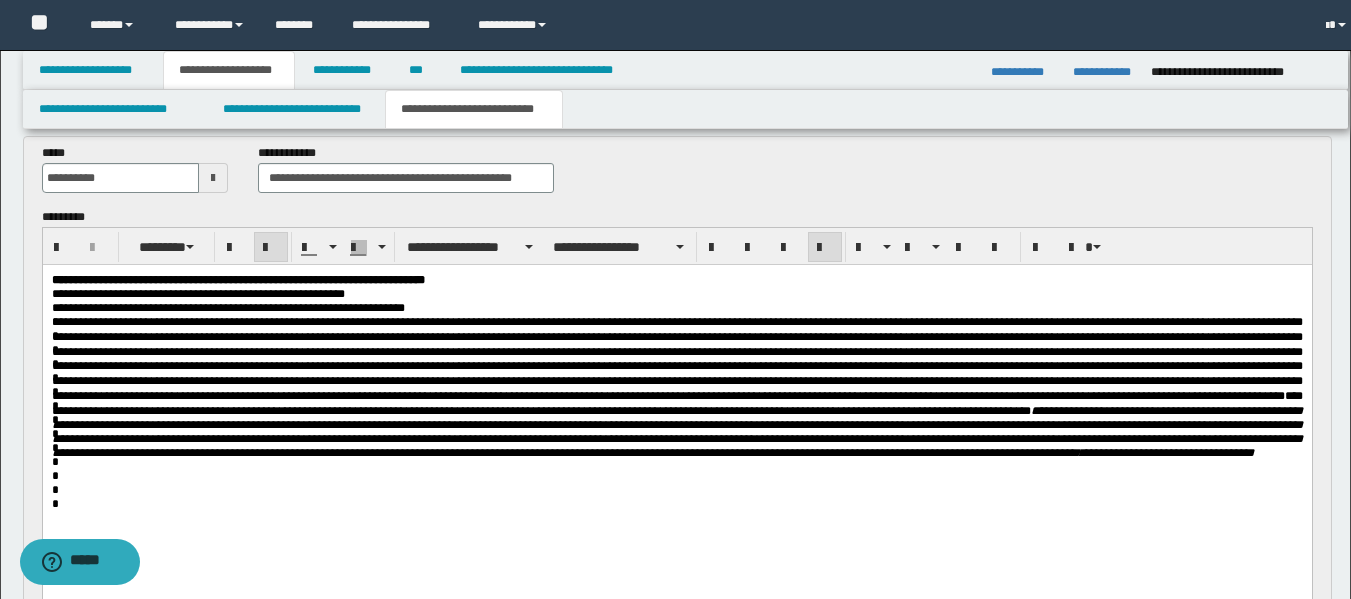 scroll, scrollTop: 121, scrollLeft: 0, axis: vertical 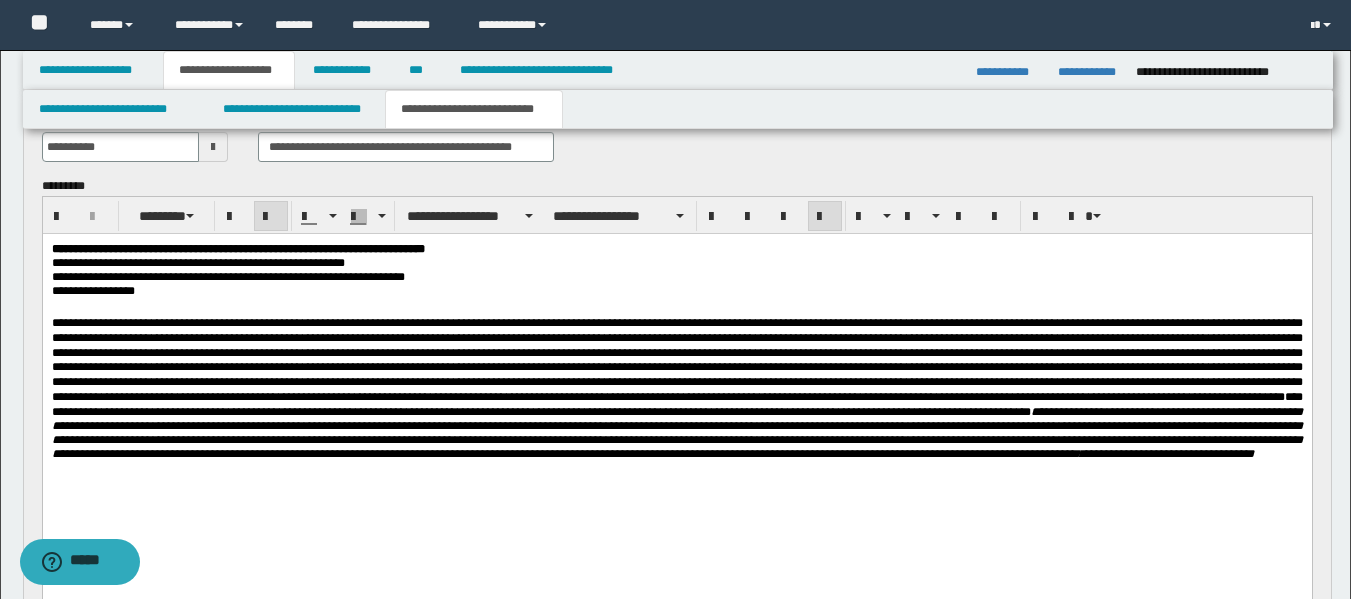 click on "**********" at bounding box center (676, 388) 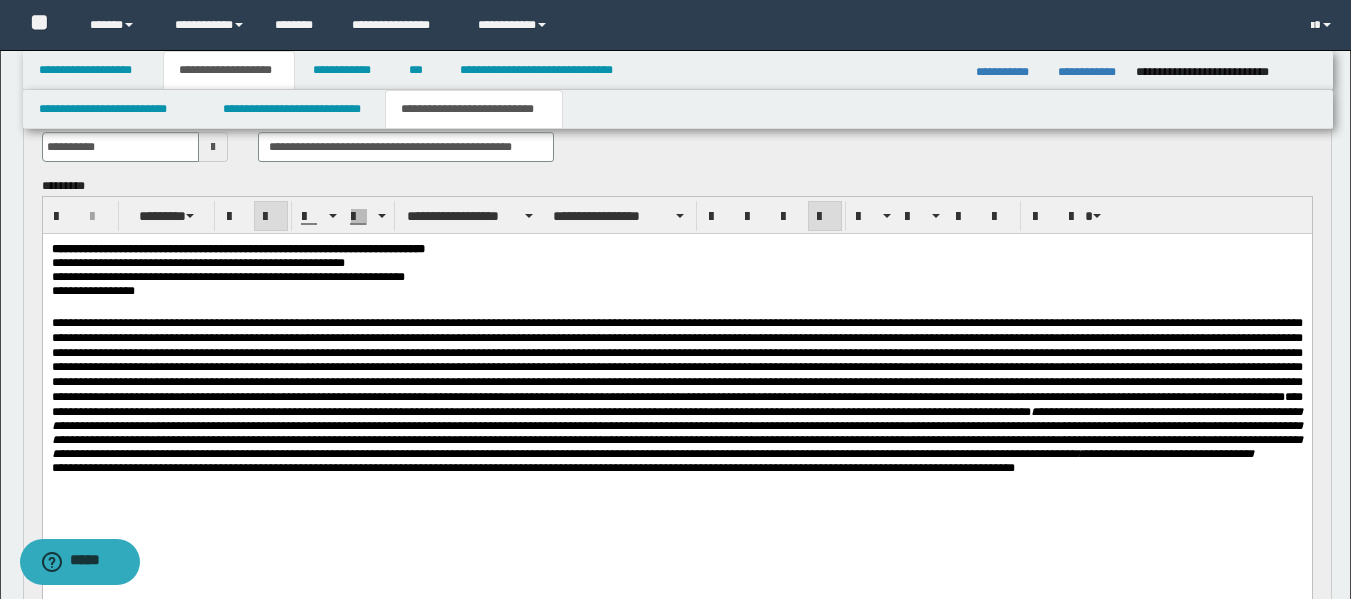 click on "**********" at bounding box center [676, 388] 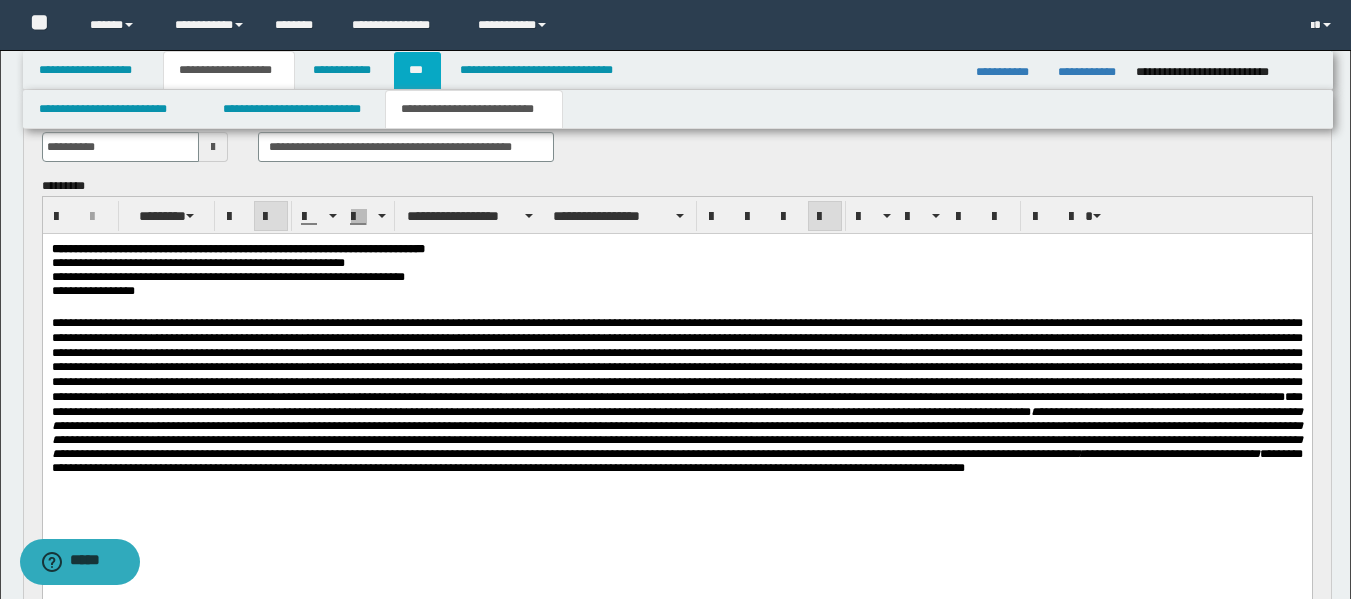 click on "***" at bounding box center [417, 70] 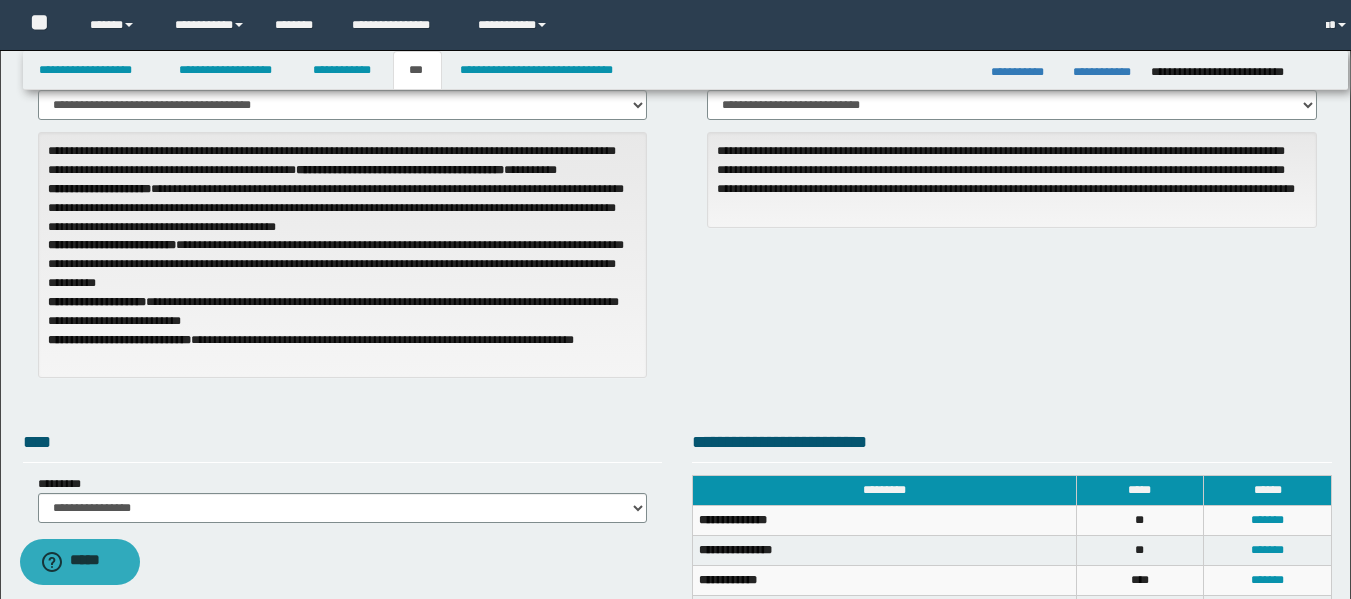 scroll, scrollTop: 90, scrollLeft: 0, axis: vertical 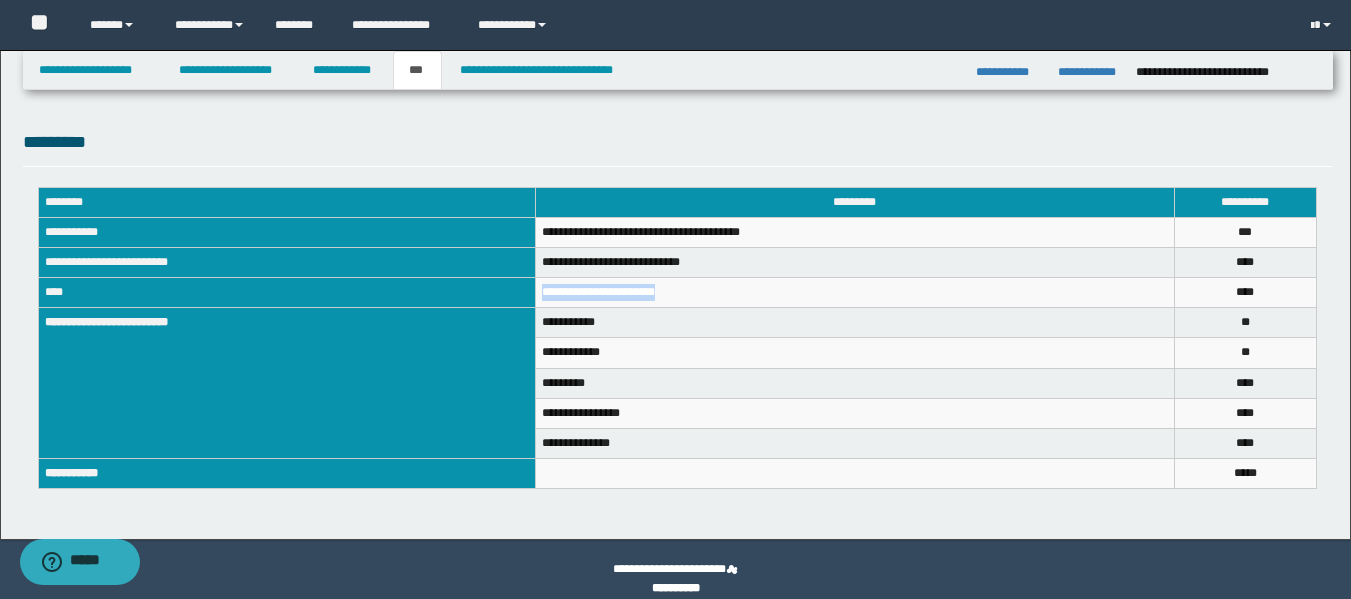 drag, startPoint x: 672, startPoint y: 294, endPoint x: 541, endPoint y: 300, distance: 131.13733 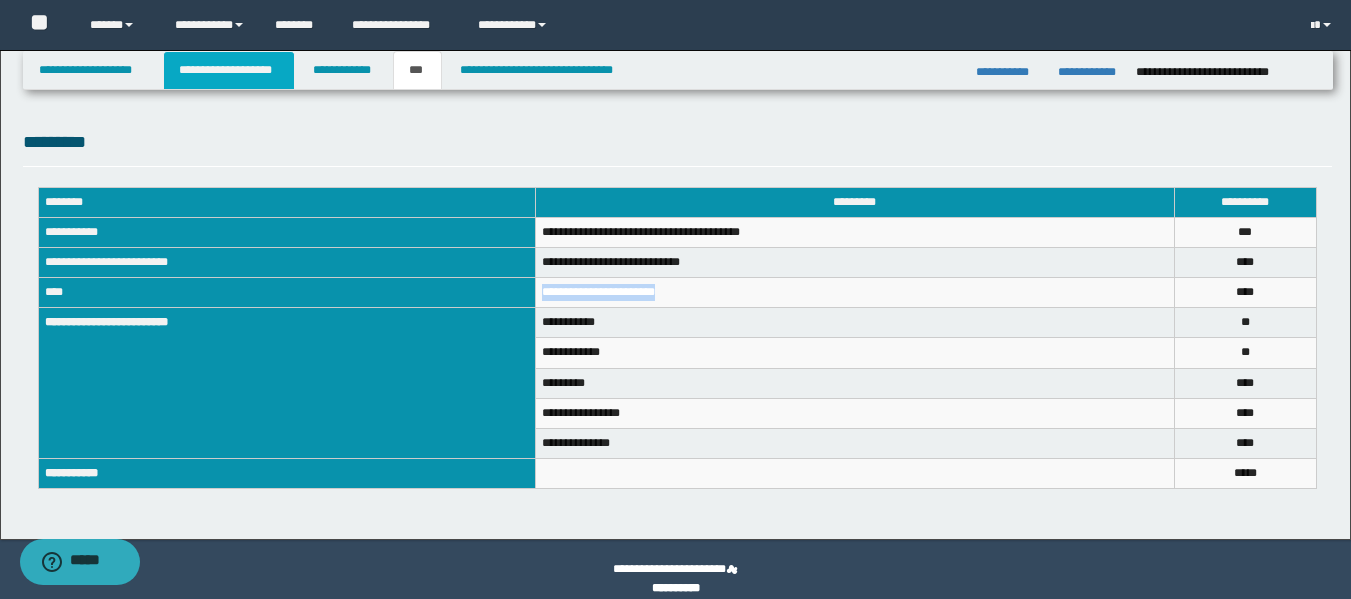 click on "**********" at bounding box center [229, 70] 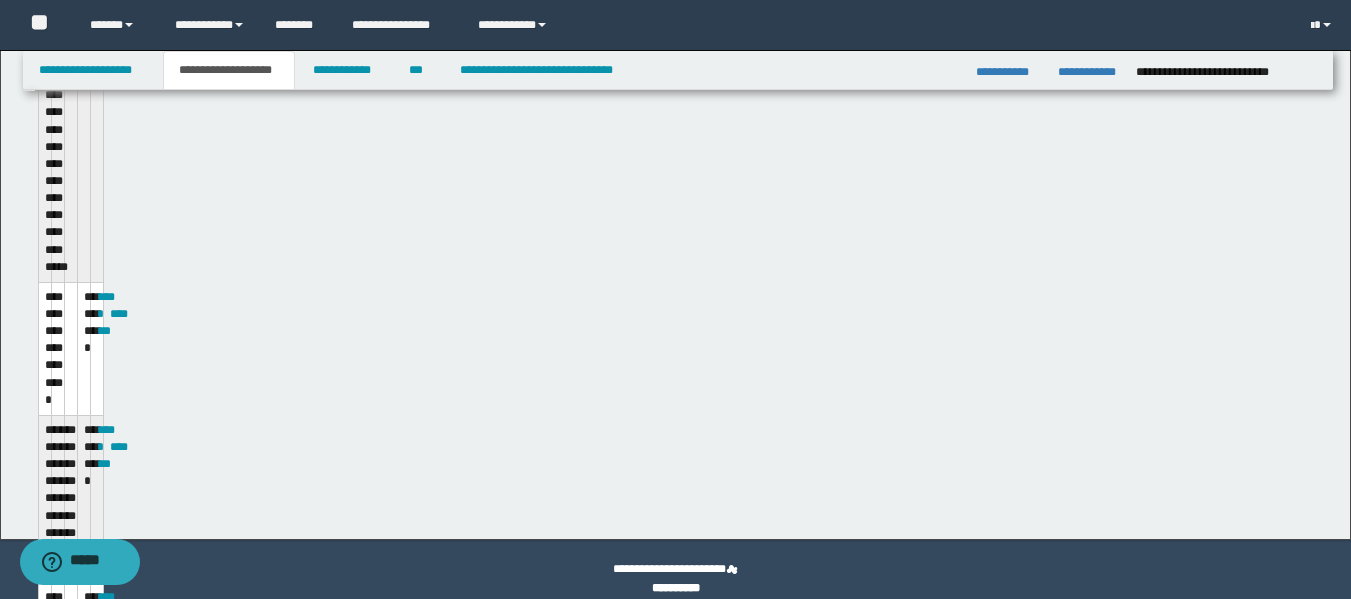 scroll, scrollTop: 720, scrollLeft: 0, axis: vertical 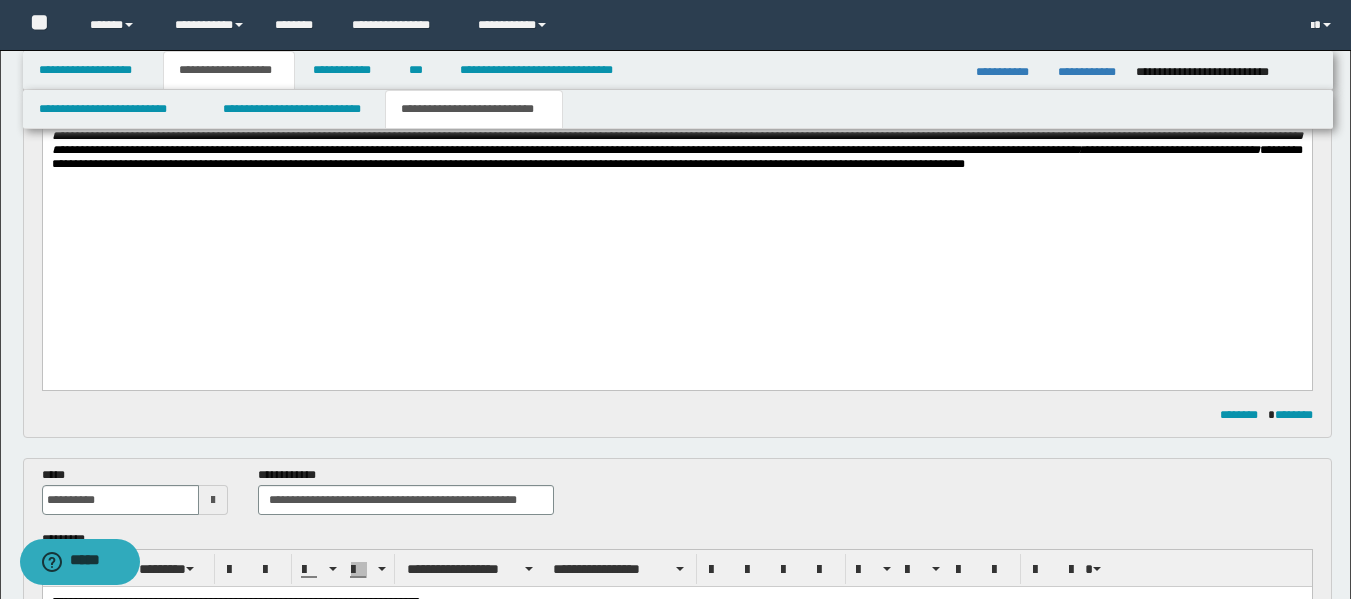 drag, startPoint x: 1364, startPoint y: 249, endPoint x: 842, endPoint y: 288, distance: 523.4549 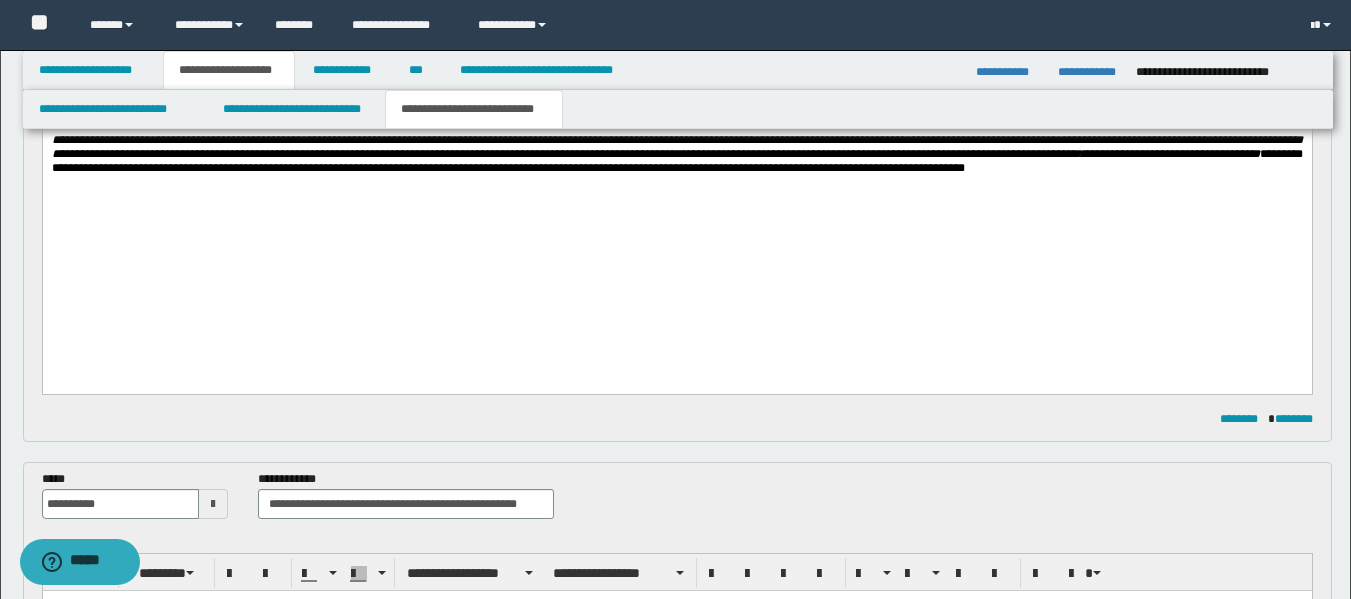 click on "**********" at bounding box center (676, 162) 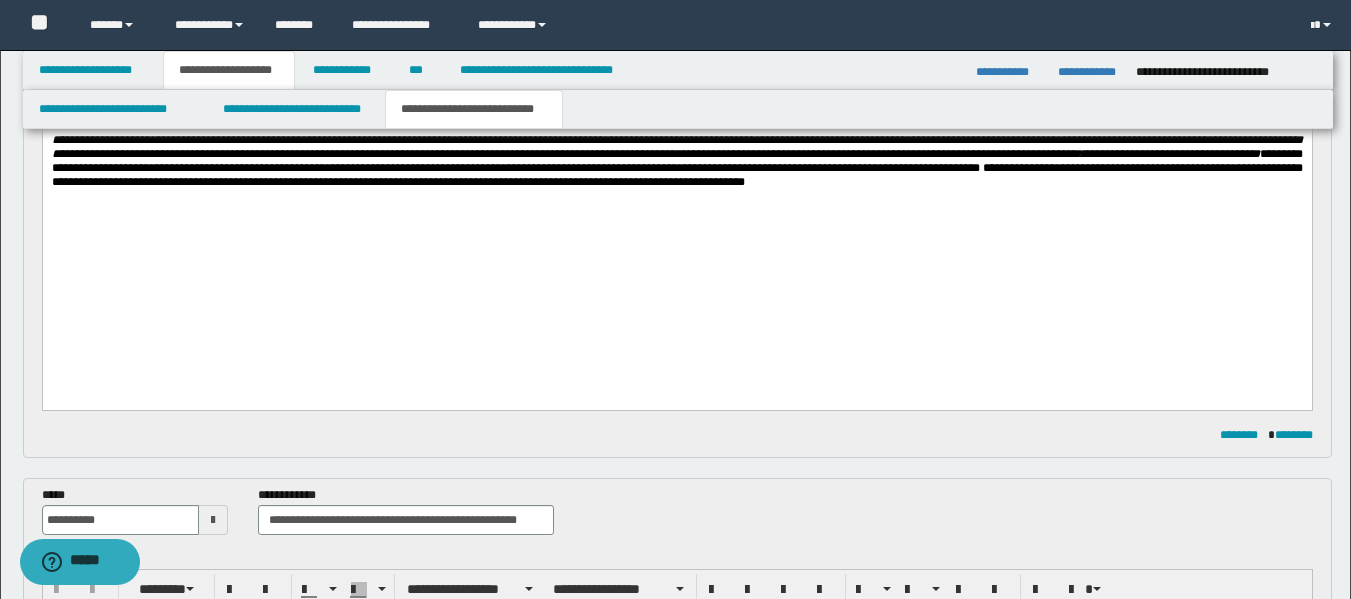 click on "**********" at bounding box center [676, 176] 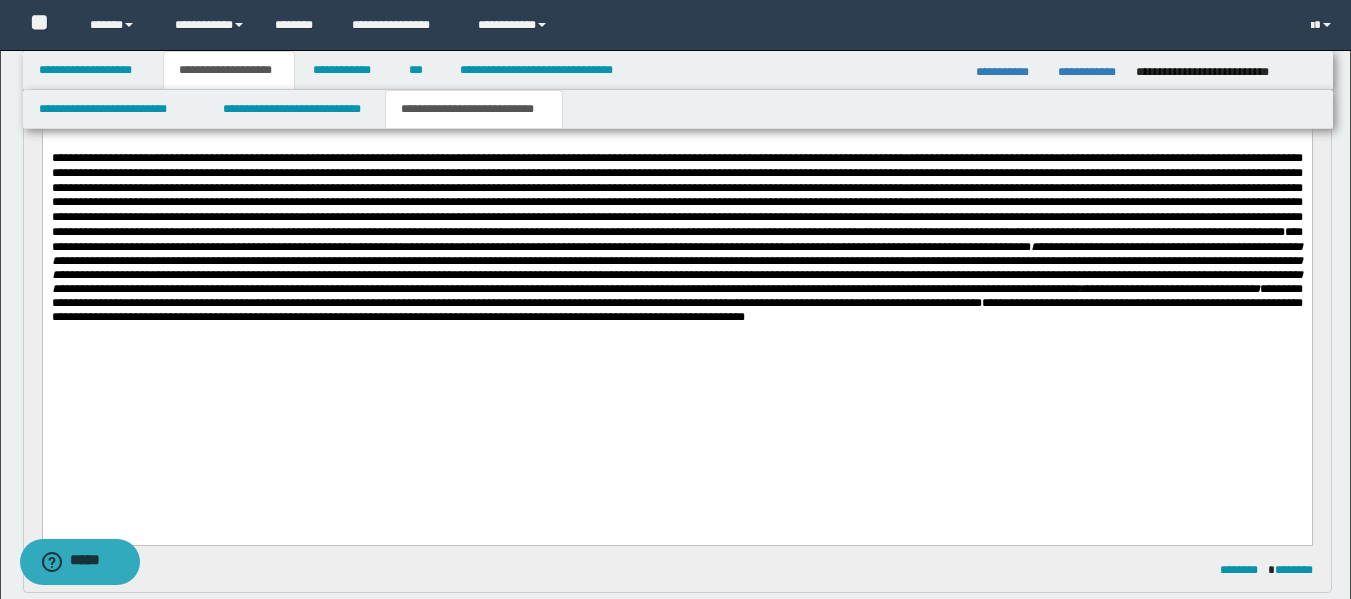 scroll, scrollTop: 271, scrollLeft: 0, axis: vertical 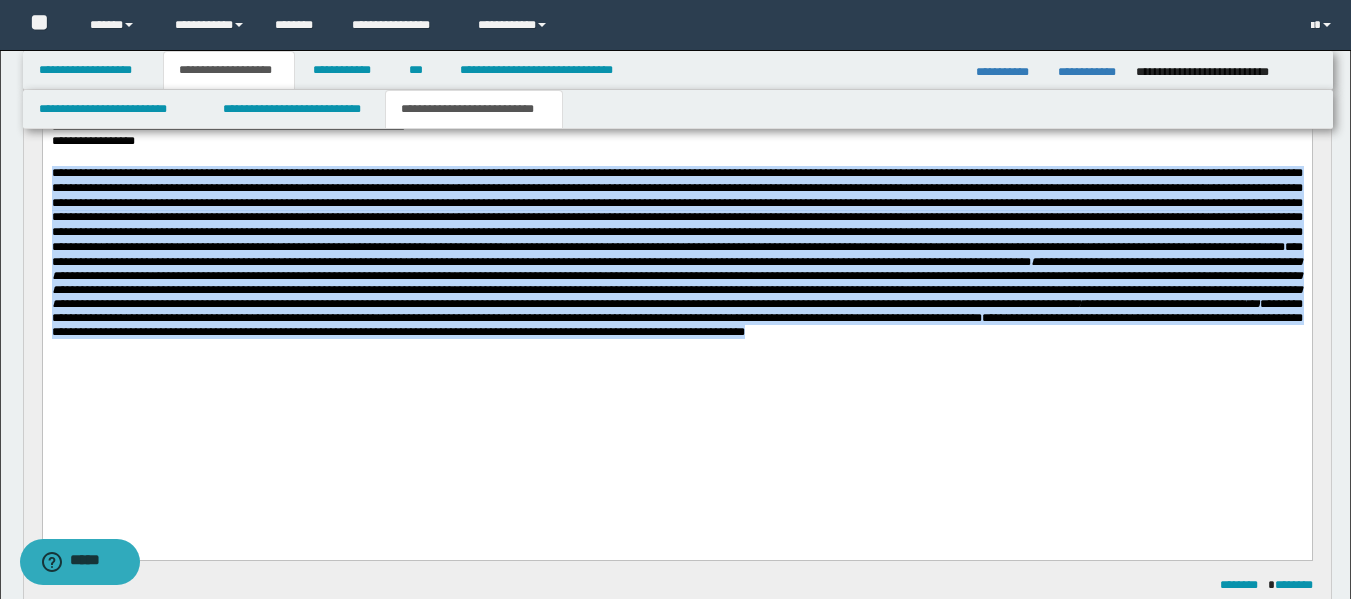 drag, startPoint x: 779, startPoint y: 374, endPoint x: 19, endPoint y: 176, distance: 785.3687 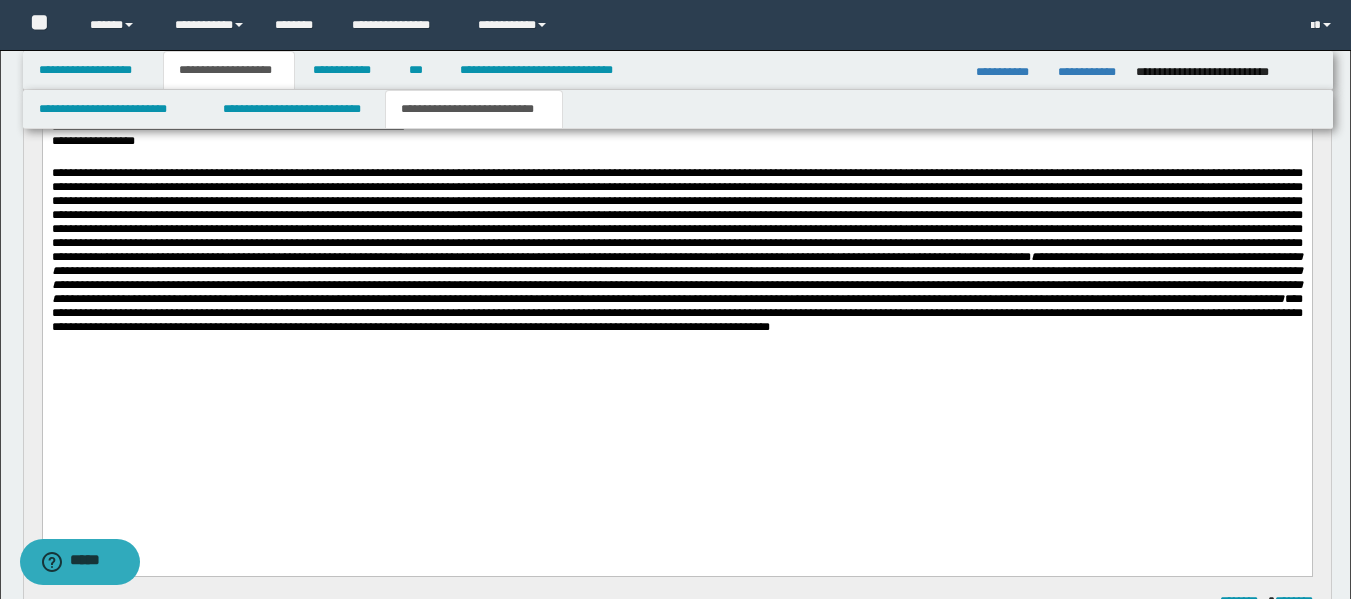 click on "**********" at bounding box center (676, 278) 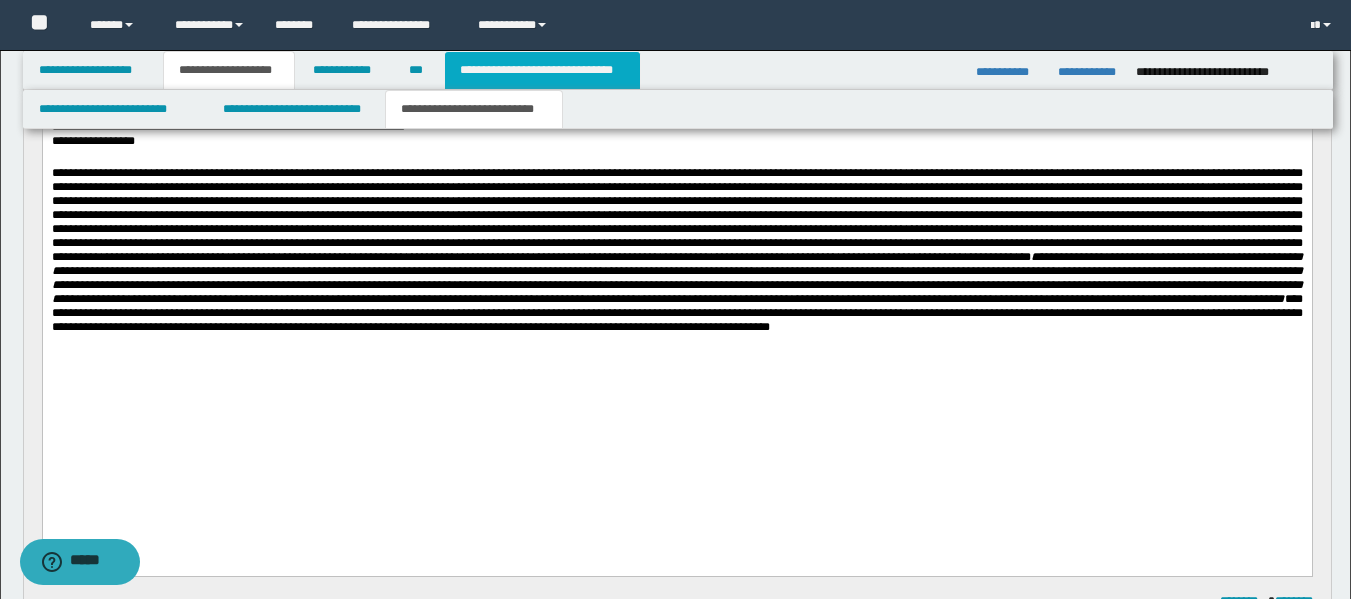 click on "**********" at bounding box center (542, 70) 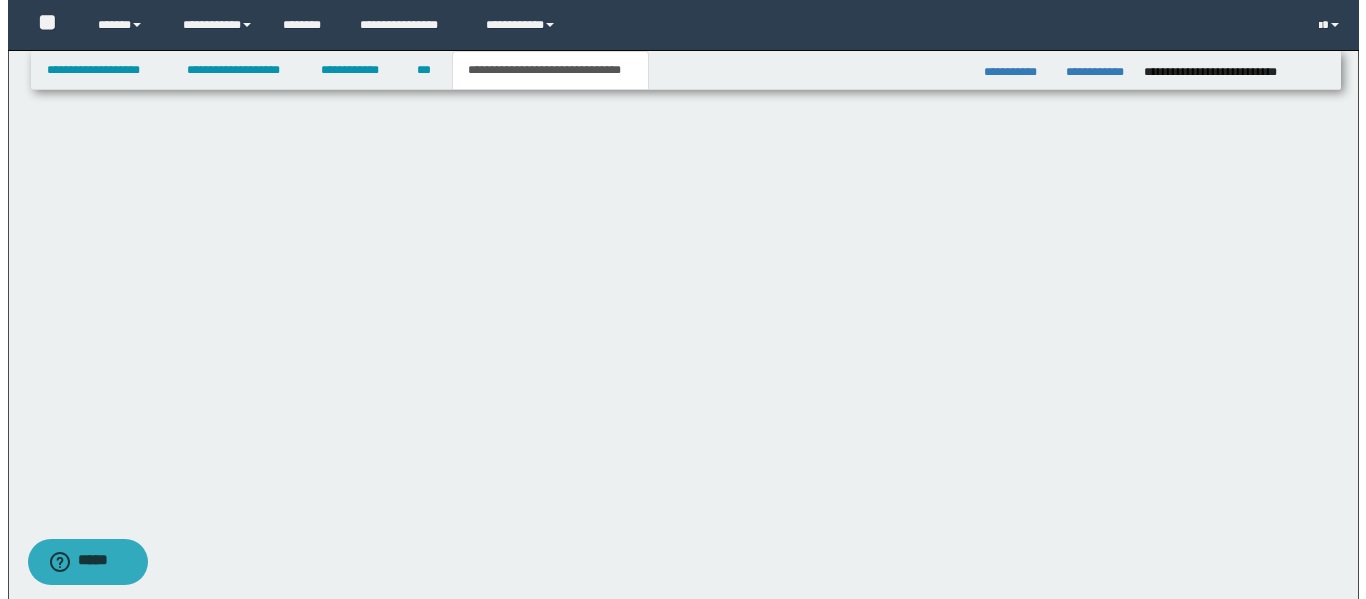 scroll, scrollTop: 0, scrollLeft: 0, axis: both 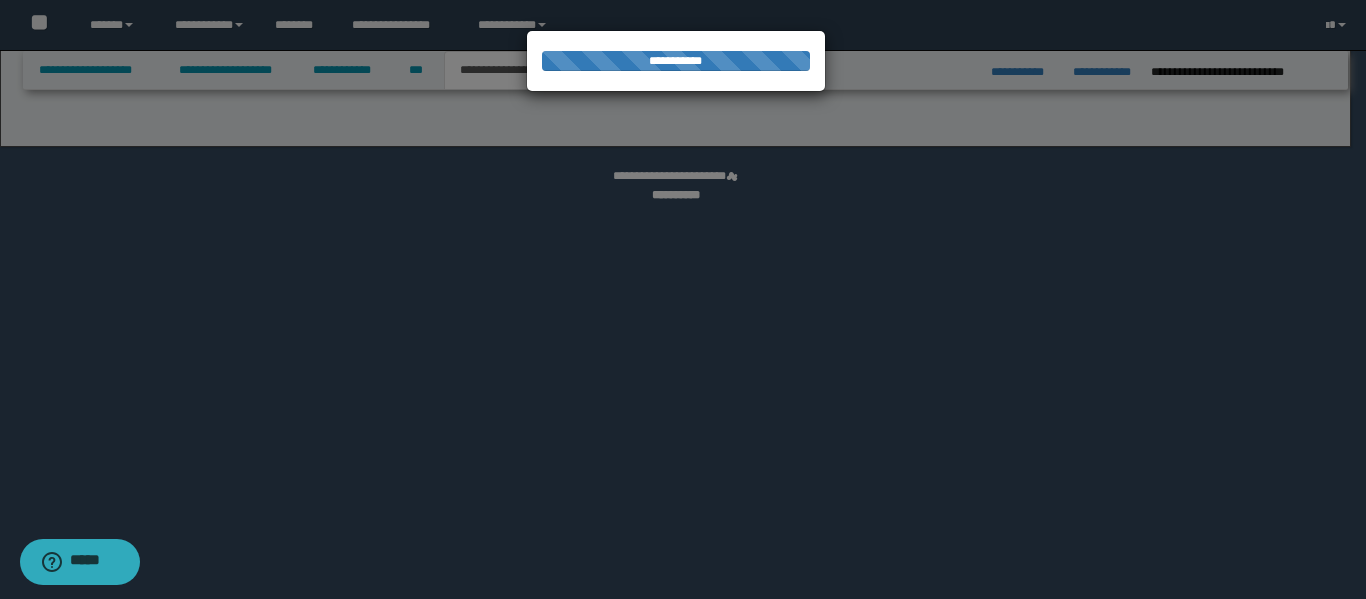 select on "*" 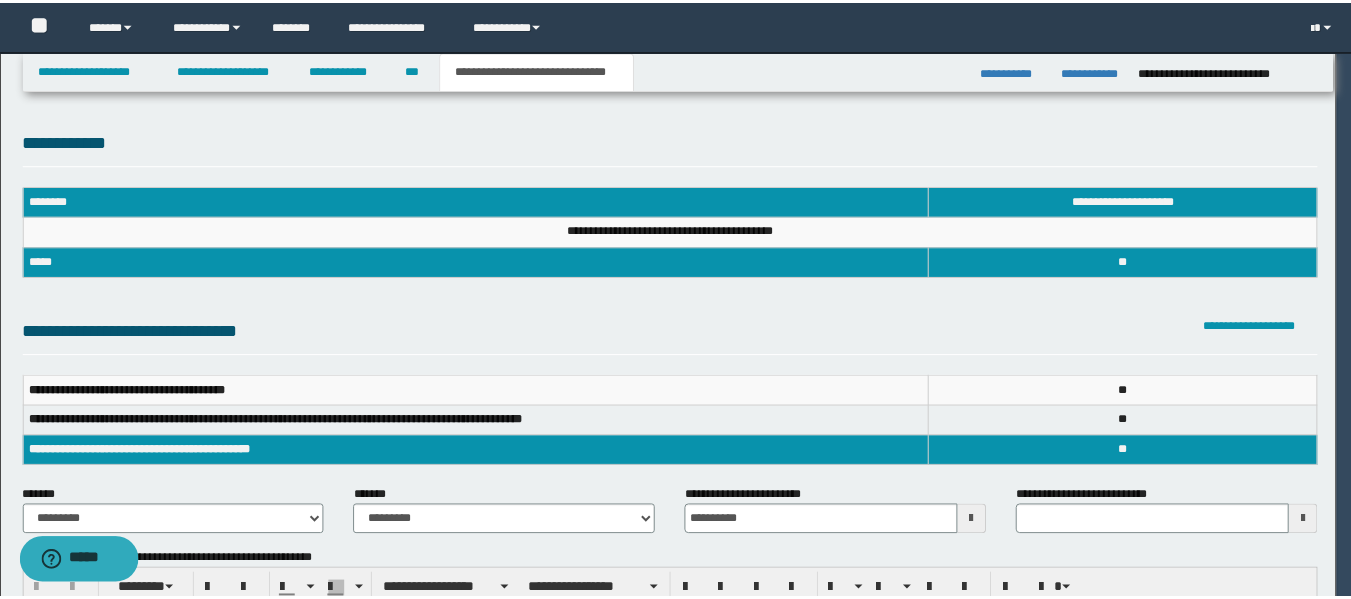 scroll, scrollTop: 0, scrollLeft: 0, axis: both 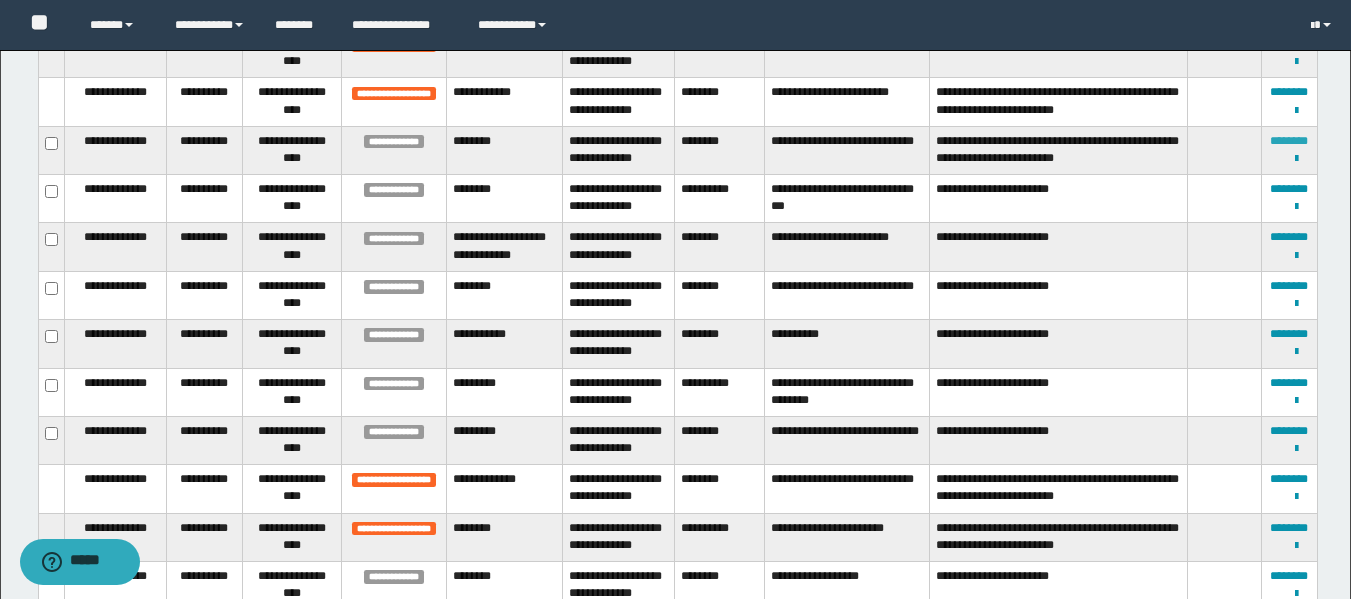 click on "********" at bounding box center [1289, 141] 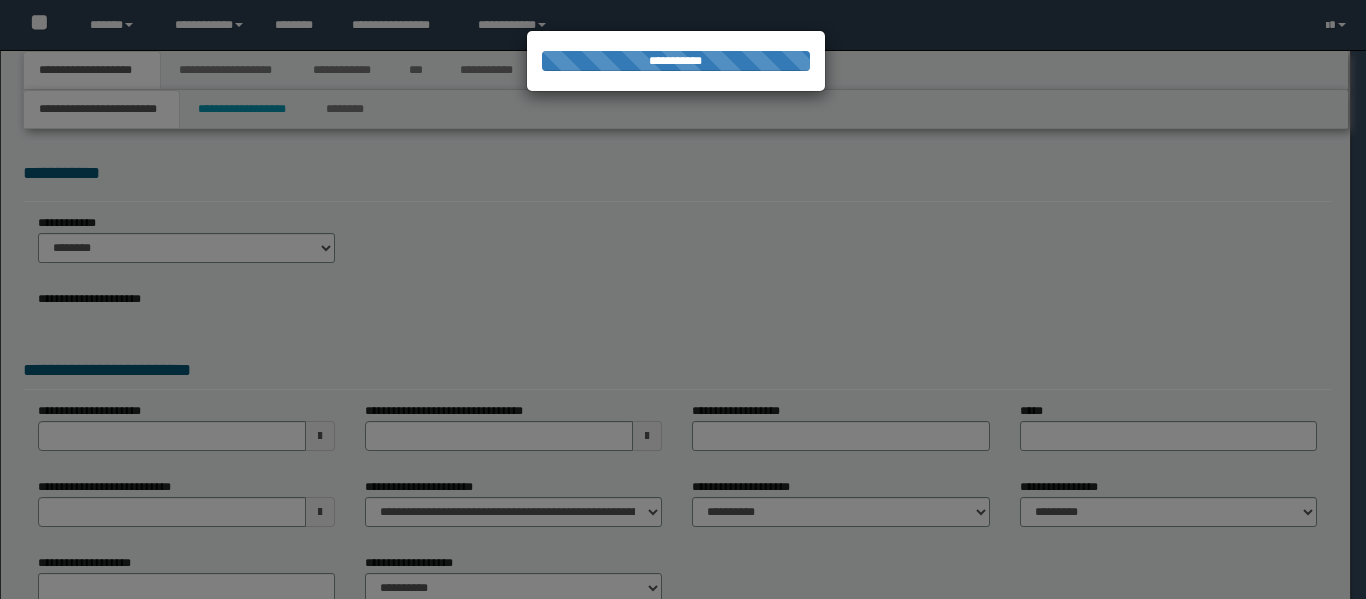 scroll, scrollTop: 0, scrollLeft: 0, axis: both 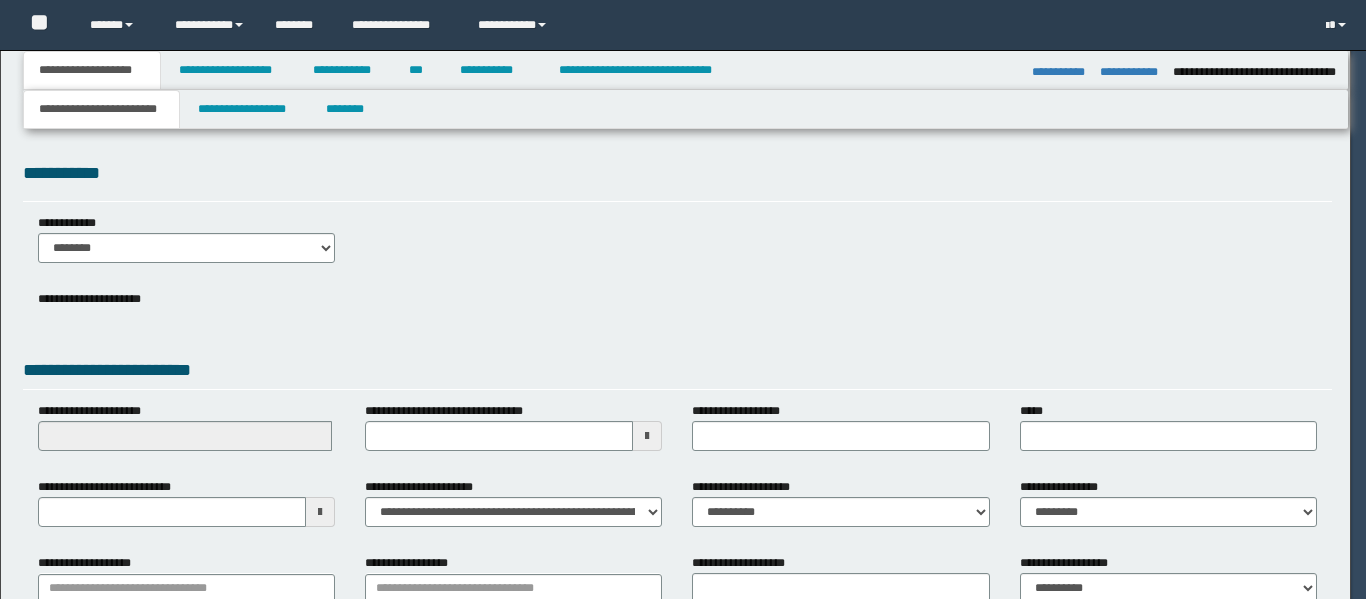 select on "*" 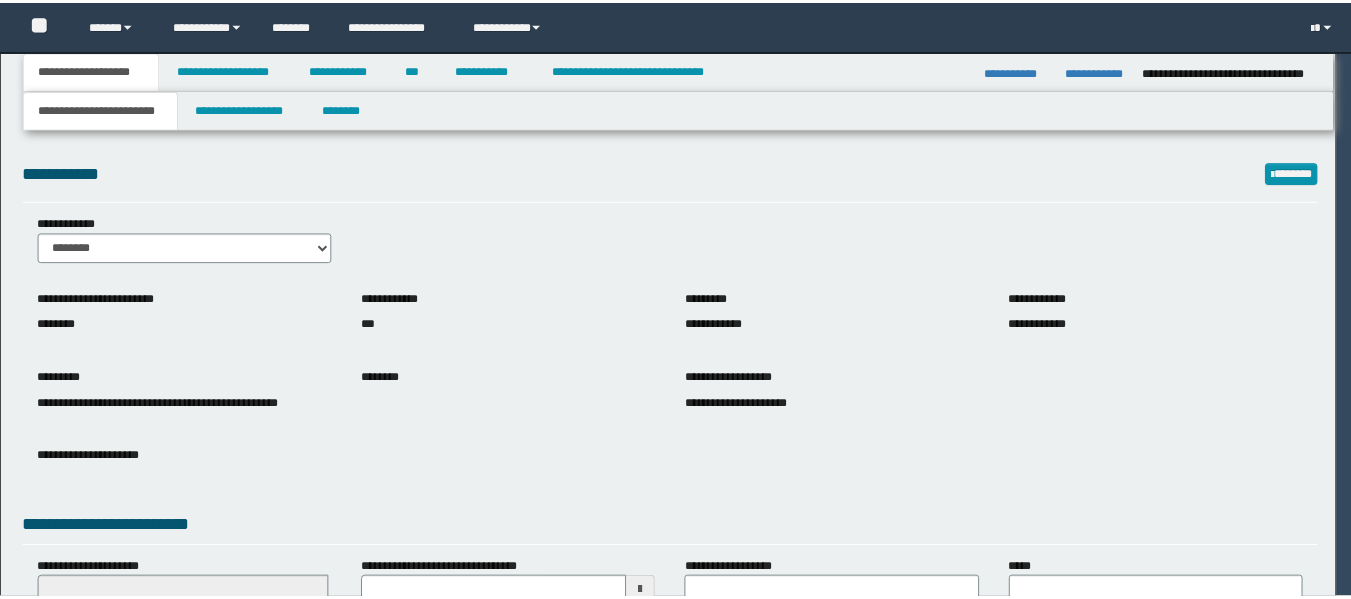 scroll, scrollTop: 0, scrollLeft: 0, axis: both 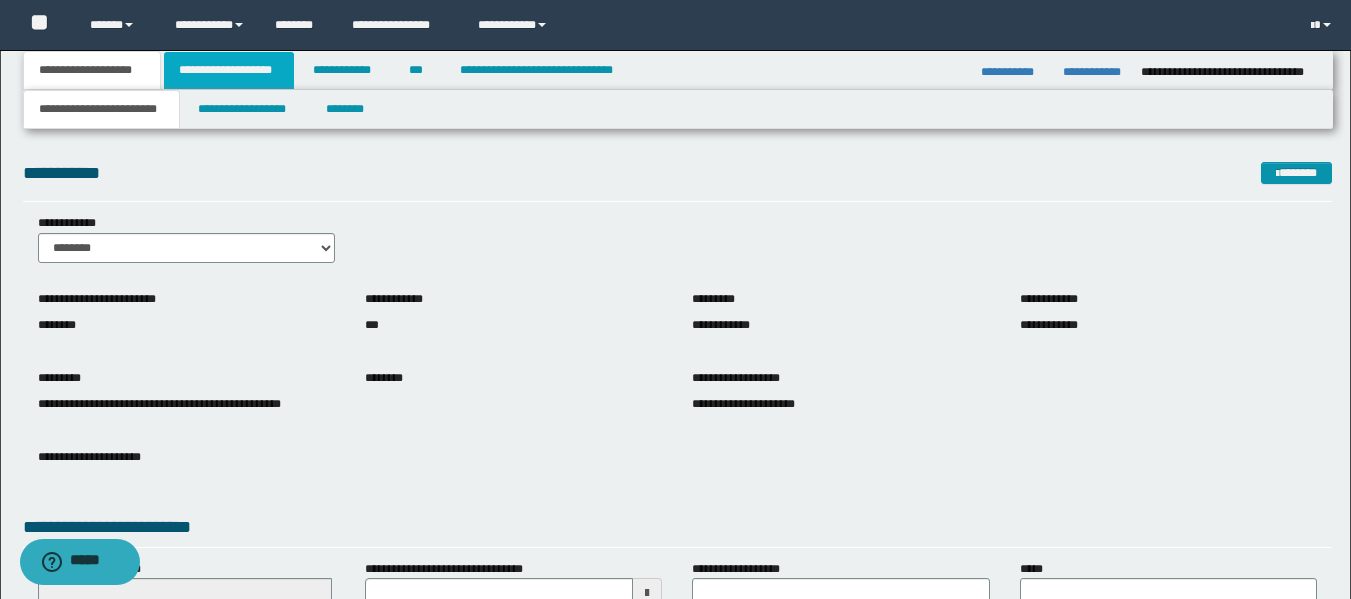 click on "**********" at bounding box center (229, 70) 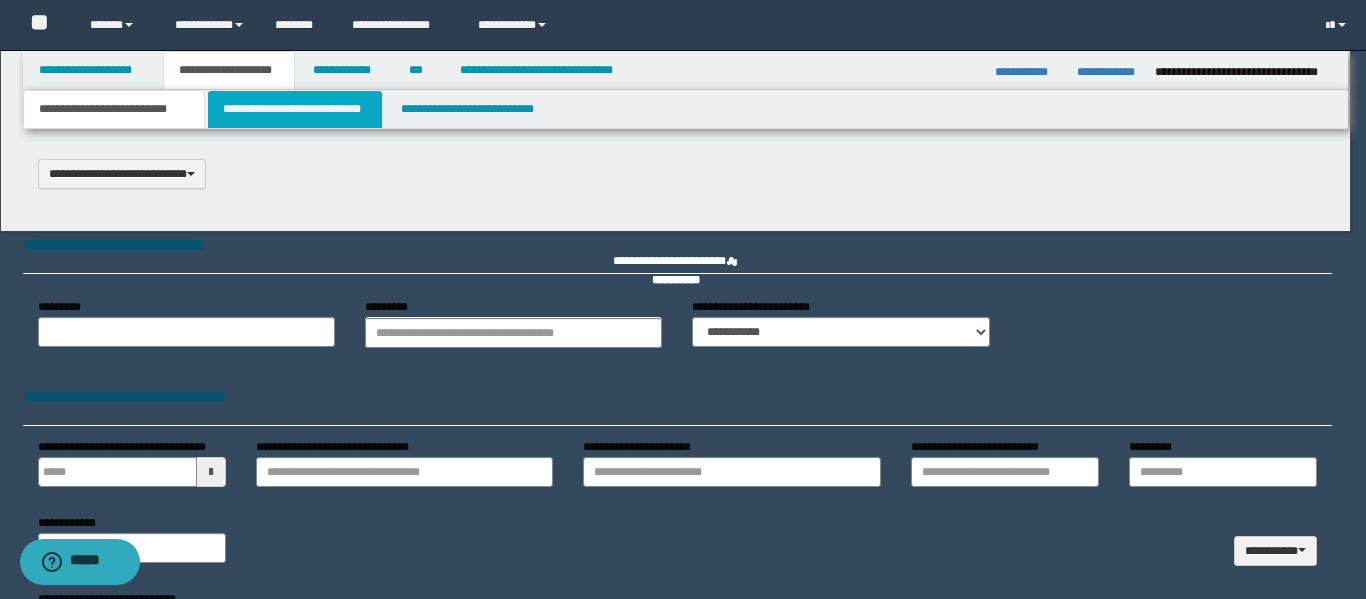 type 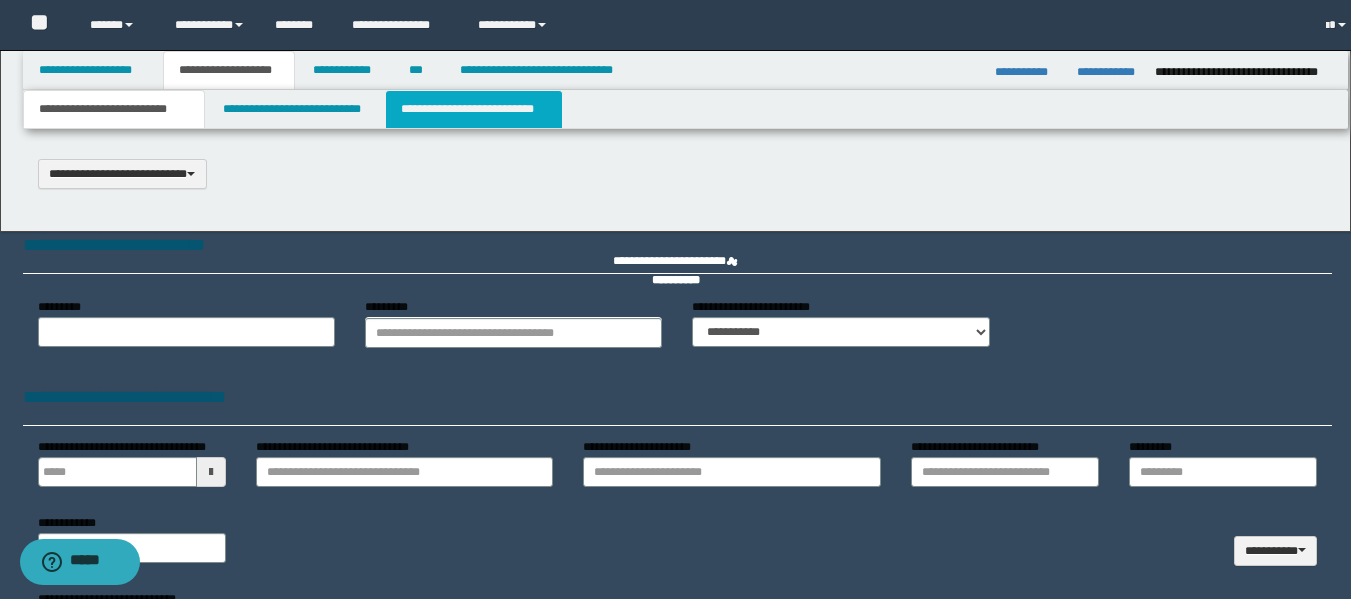 type on "**********" 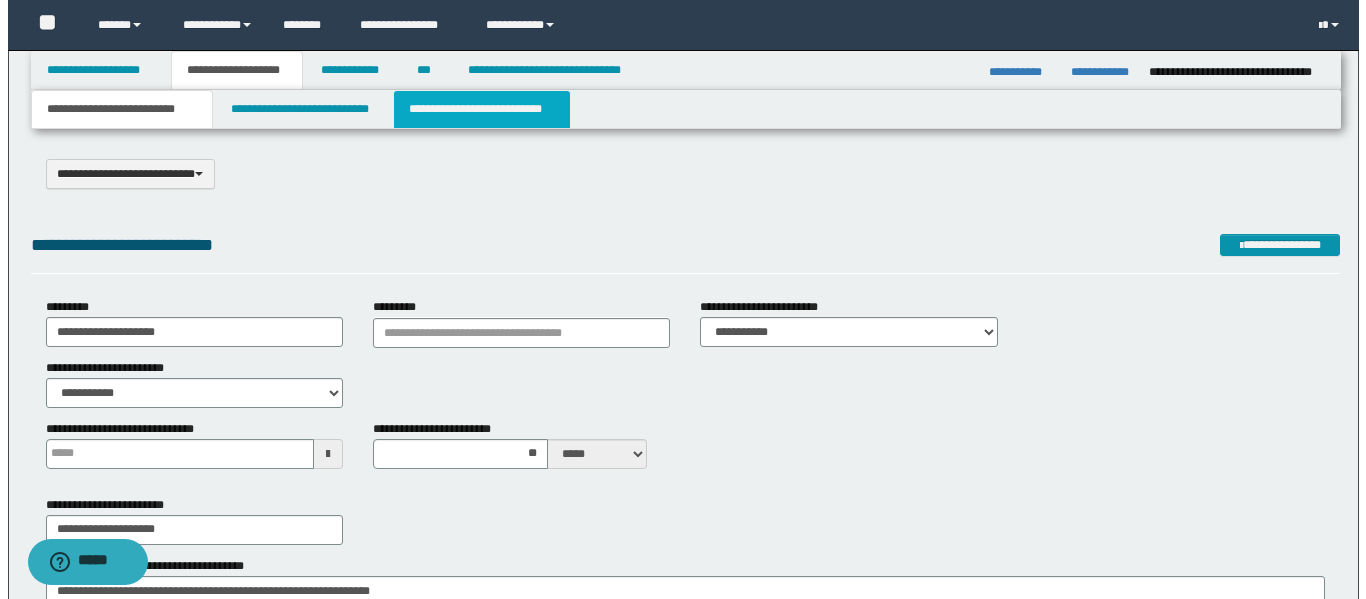 scroll, scrollTop: 0, scrollLeft: 0, axis: both 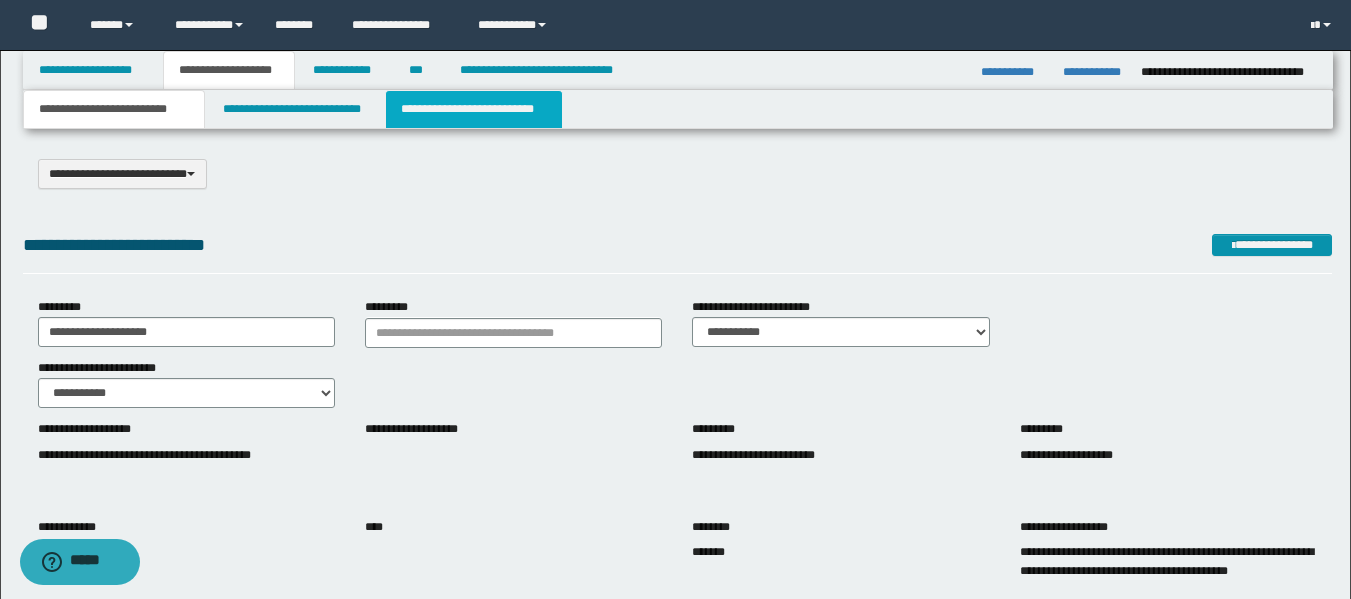 click on "**********" at bounding box center [474, 109] 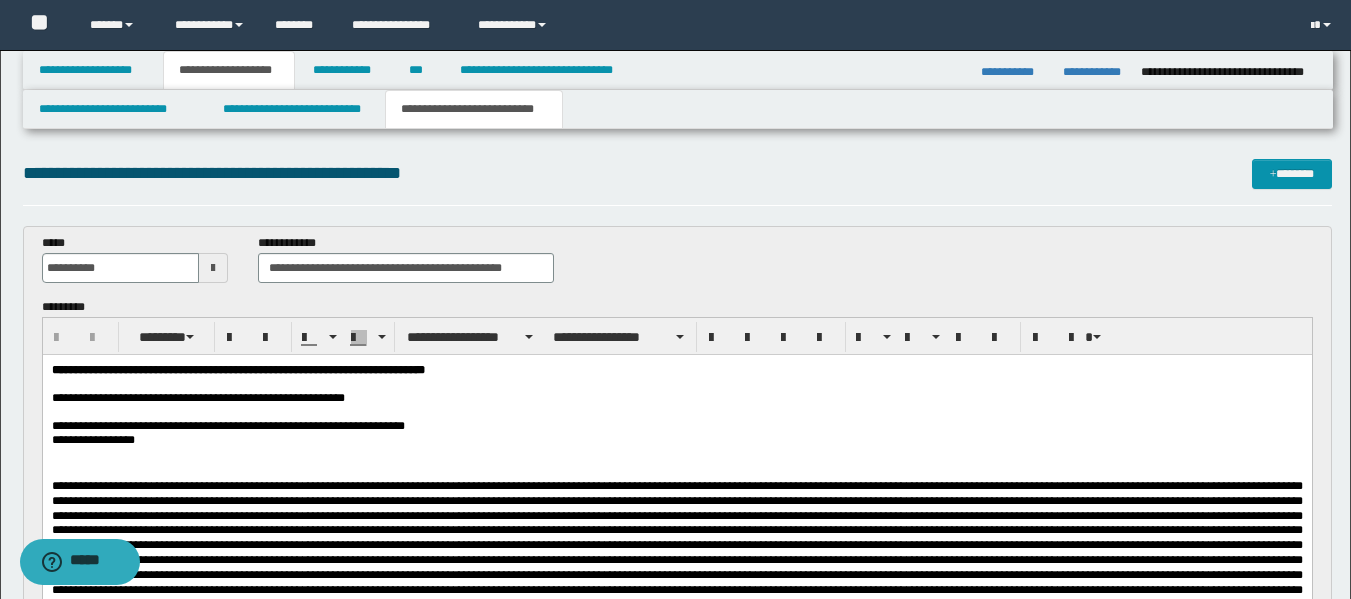 scroll, scrollTop: 0, scrollLeft: 0, axis: both 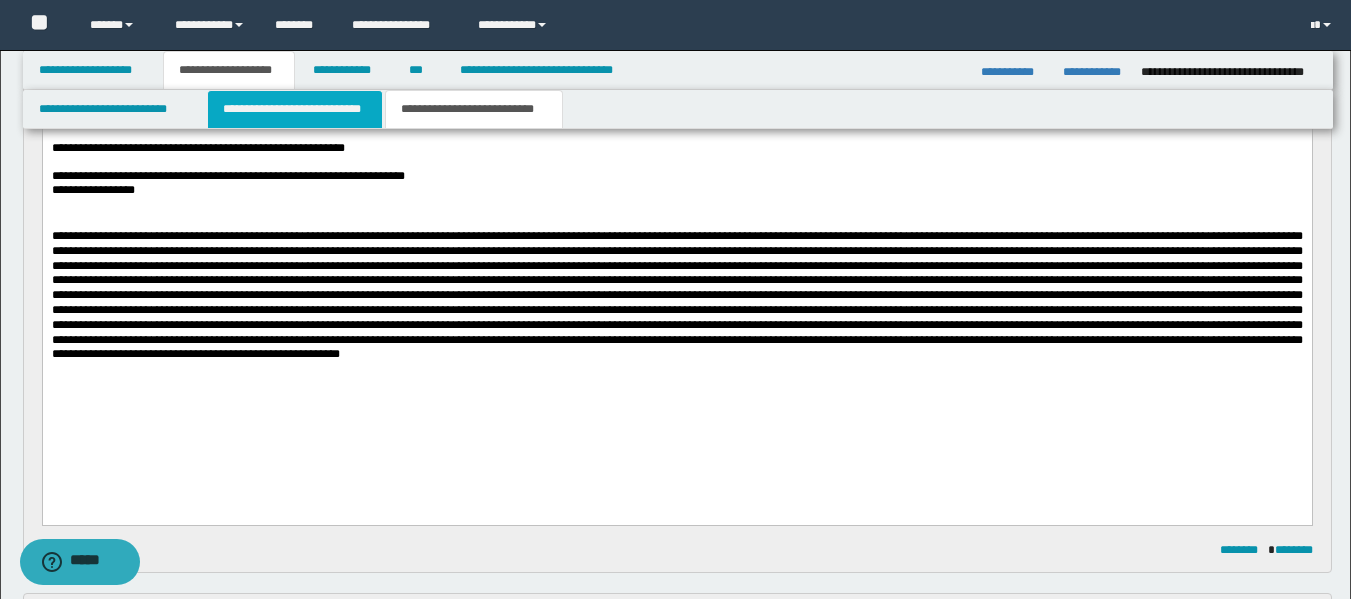 click on "**********" at bounding box center [295, 109] 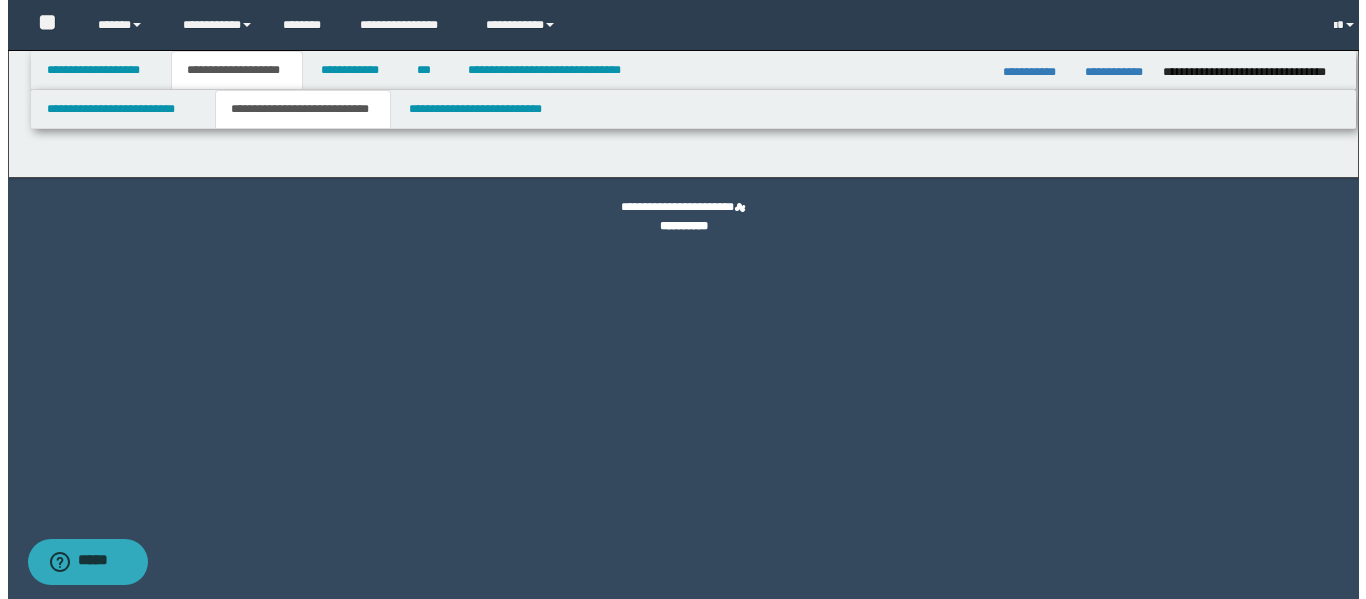 scroll, scrollTop: 0, scrollLeft: 0, axis: both 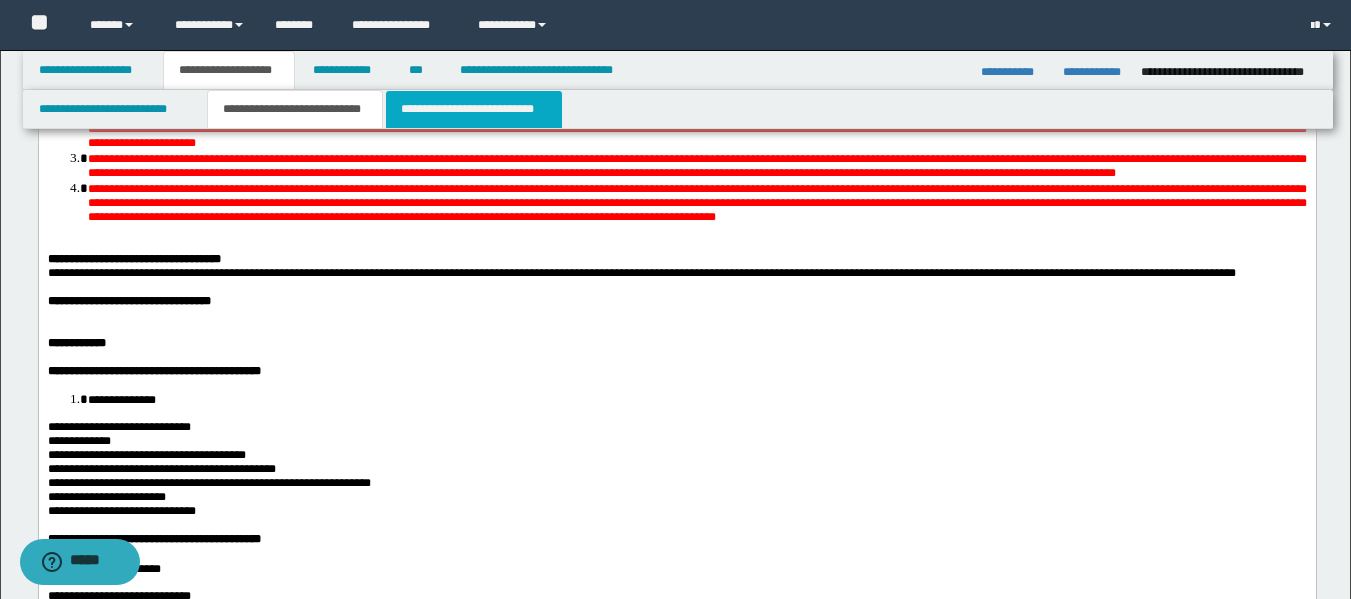 click on "**********" at bounding box center (474, 109) 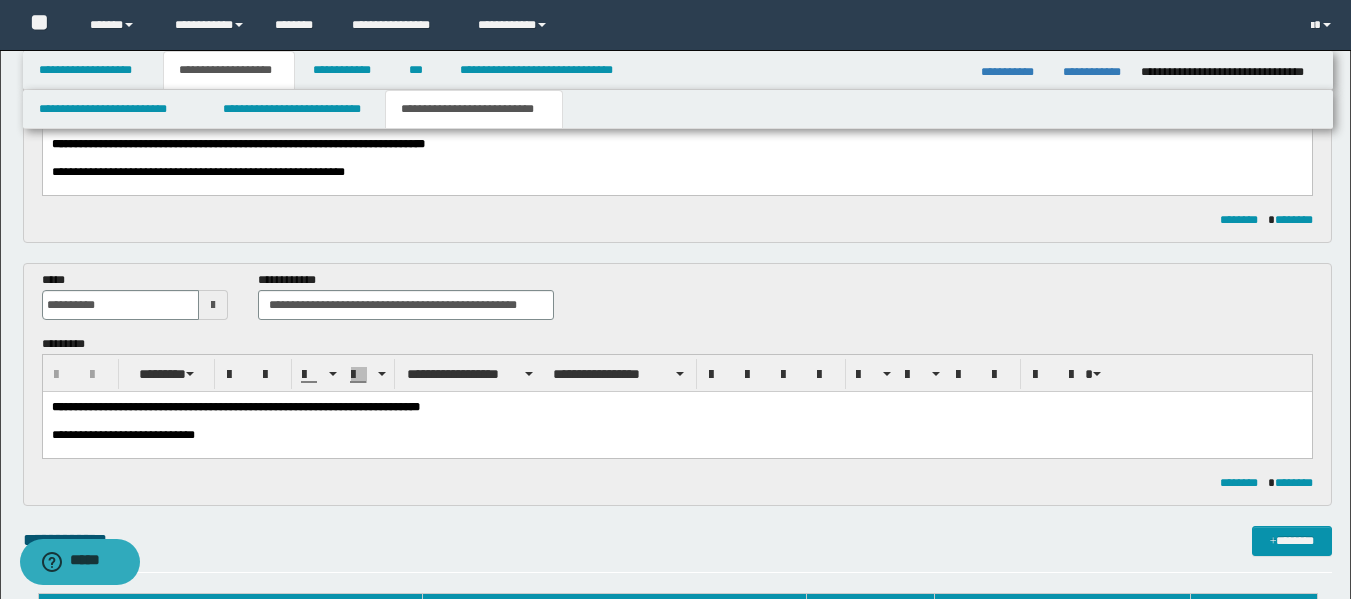 scroll, scrollTop: 223, scrollLeft: 0, axis: vertical 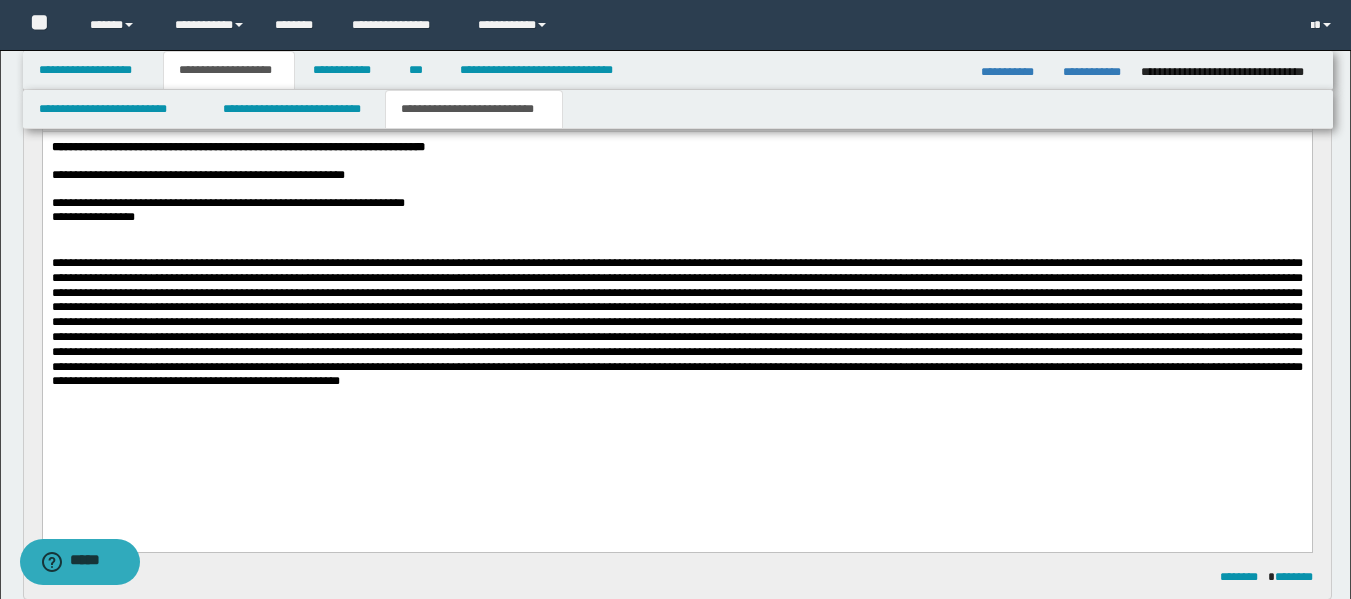 click on "**********" at bounding box center (676, 175) 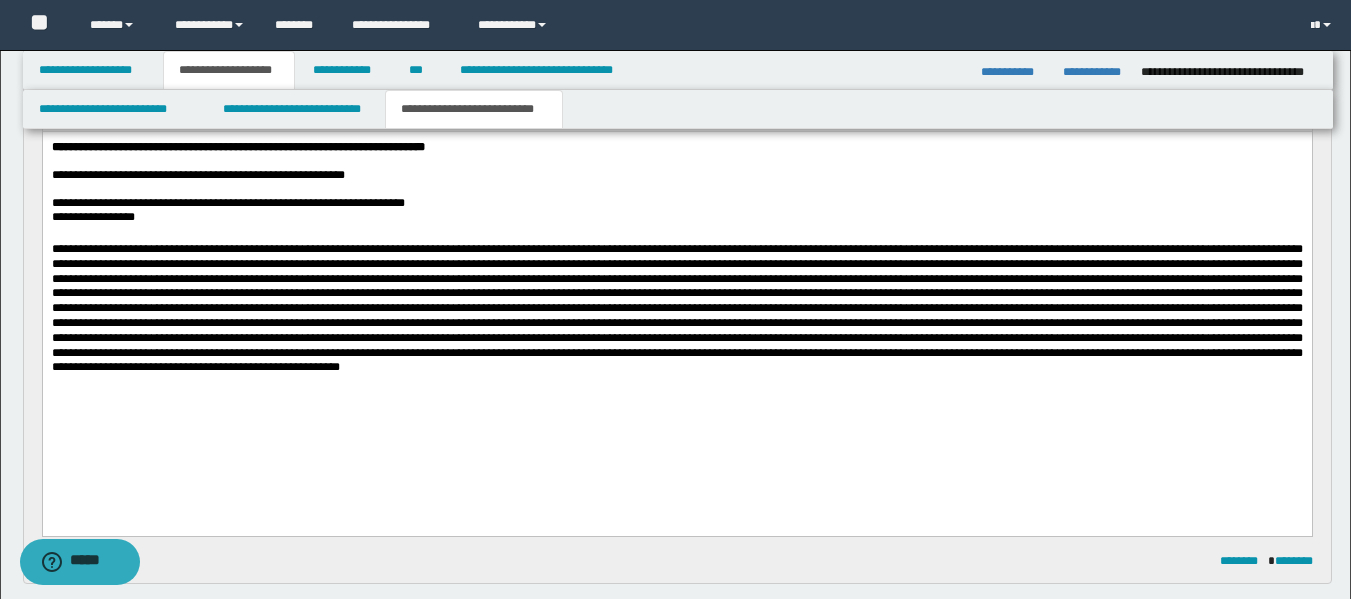 click at bounding box center [676, 308] 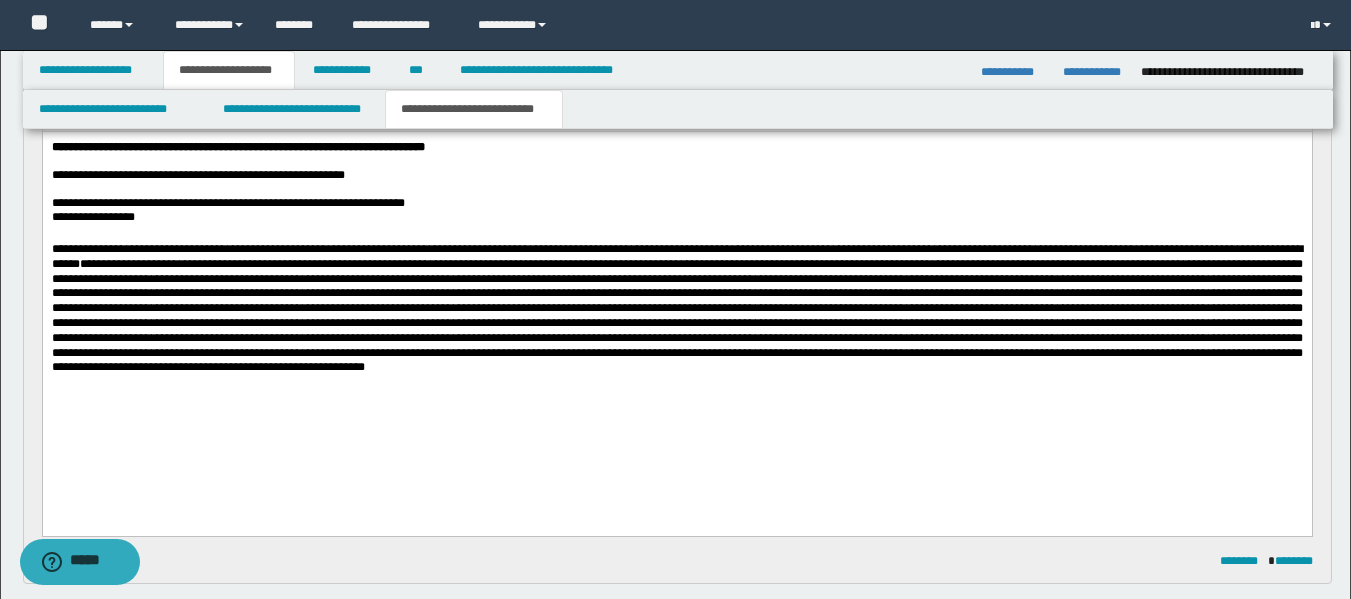 click on "**********" at bounding box center (676, 308) 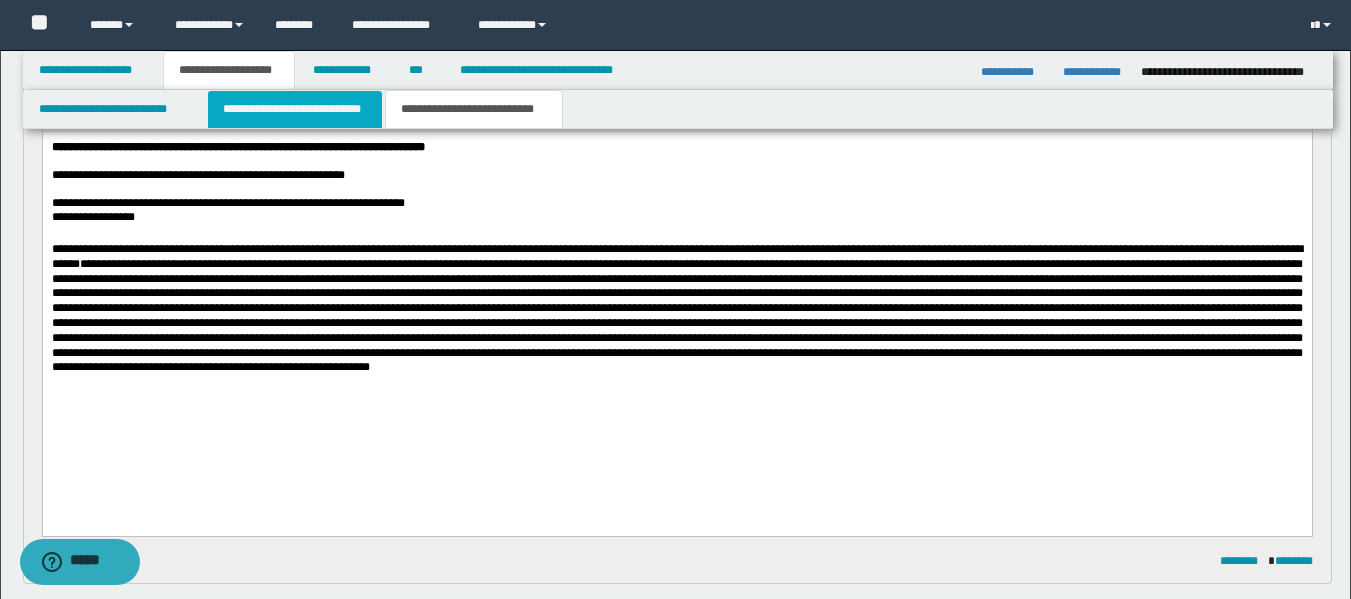 click on "**********" at bounding box center [295, 109] 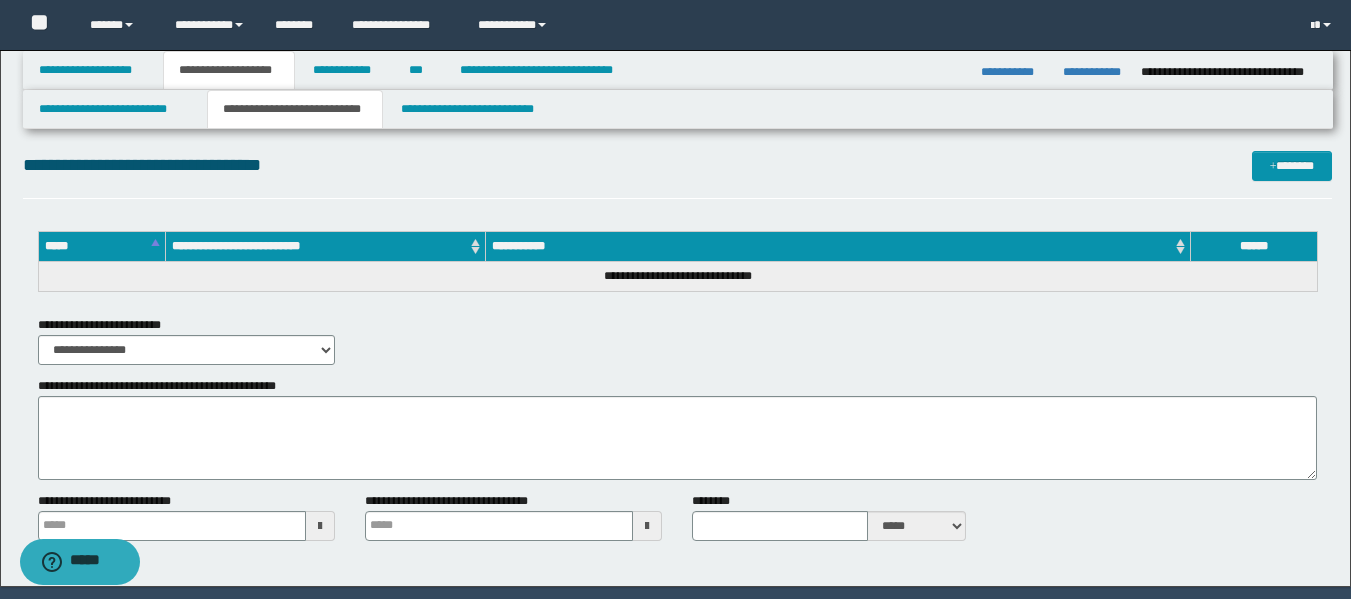scroll, scrollTop: 3599, scrollLeft: 0, axis: vertical 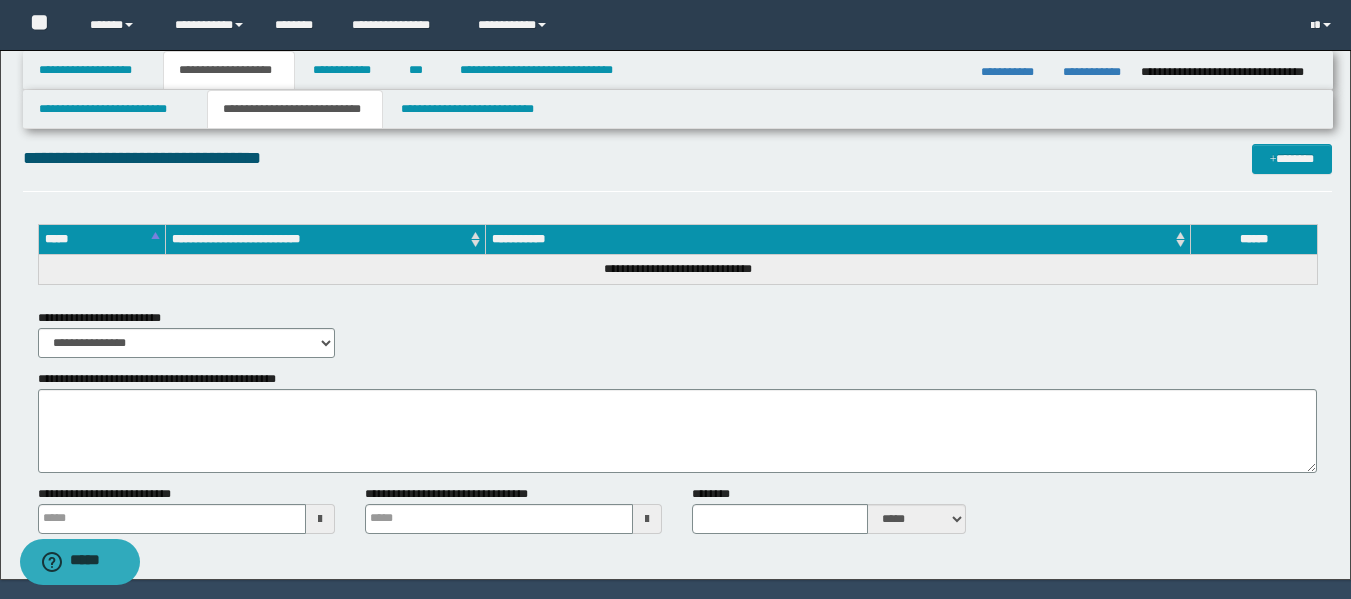 type 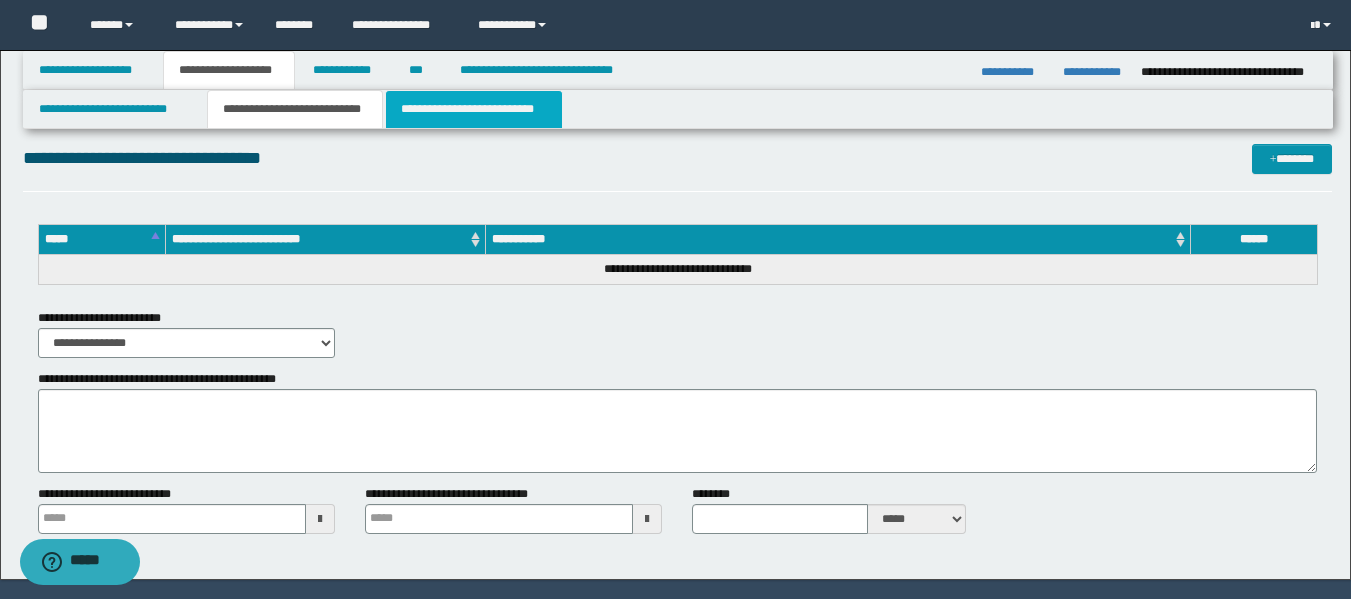 click on "**********" at bounding box center [474, 109] 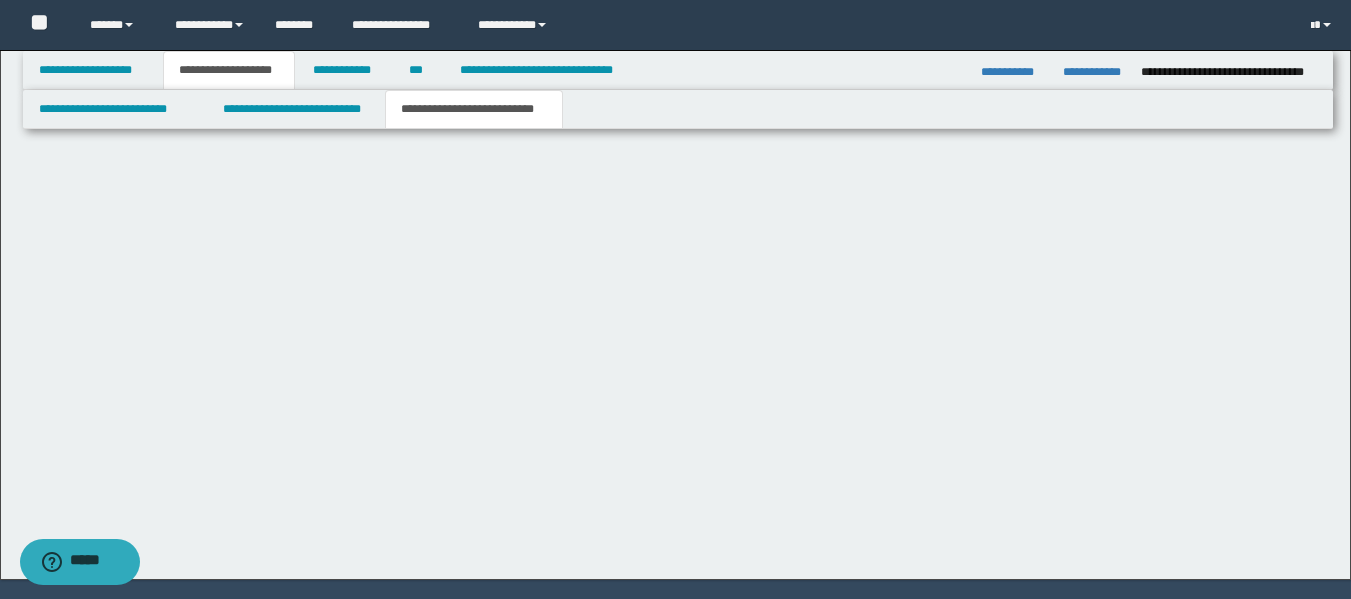 scroll, scrollTop: 1310, scrollLeft: 0, axis: vertical 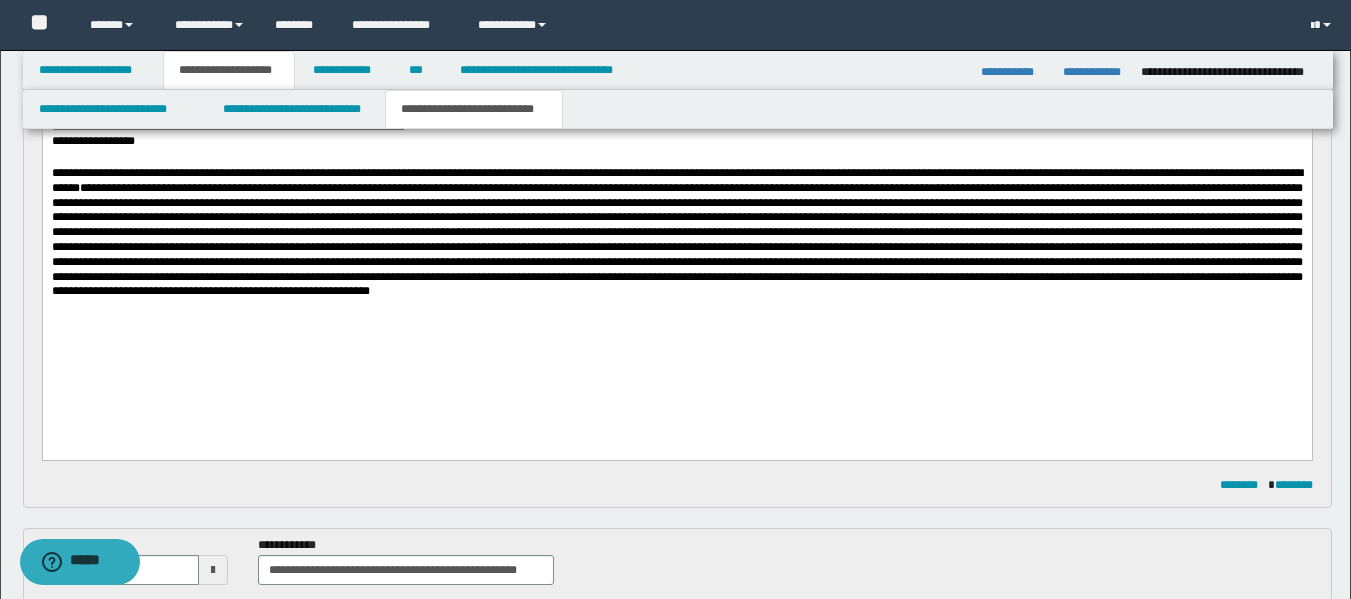 click on "**********" at bounding box center (676, 232) 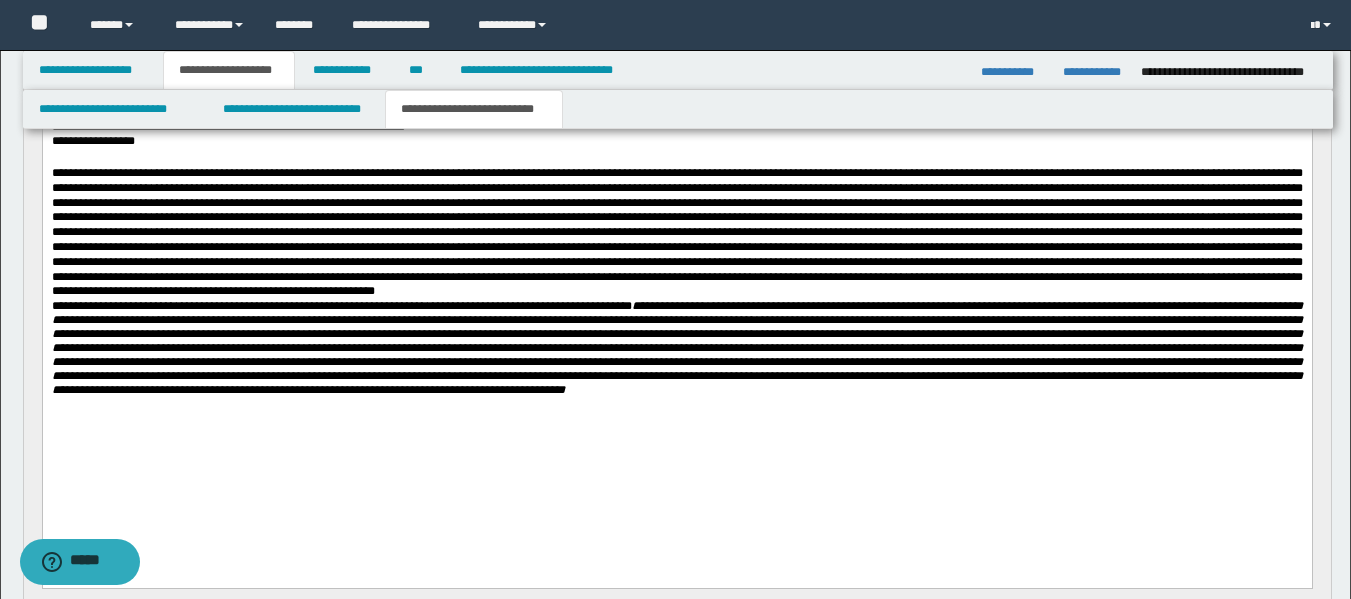 click at bounding box center (676, 232) 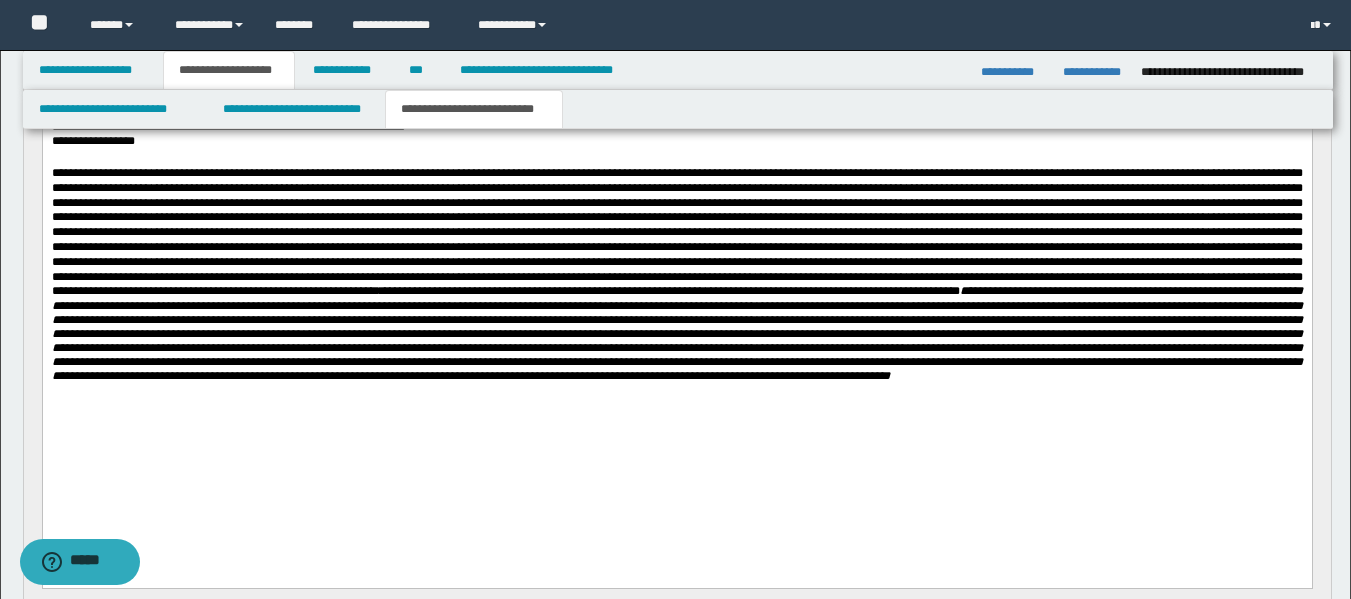 click at bounding box center [676, 333] 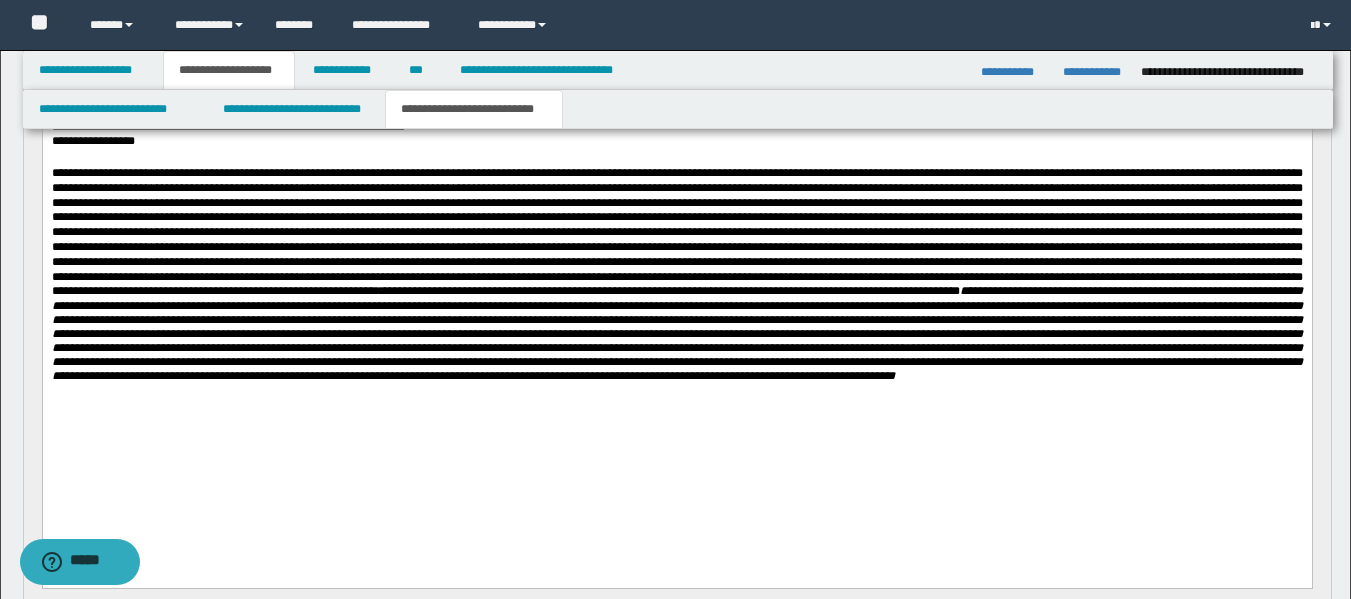 click at bounding box center (676, 333) 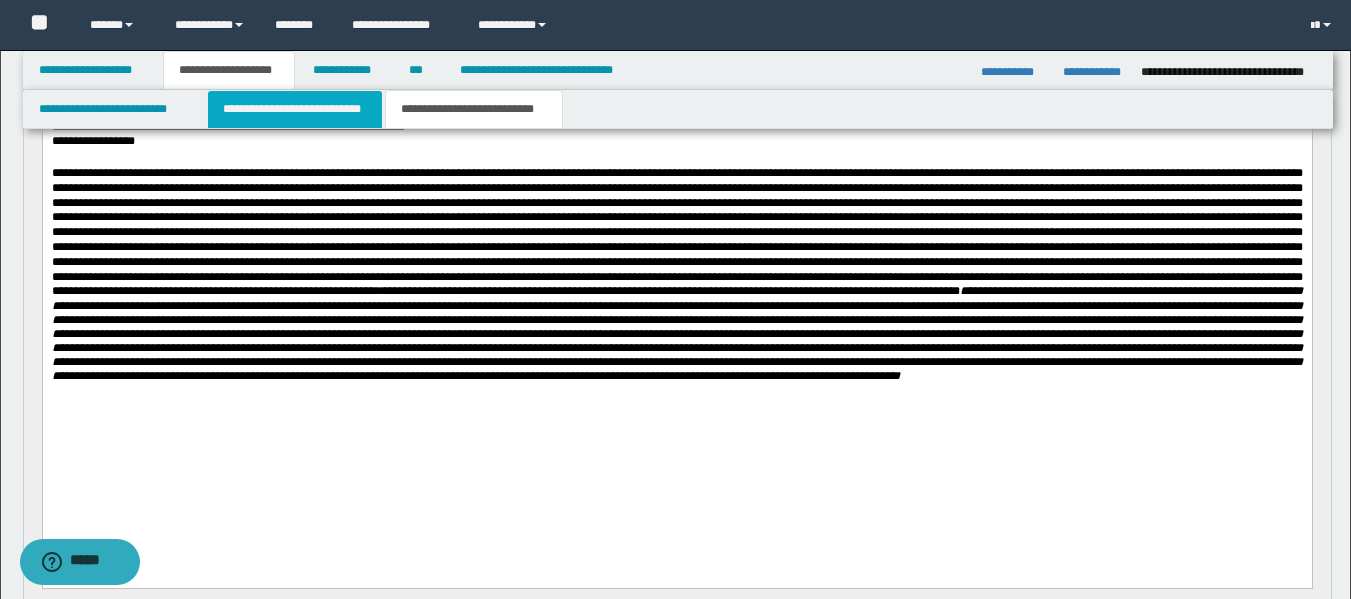 click on "**********" at bounding box center (295, 109) 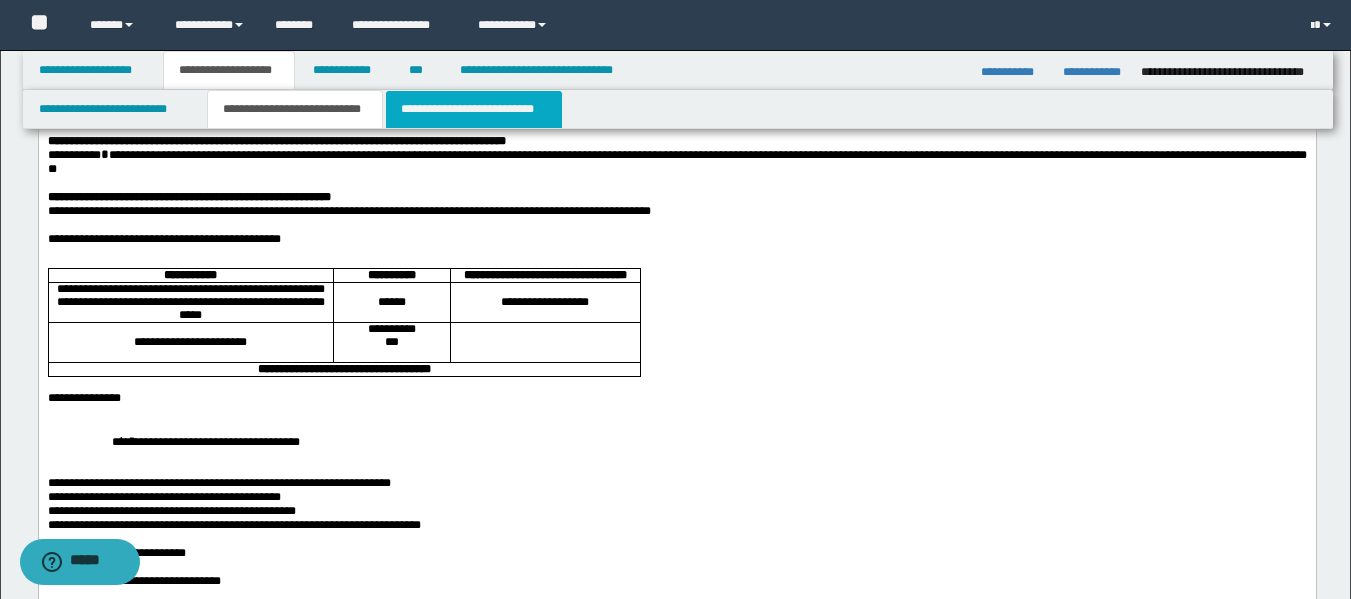 click on "**********" at bounding box center [474, 109] 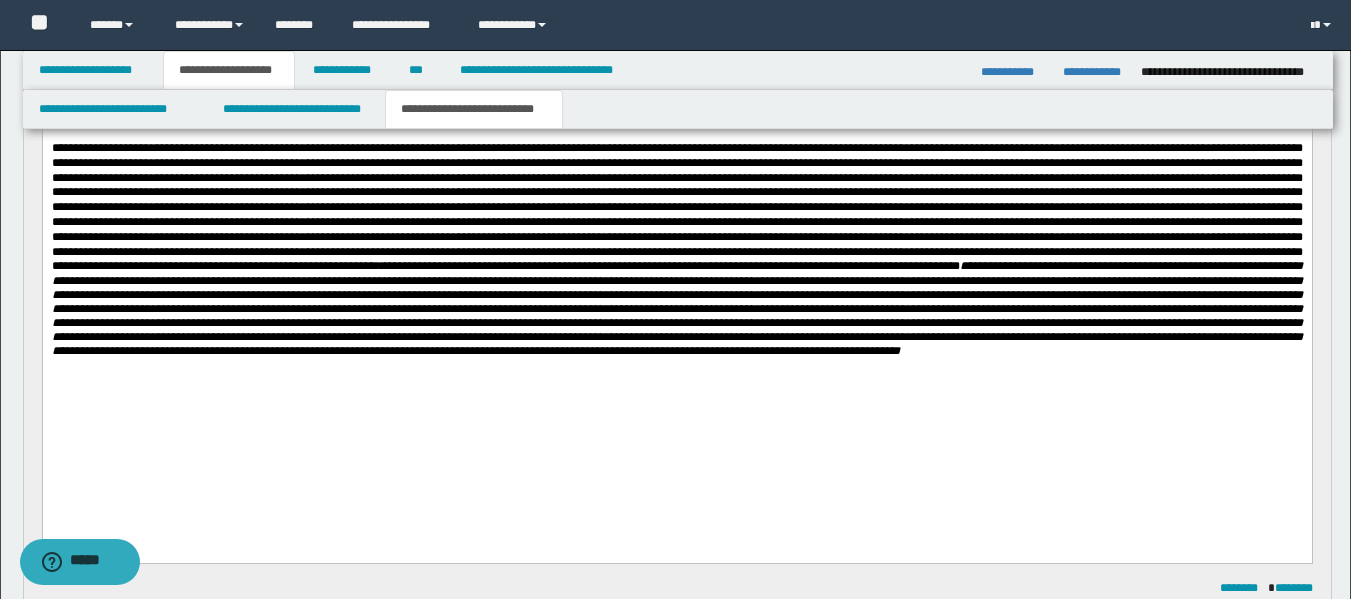 scroll, scrollTop: 338, scrollLeft: 0, axis: vertical 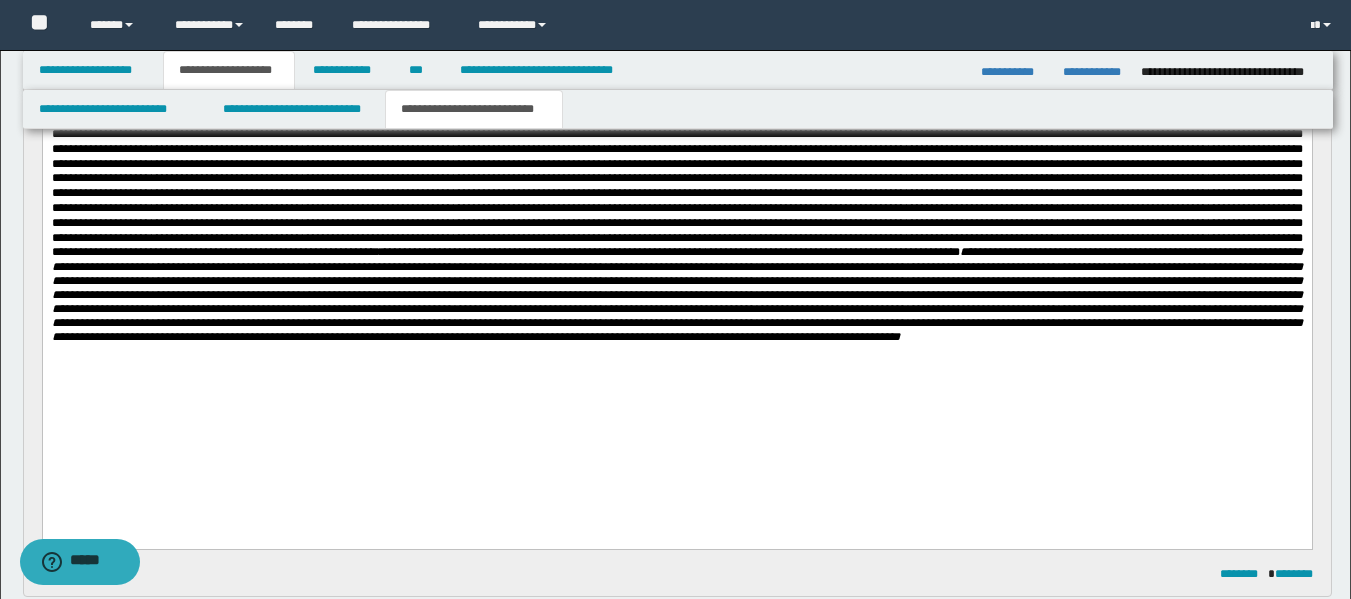 click at bounding box center [676, 294] 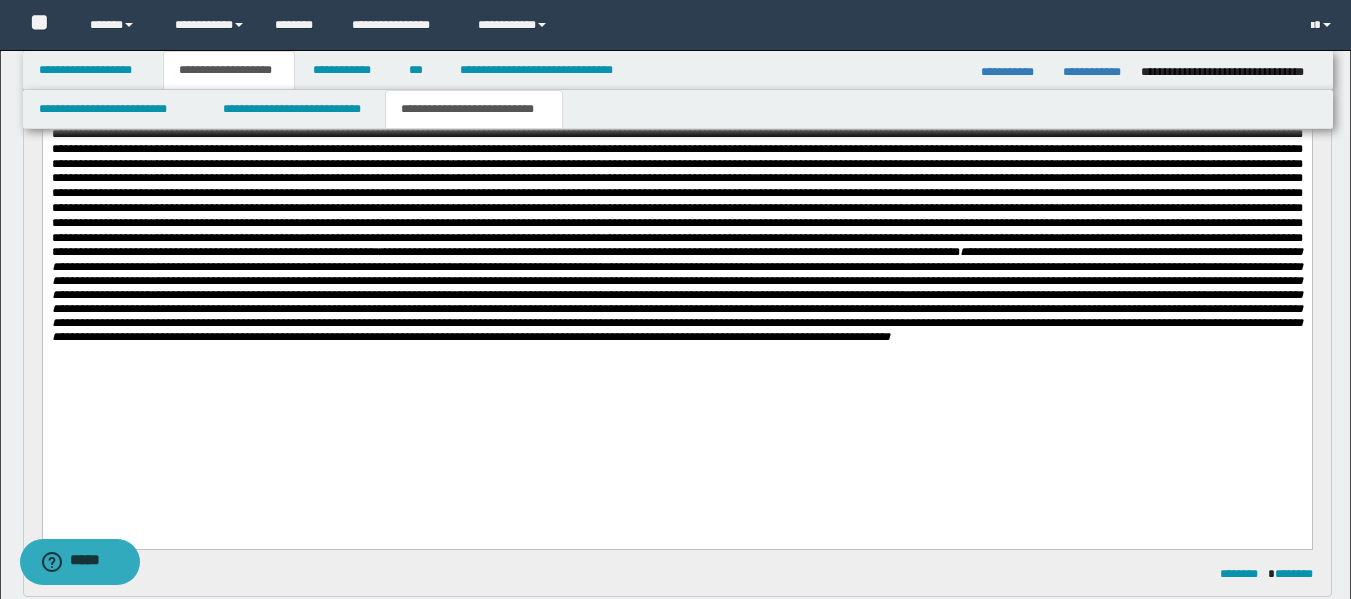 click on "**********" at bounding box center [676, 235] 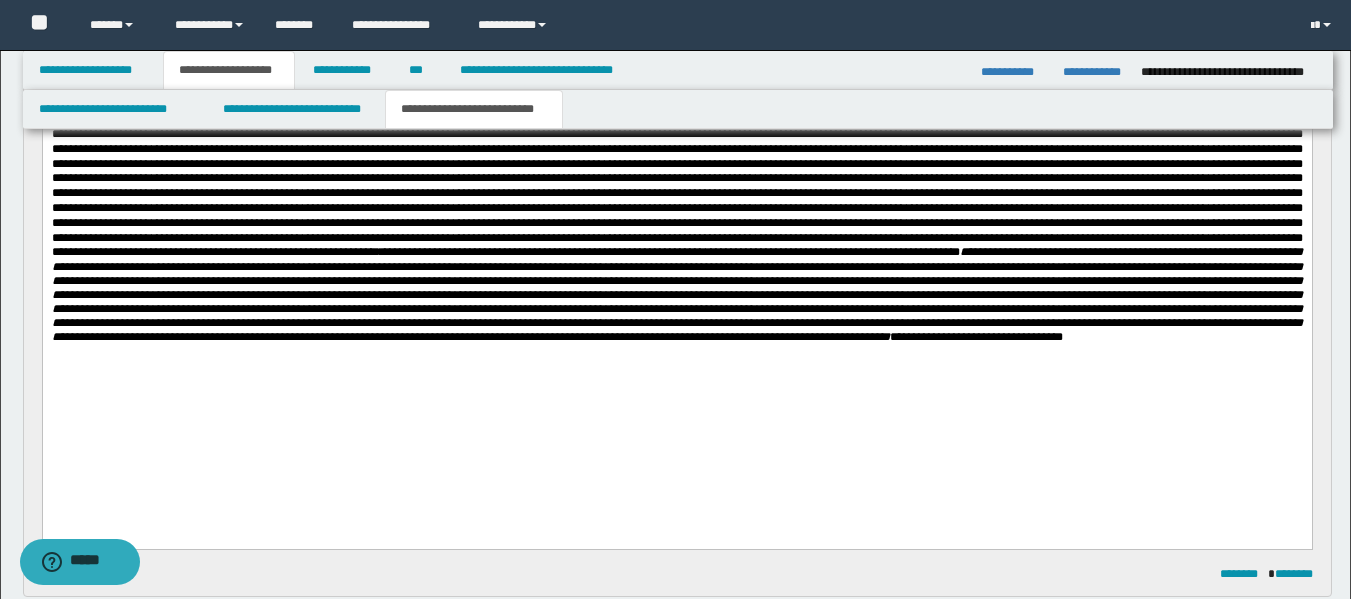 click on "**********" at bounding box center [676, 294] 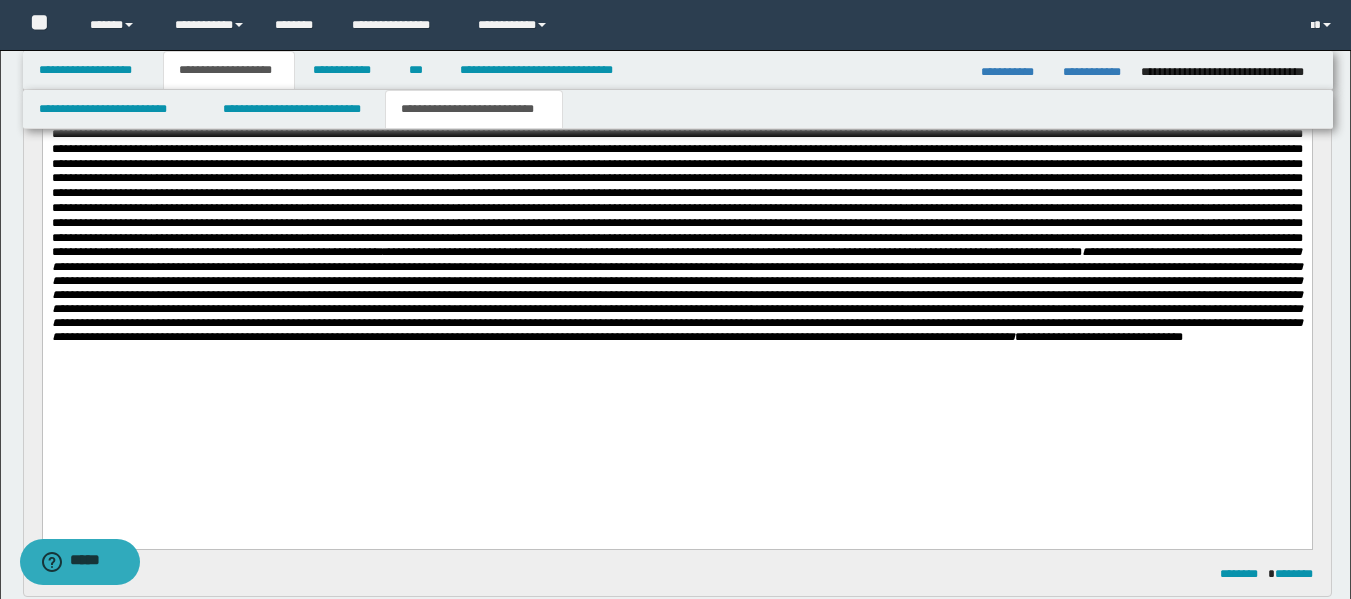 click on "**********" at bounding box center (676, 294) 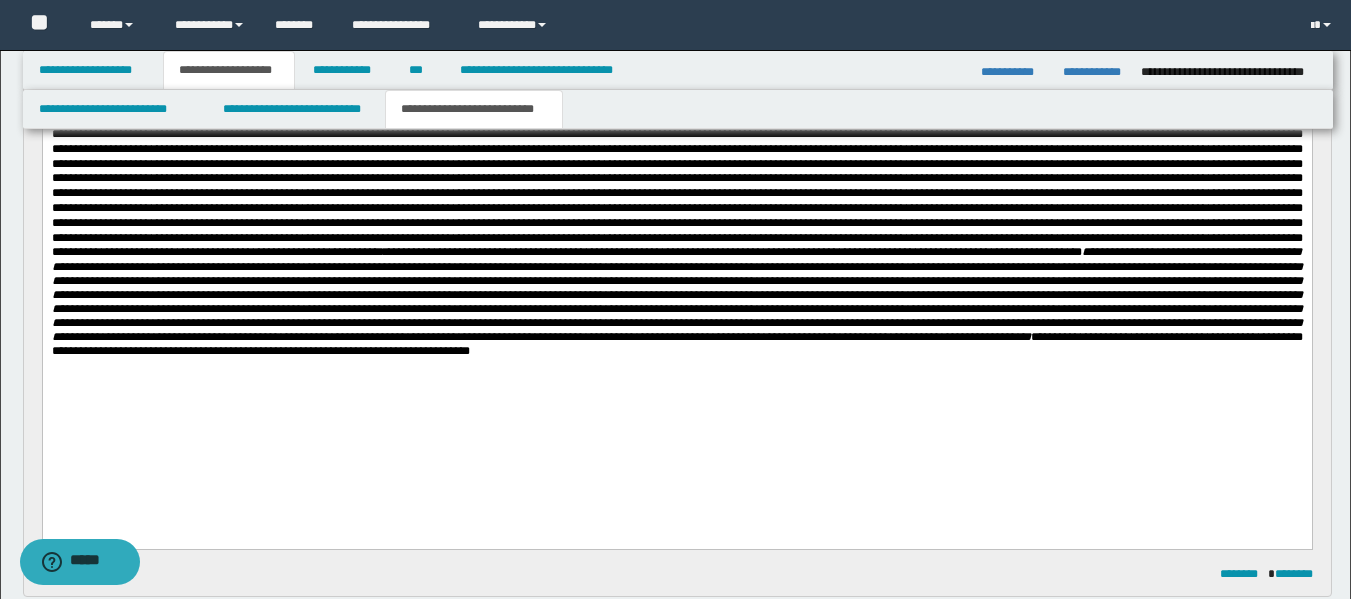 click at bounding box center [676, 294] 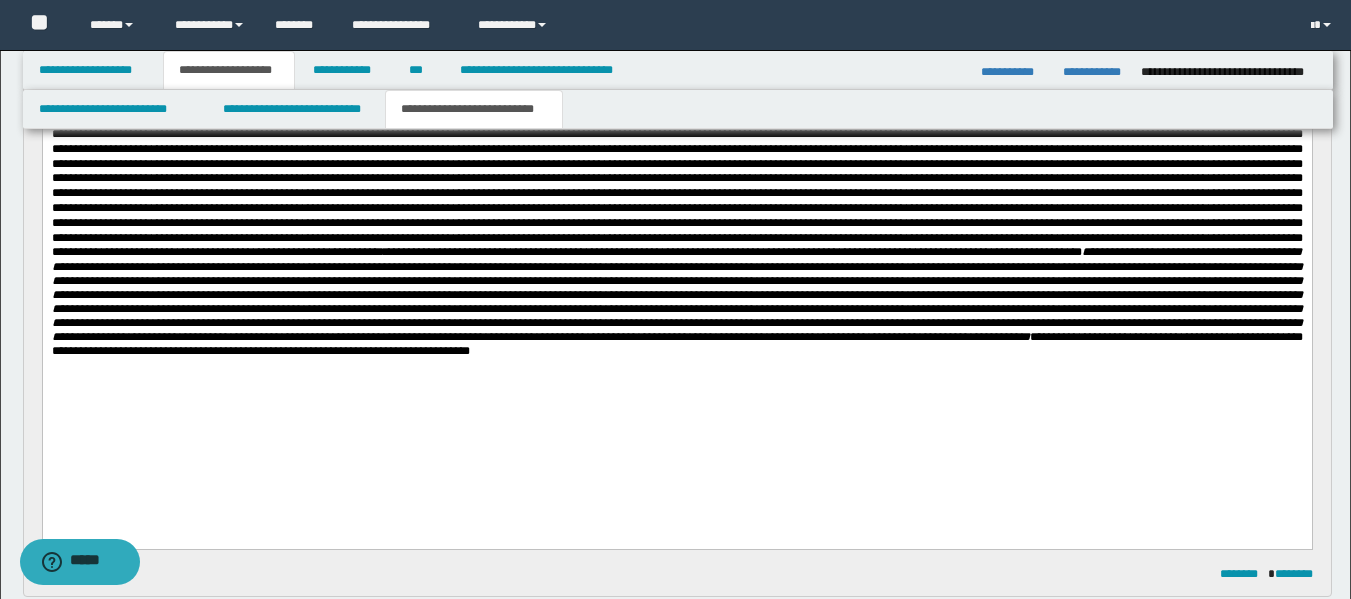 click on "**********" at bounding box center (676, 301) 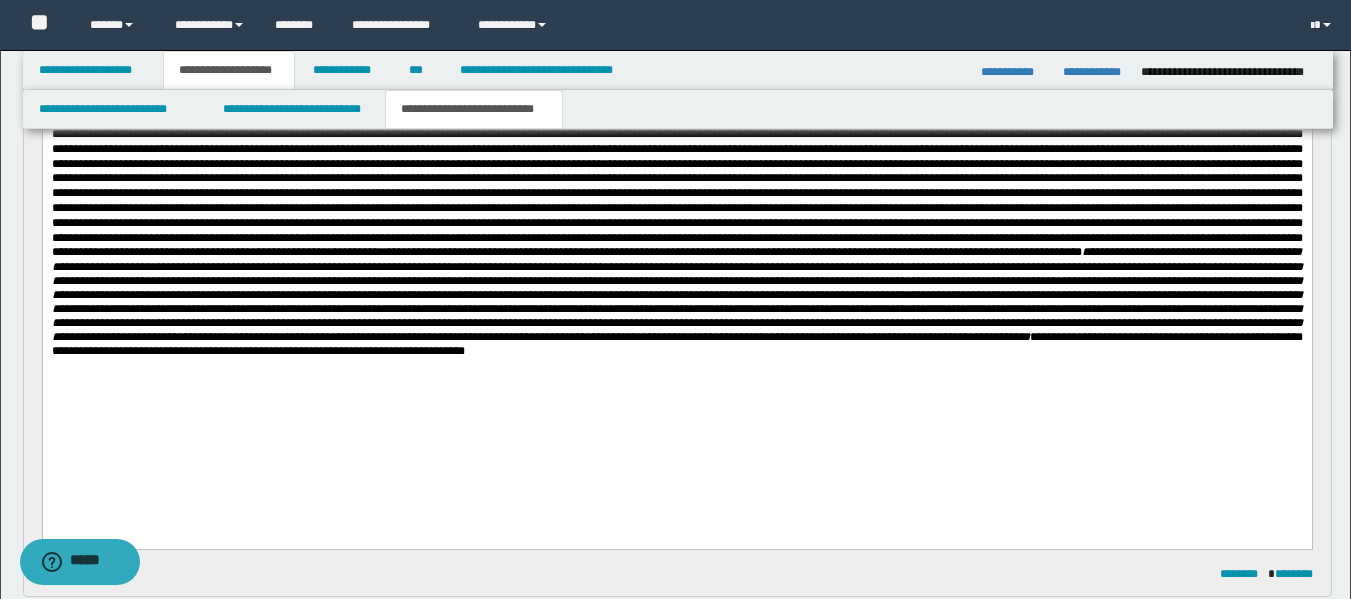click on "**********" at bounding box center [676, 301] 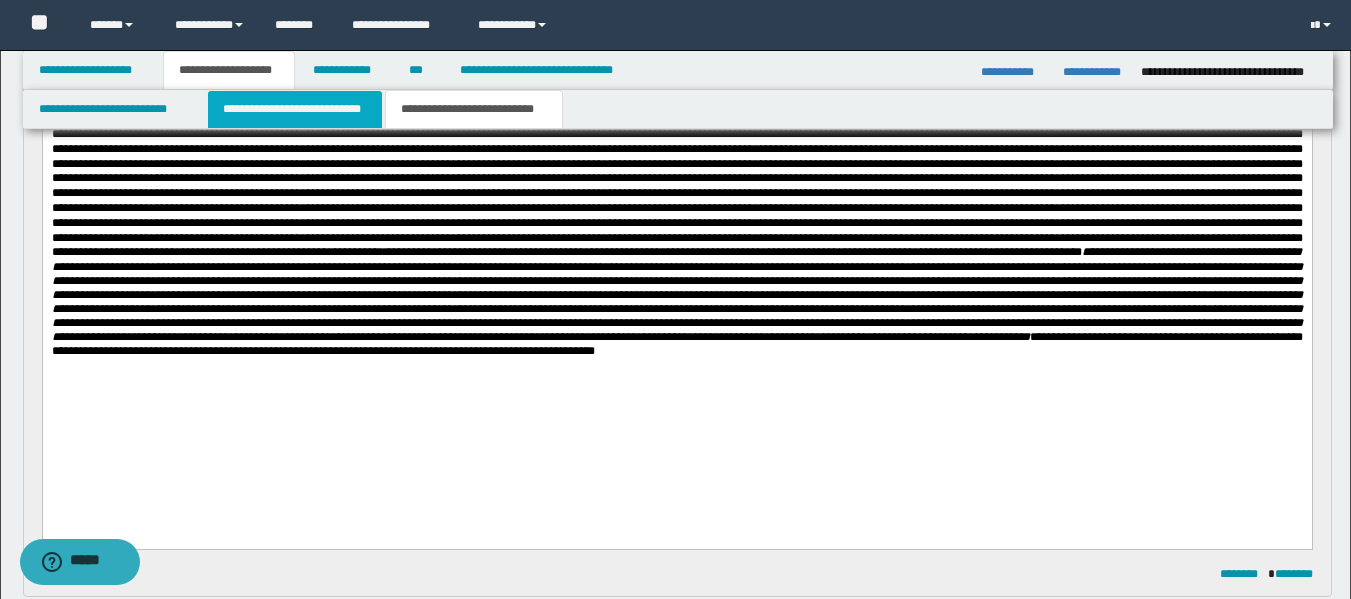 click on "**********" at bounding box center [295, 109] 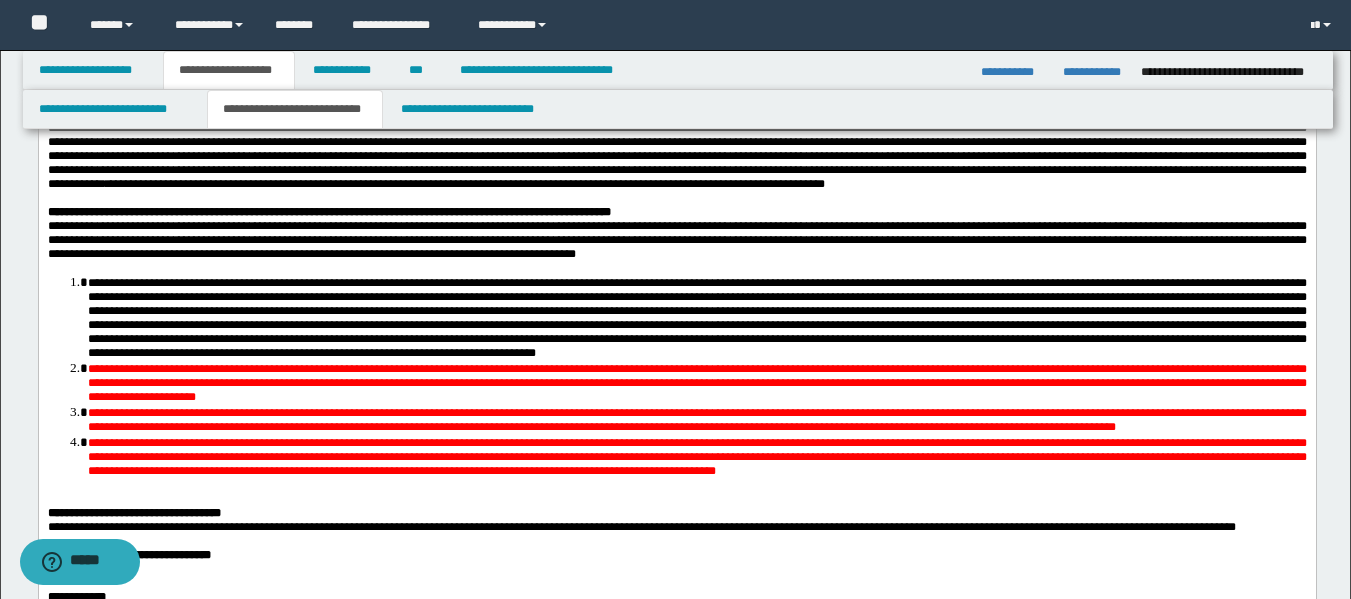 scroll, scrollTop: 824, scrollLeft: 0, axis: vertical 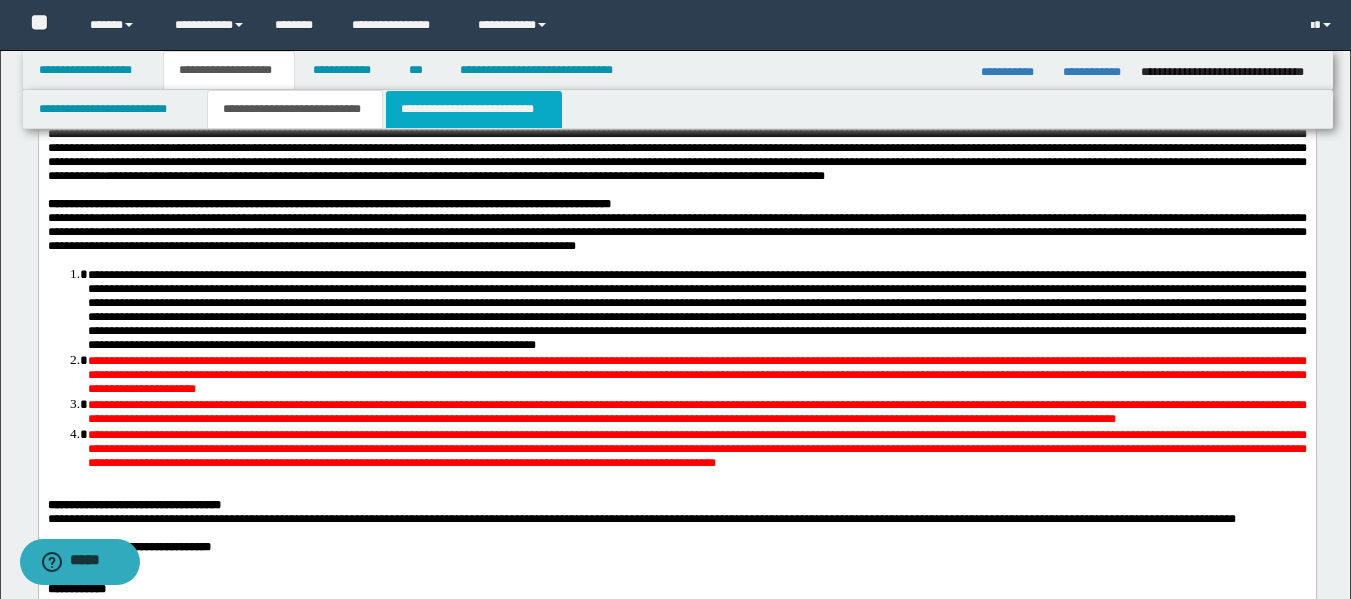 click on "**********" at bounding box center (474, 109) 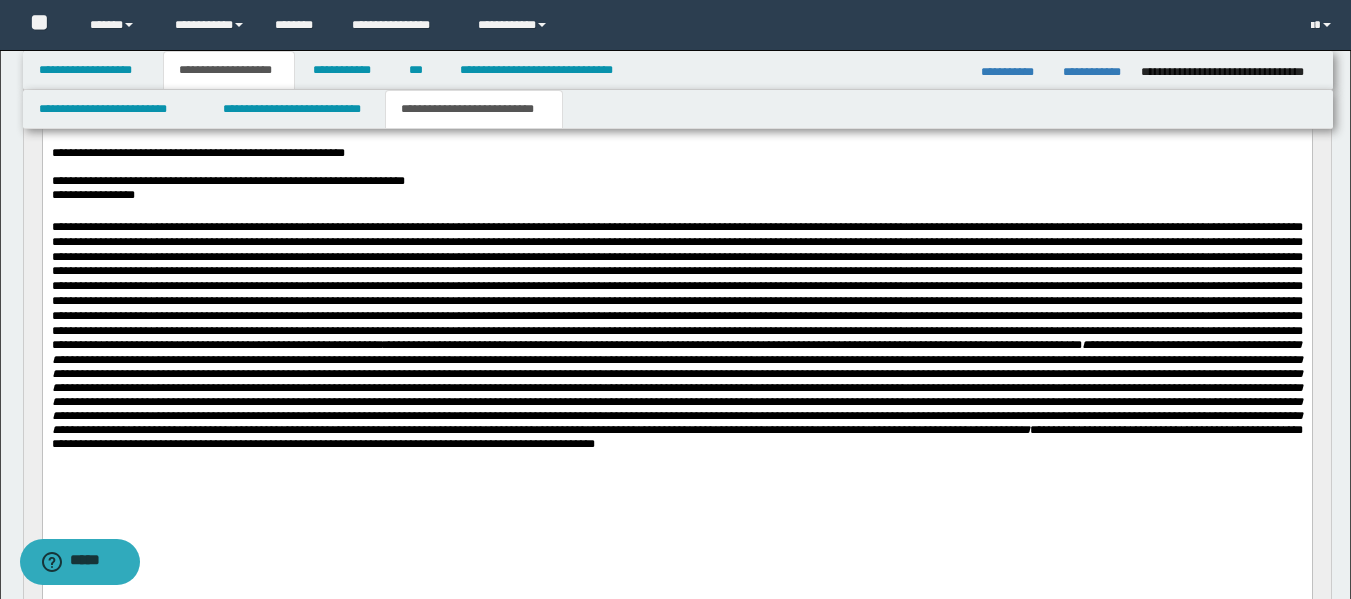 scroll, scrollTop: 241, scrollLeft: 0, axis: vertical 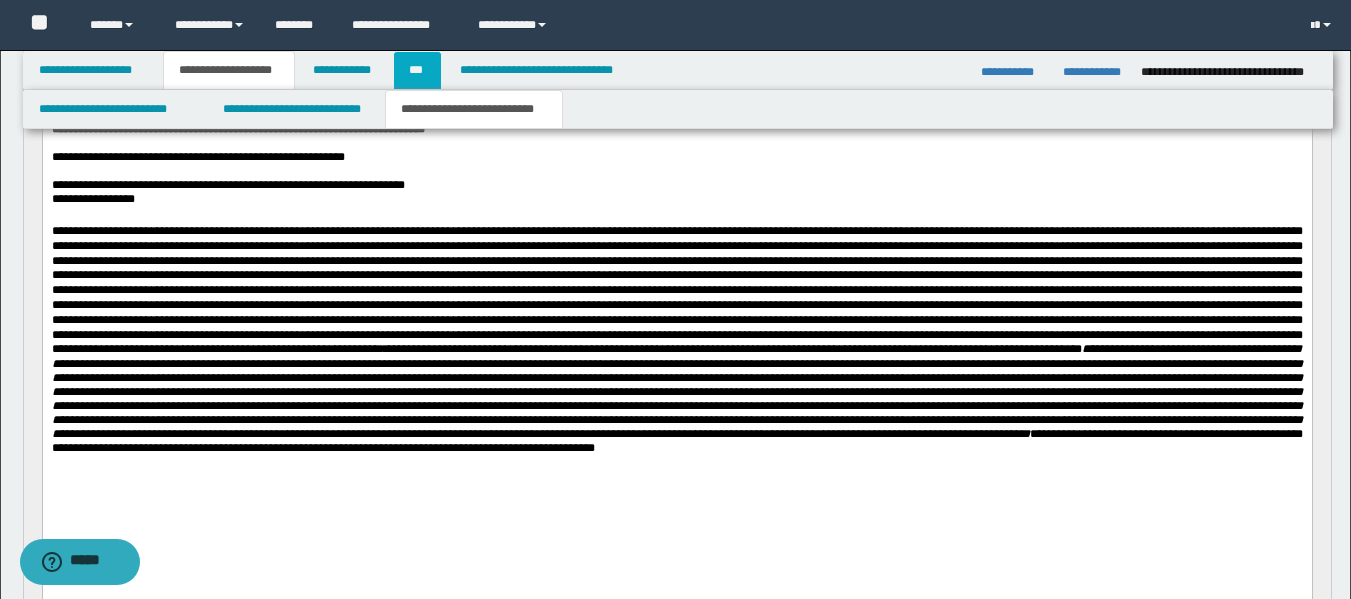 click on "***" at bounding box center (417, 70) 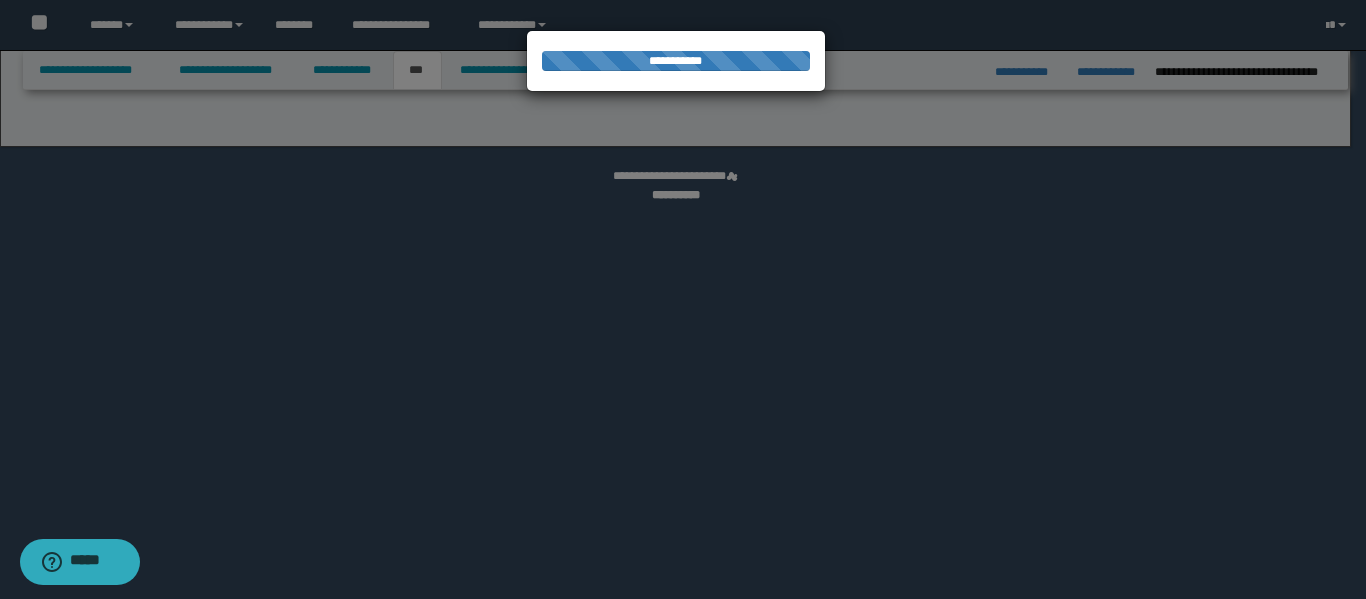 select on "*" 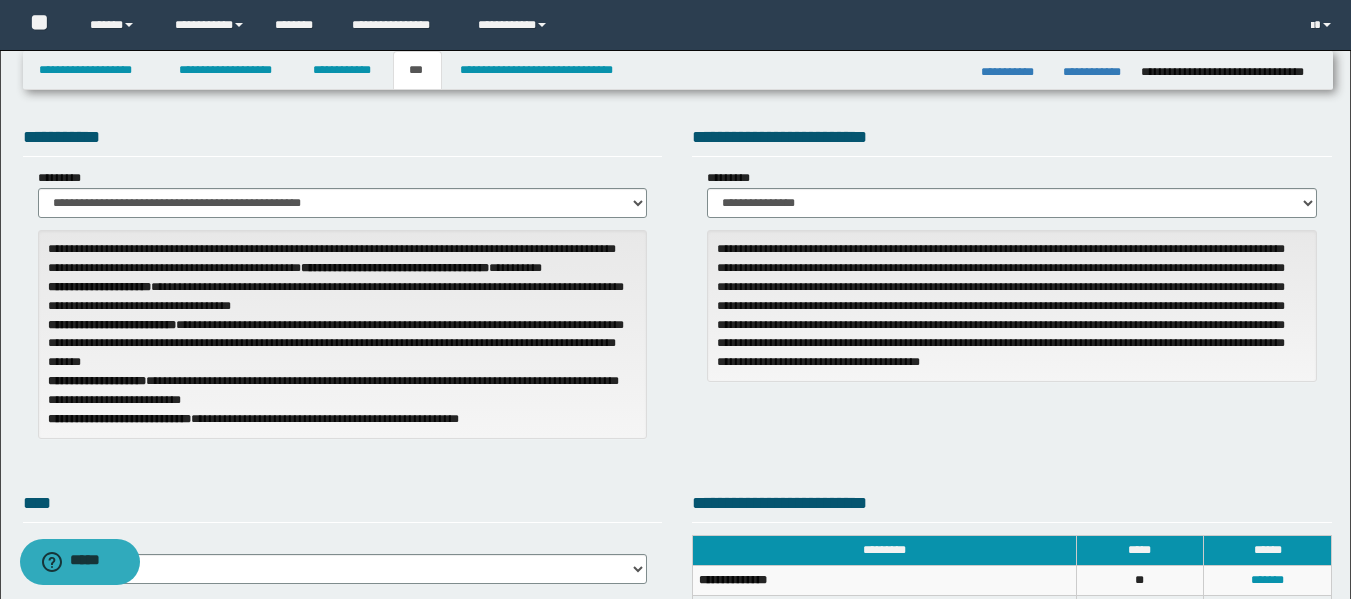 scroll, scrollTop: 34, scrollLeft: 0, axis: vertical 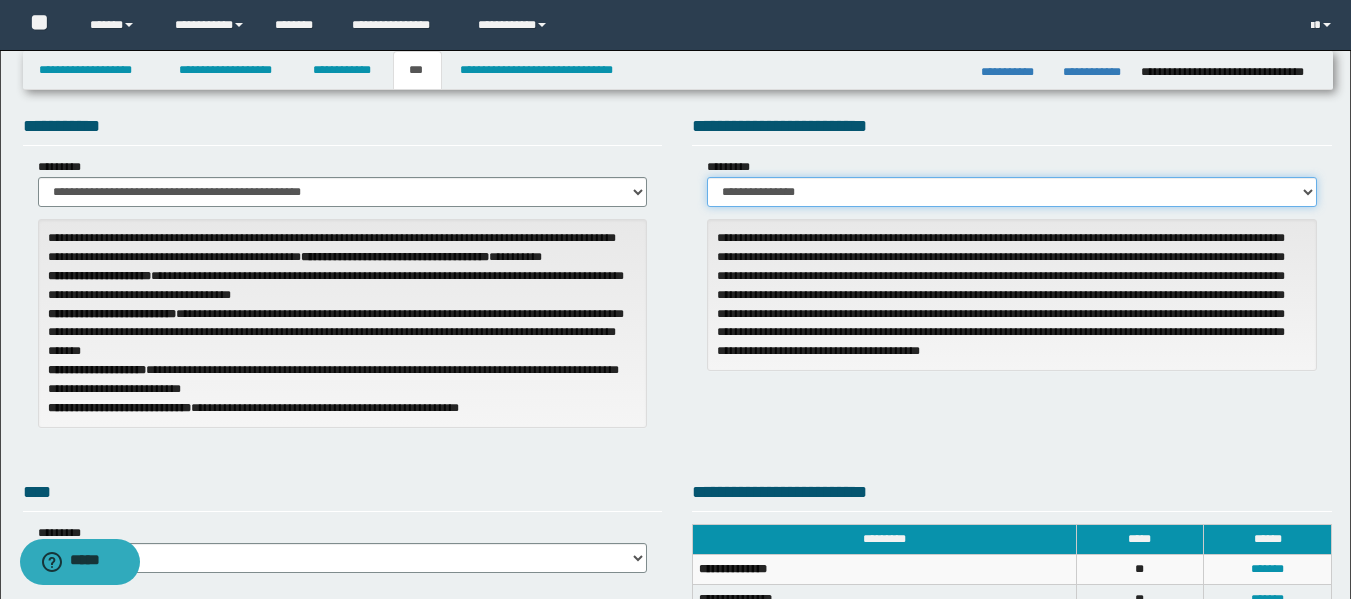 click on "**********" at bounding box center [1012, 192] 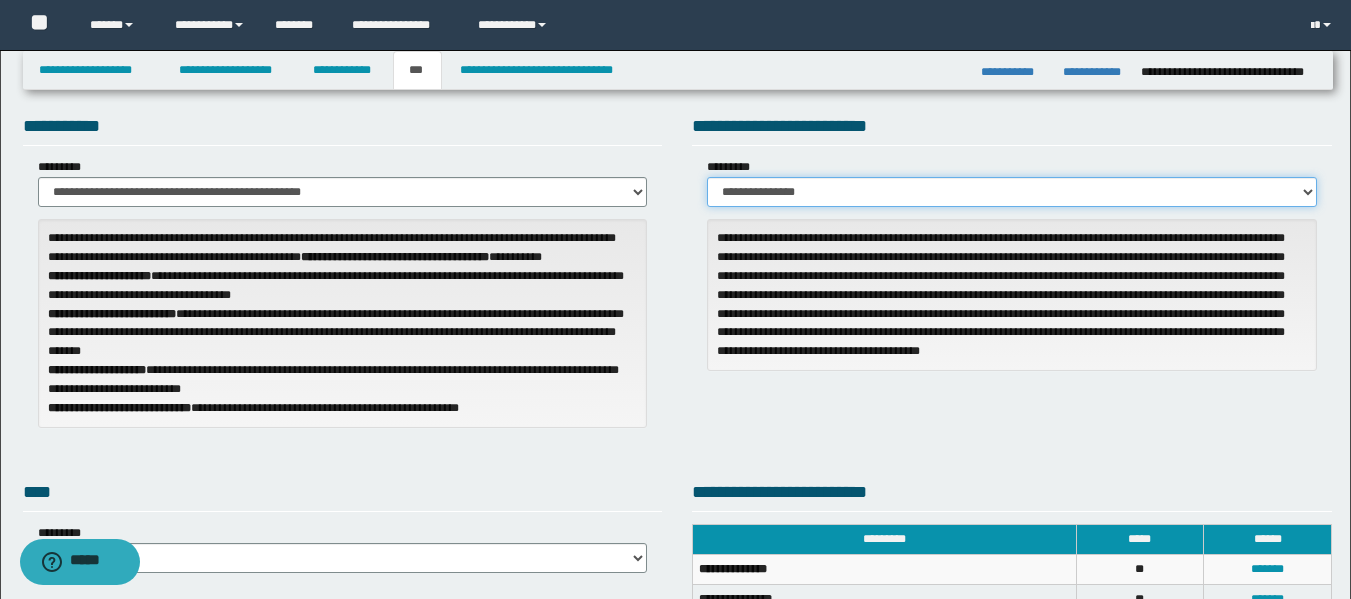 select on "*" 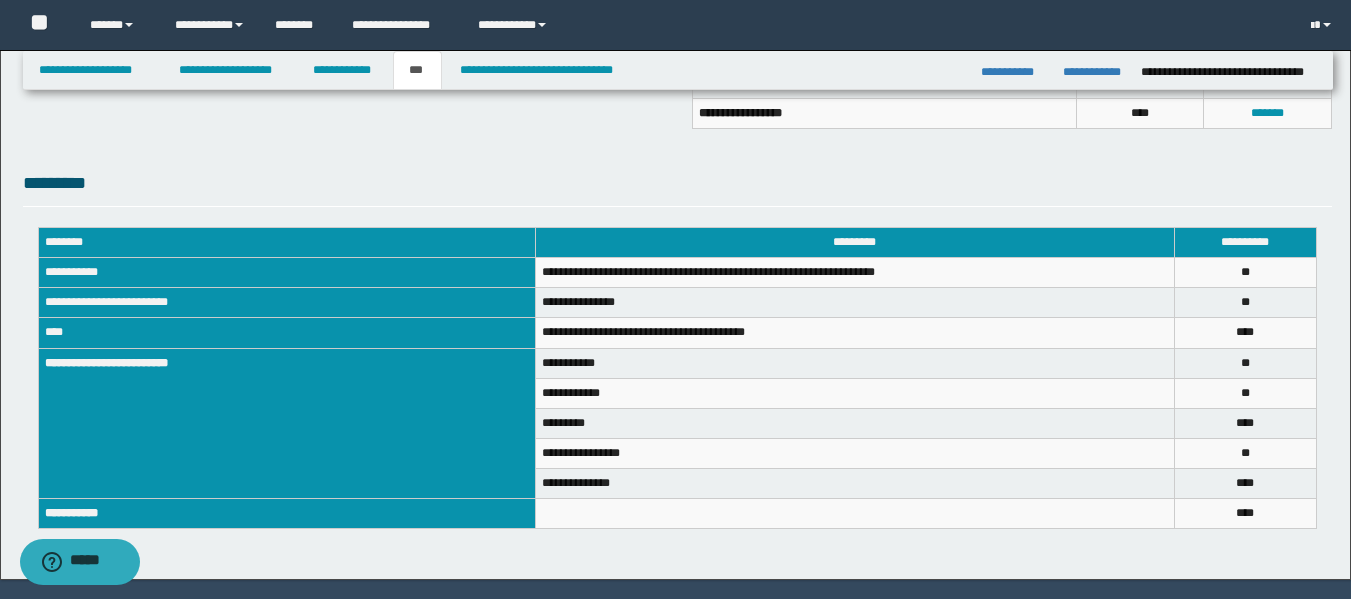 scroll, scrollTop: 609, scrollLeft: 0, axis: vertical 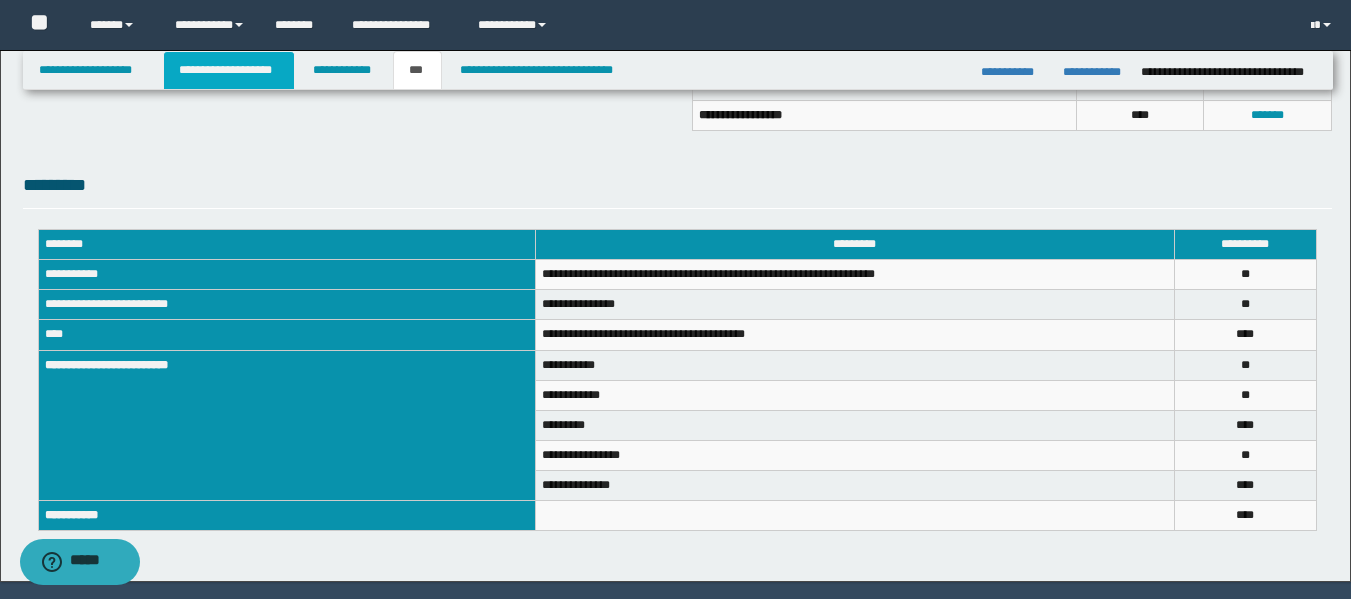 click on "**********" at bounding box center [229, 70] 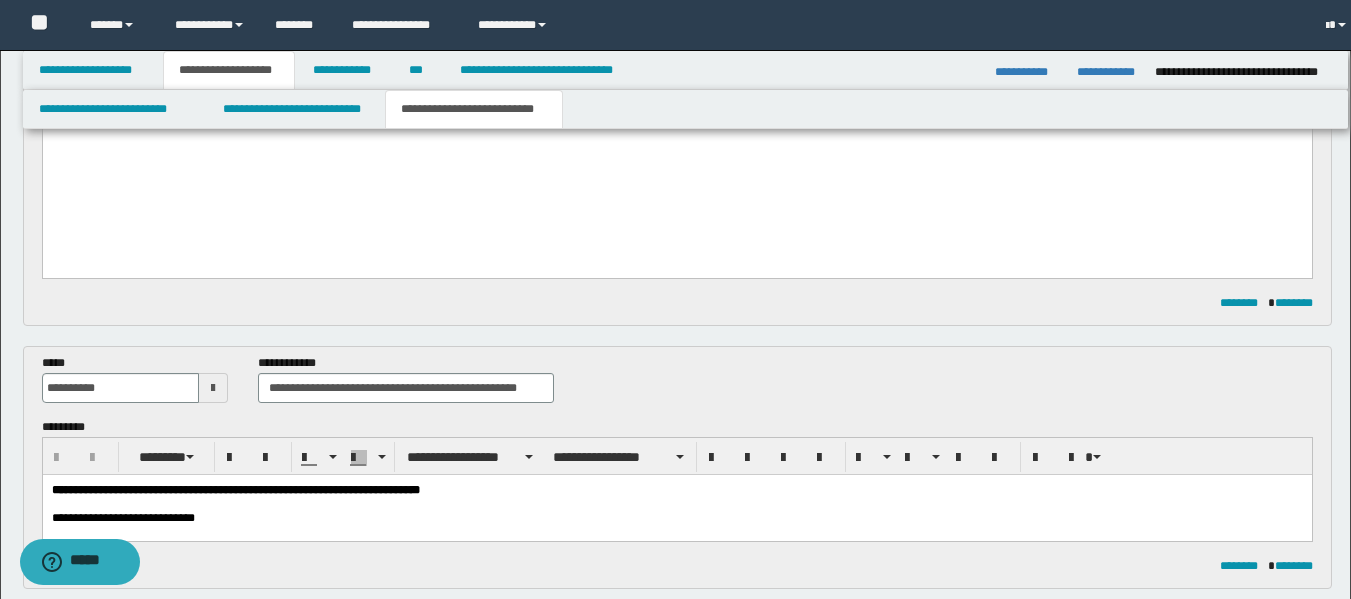 scroll, scrollTop: 640, scrollLeft: 0, axis: vertical 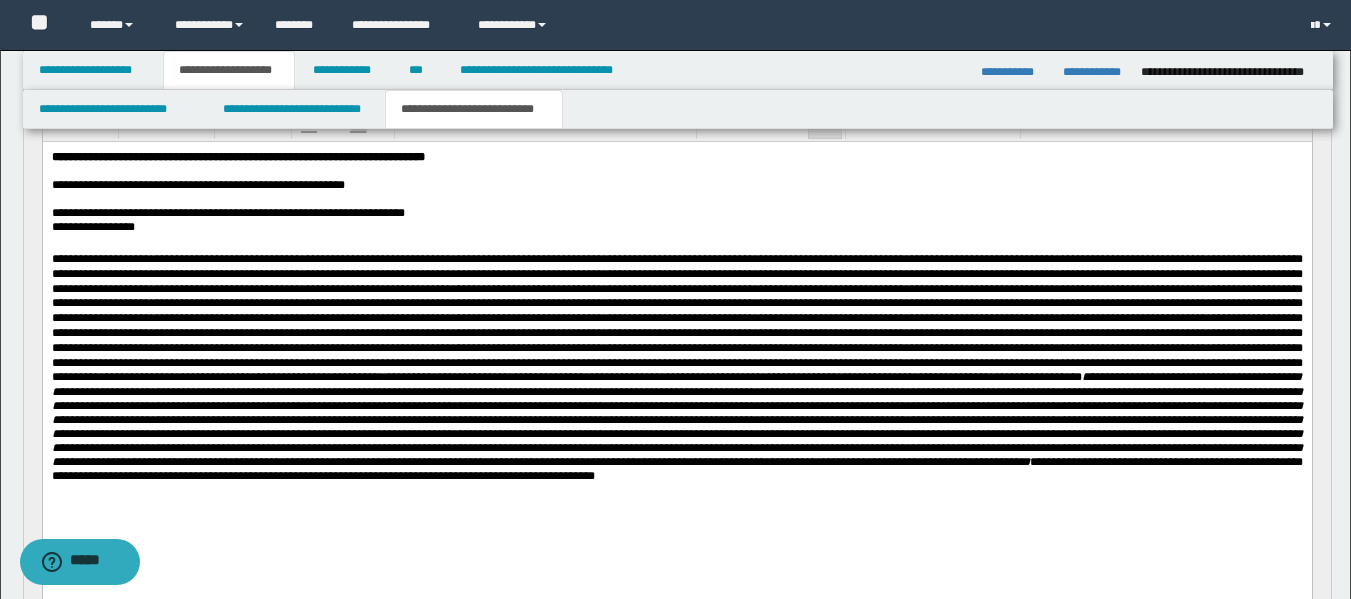 click on "**********" at bounding box center (676, 426) 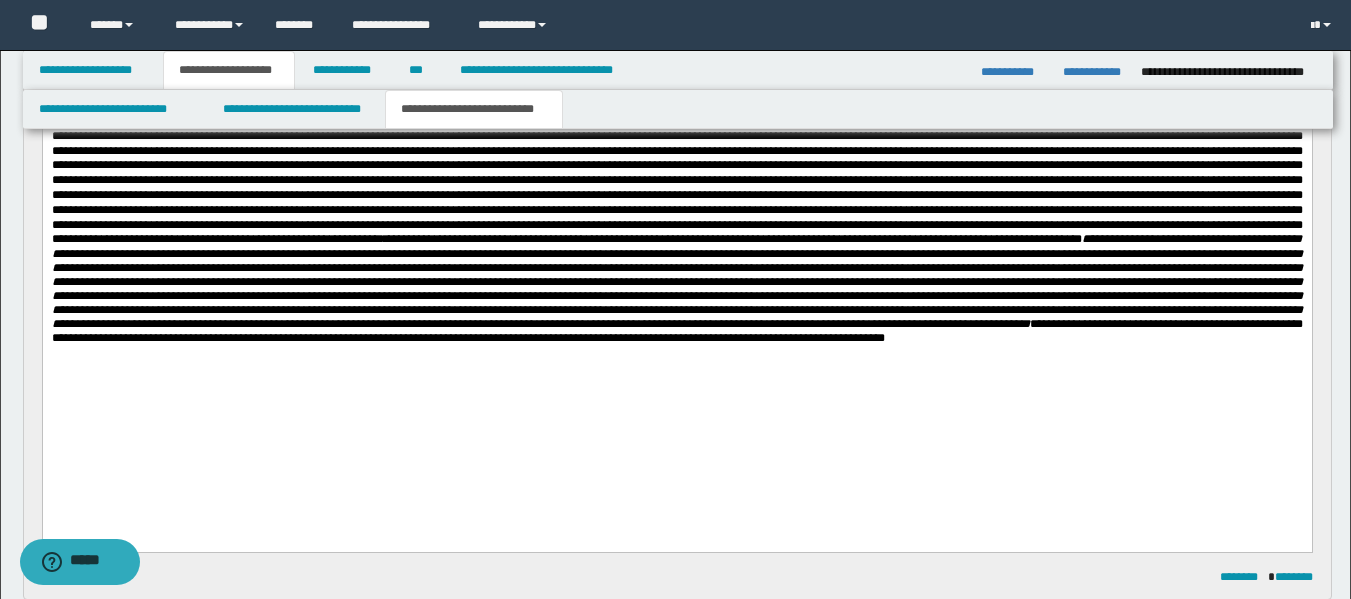 scroll, scrollTop: 366, scrollLeft: 0, axis: vertical 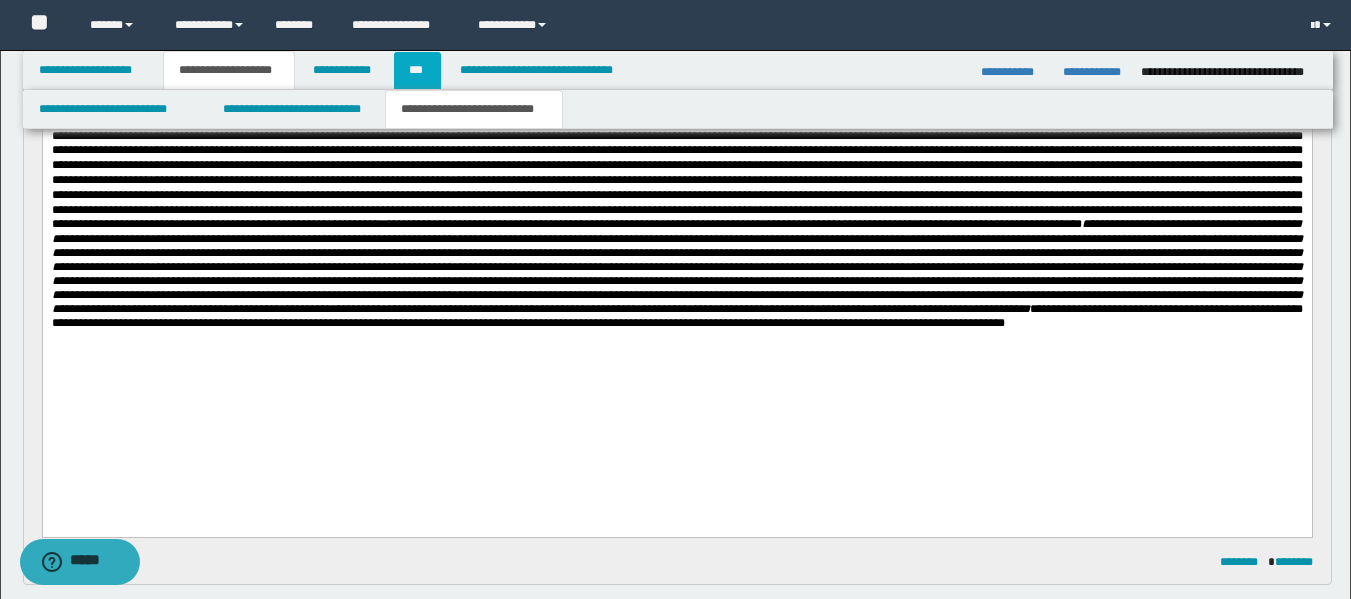 click on "***" at bounding box center [417, 70] 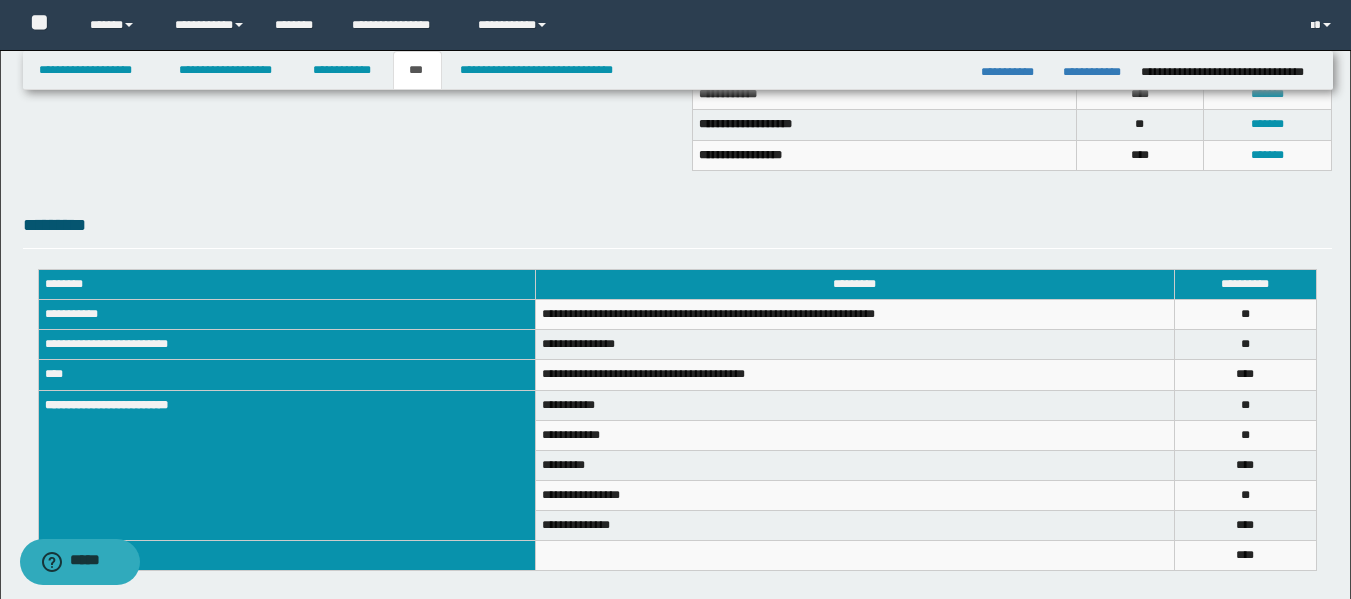 scroll, scrollTop: 572, scrollLeft: 0, axis: vertical 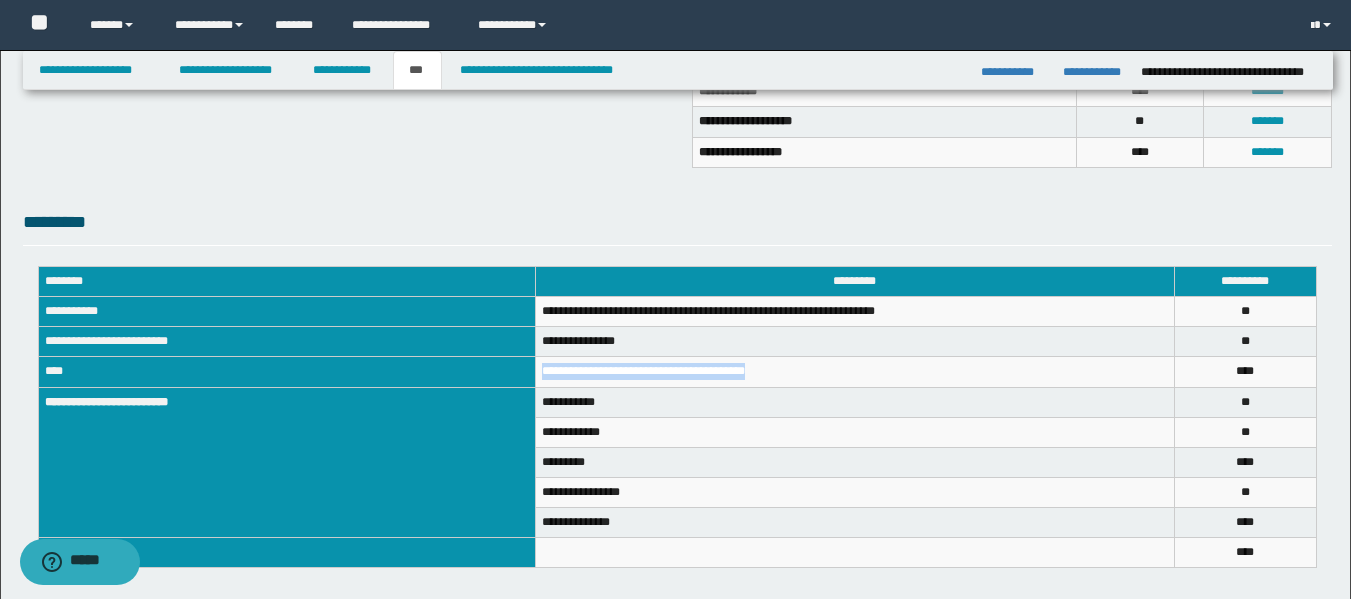 drag, startPoint x: 778, startPoint y: 371, endPoint x: 547, endPoint y: 372, distance: 231.00217 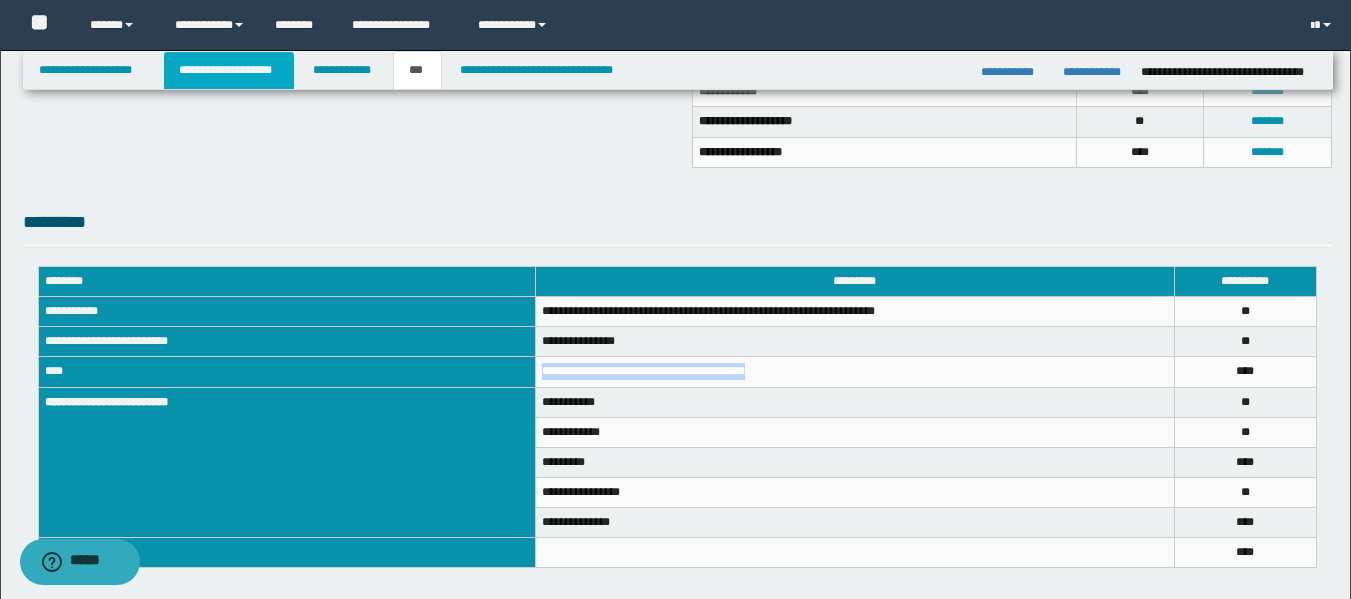 click on "**********" at bounding box center [229, 70] 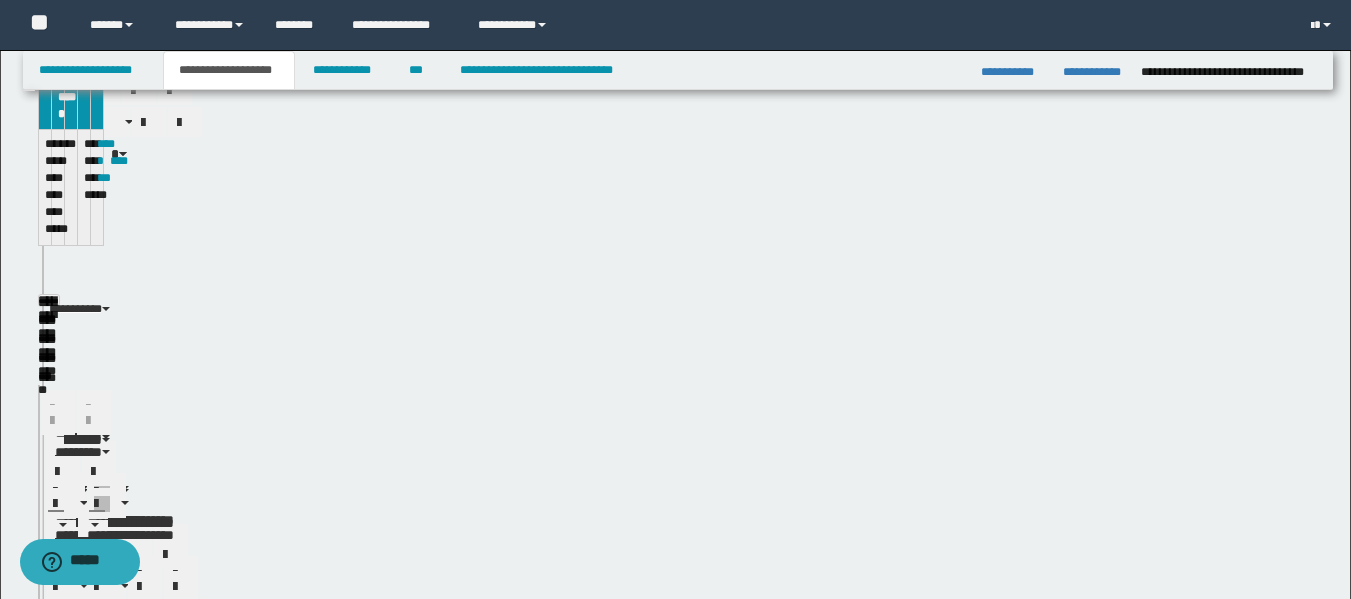 scroll, scrollTop: 603, scrollLeft: 0, axis: vertical 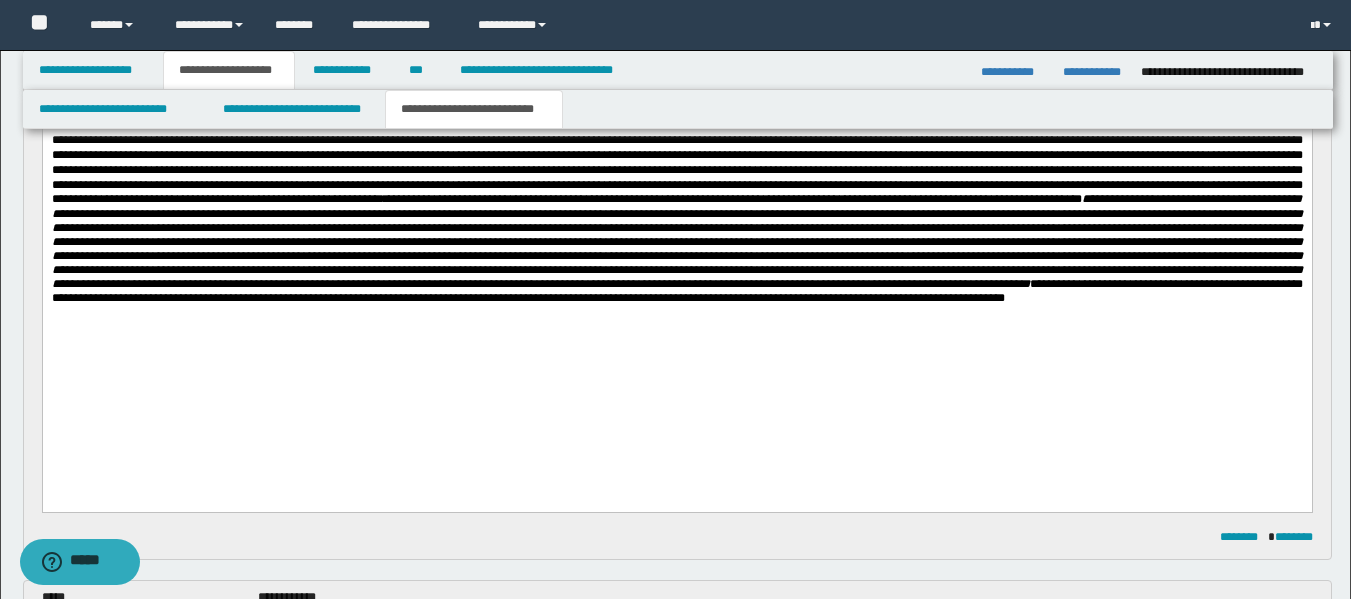 click on "**********" at bounding box center (676, 190) 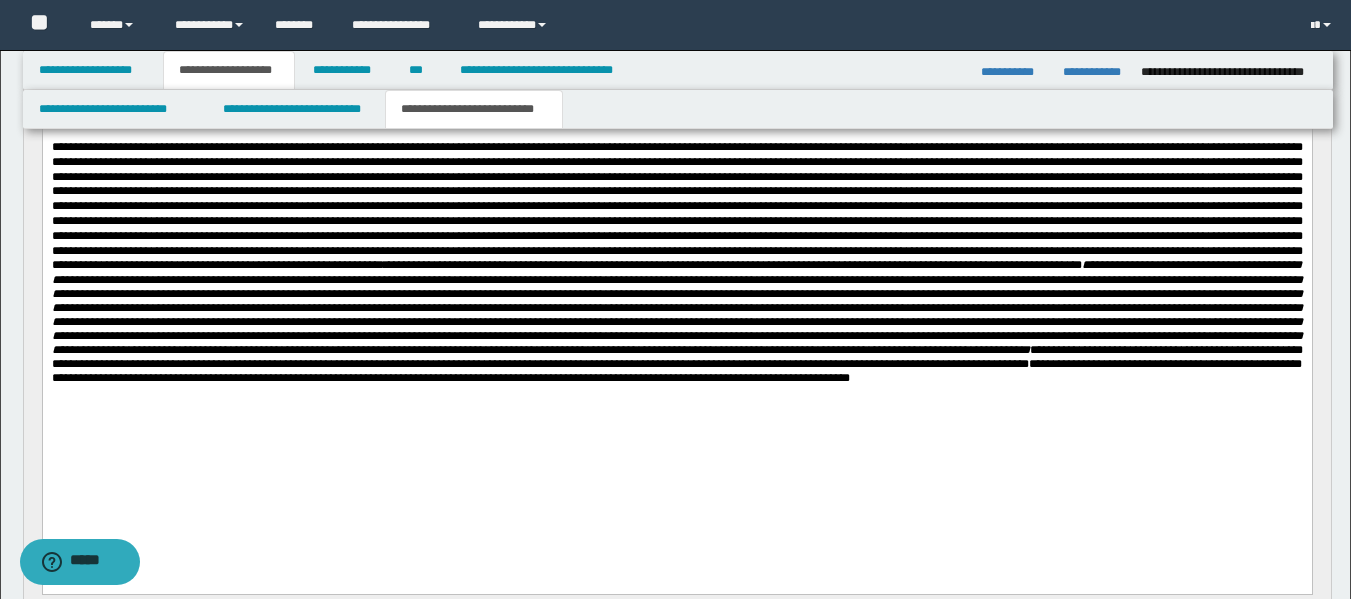 scroll, scrollTop: 314, scrollLeft: 0, axis: vertical 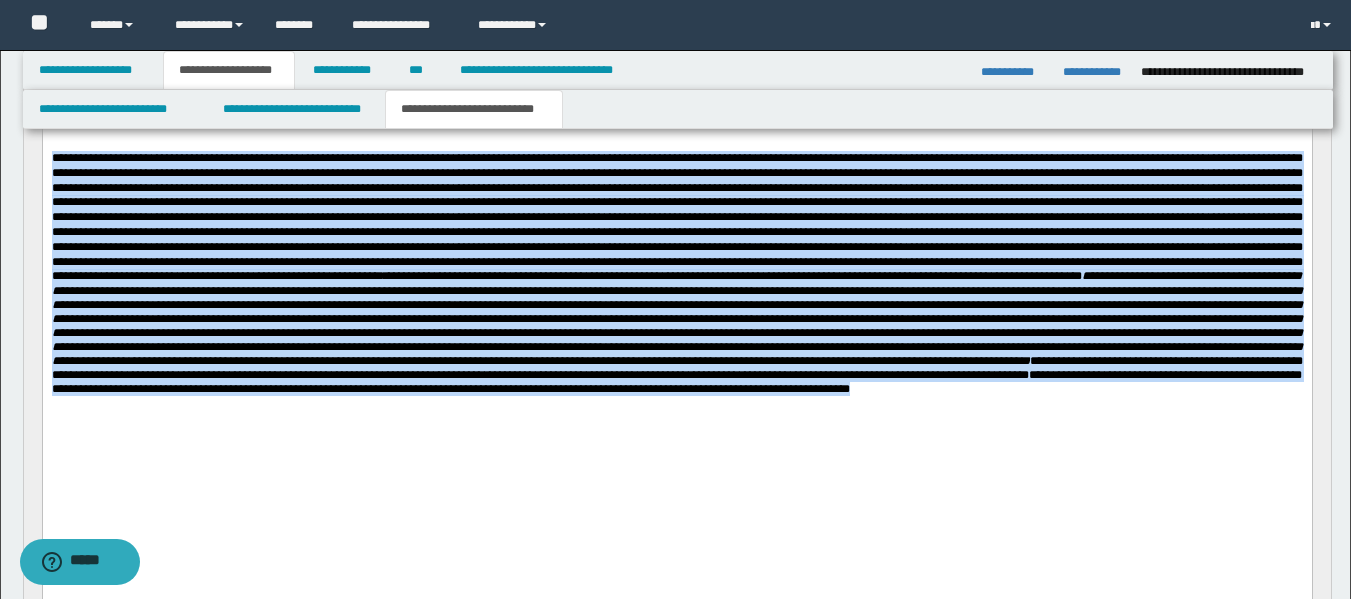 drag, startPoint x: 312, startPoint y: 459, endPoint x: 77, endPoint y: 218, distance: 336.60956 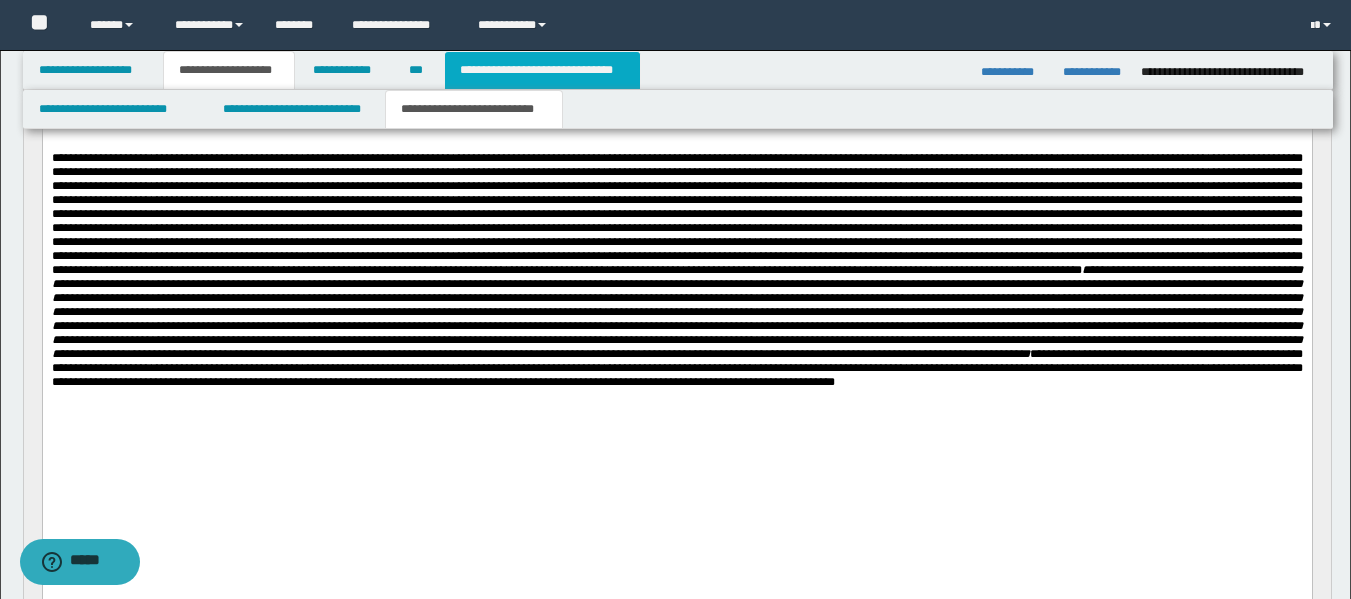 click on "**********" at bounding box center (542, 70) 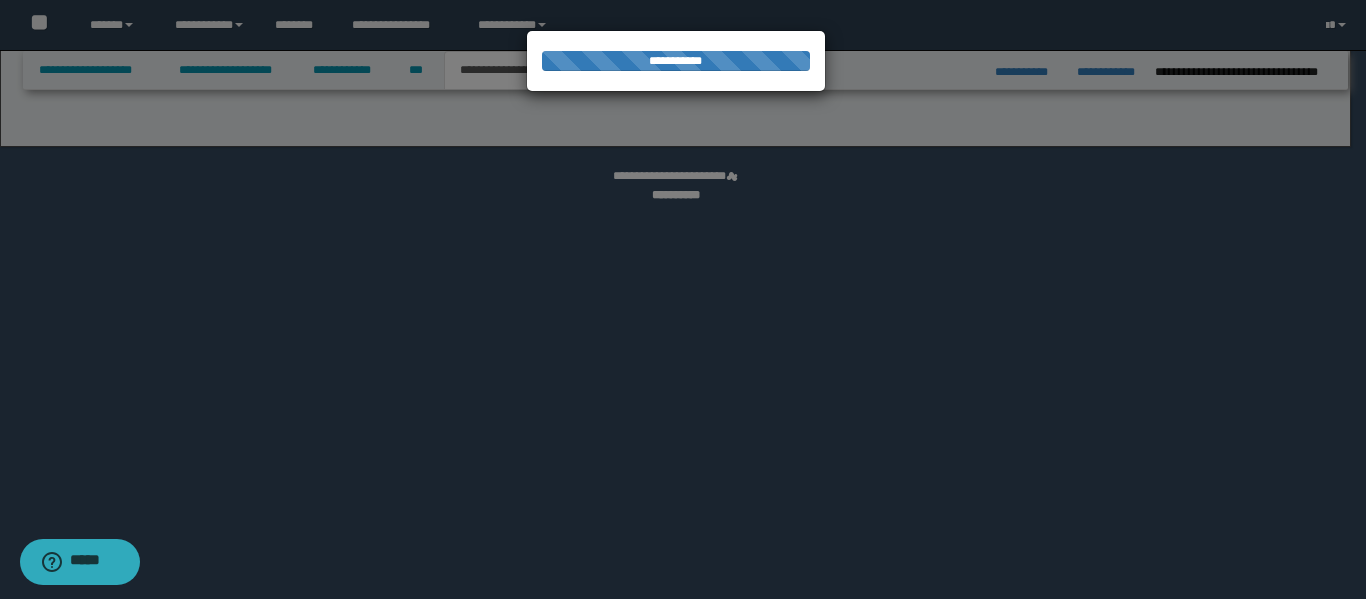 select on "*" 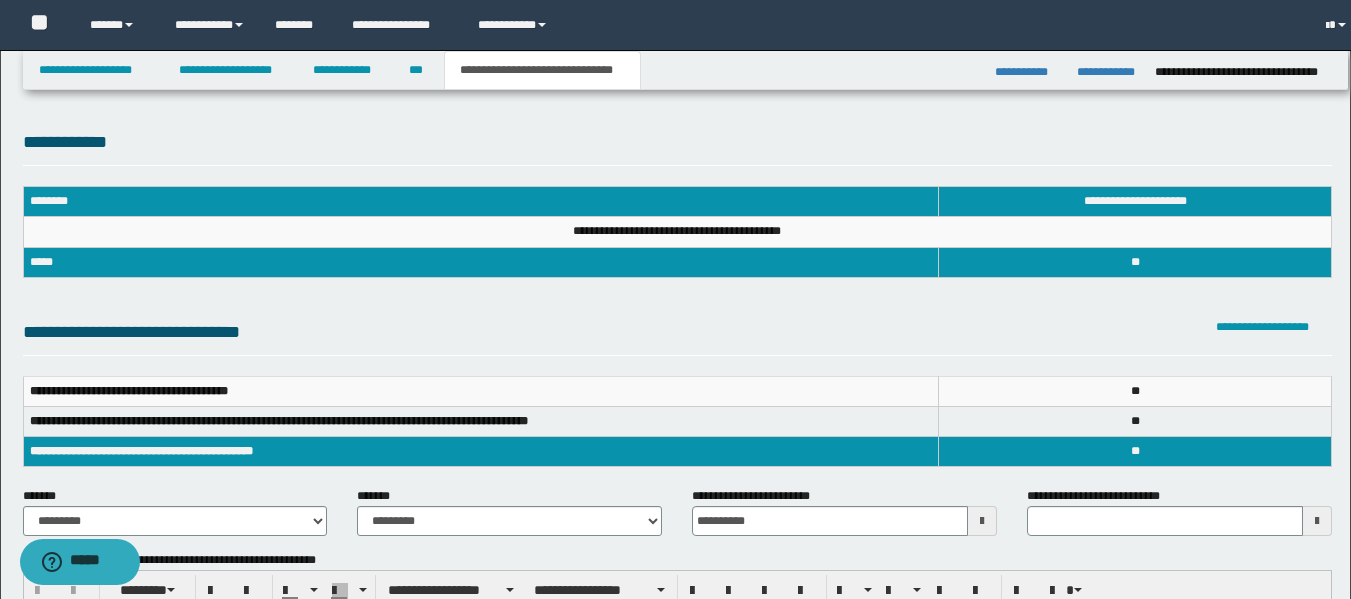 scroll, scrollTop: 0, scrollLeft: 0, axis: both 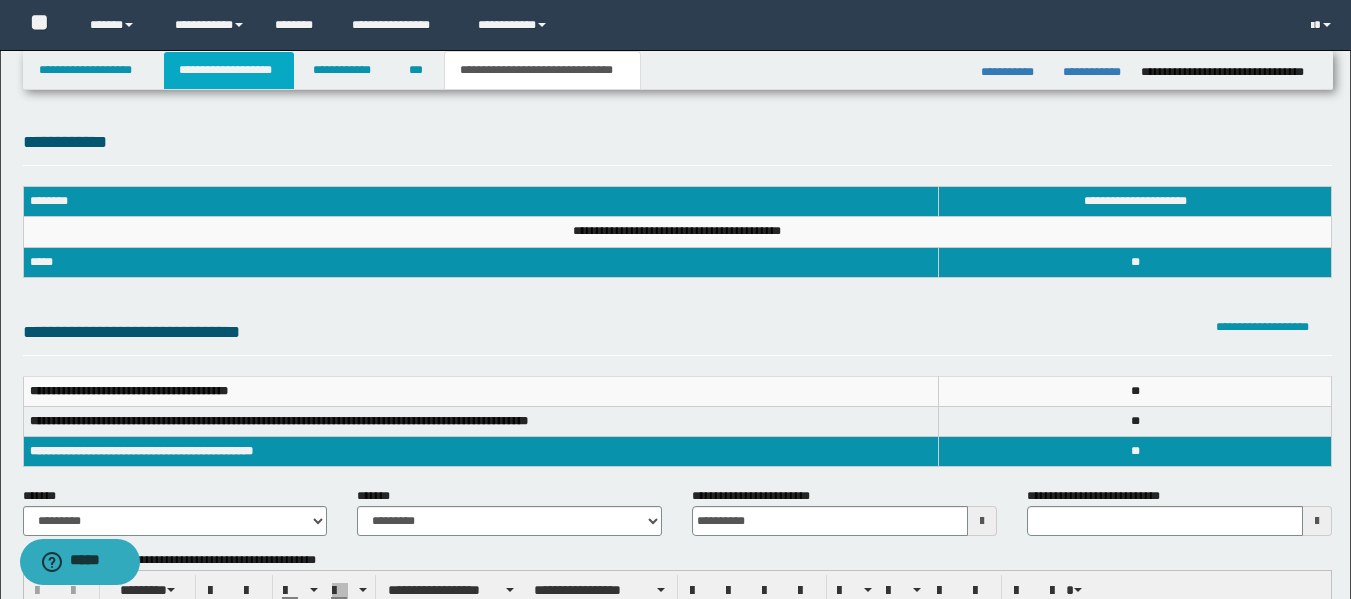click on "**********" at bounding box center [229, 70] 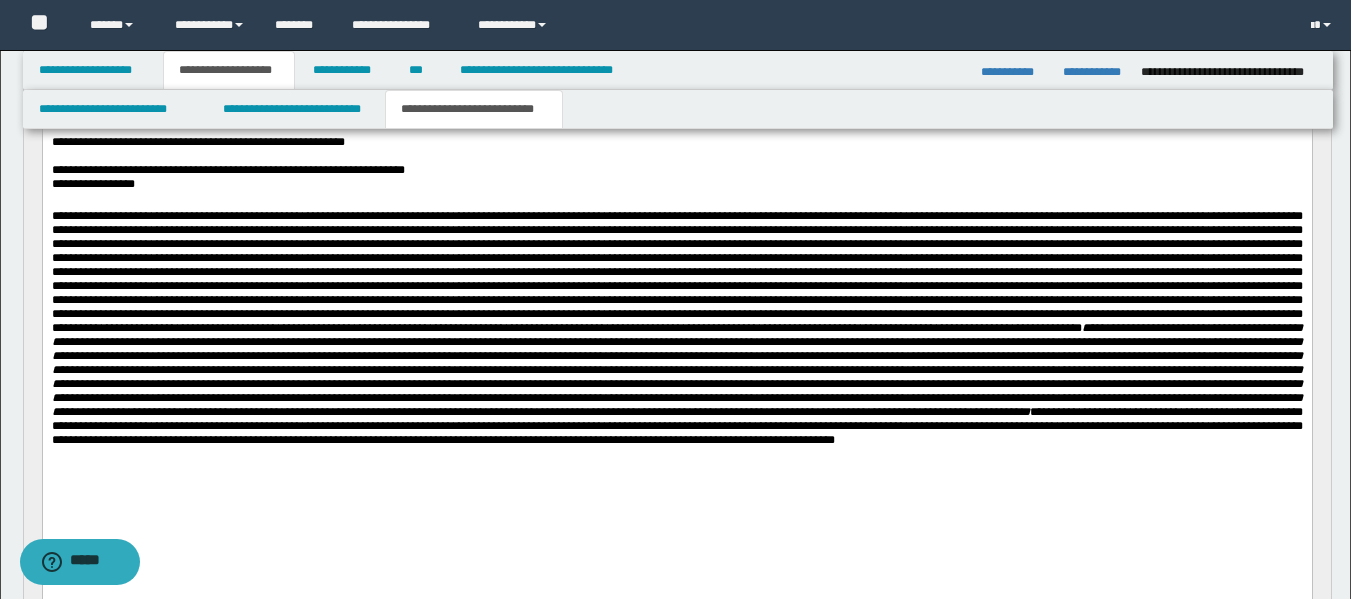 scroll, scrollTop: 274, scrollLeft: 0, axis: vertical 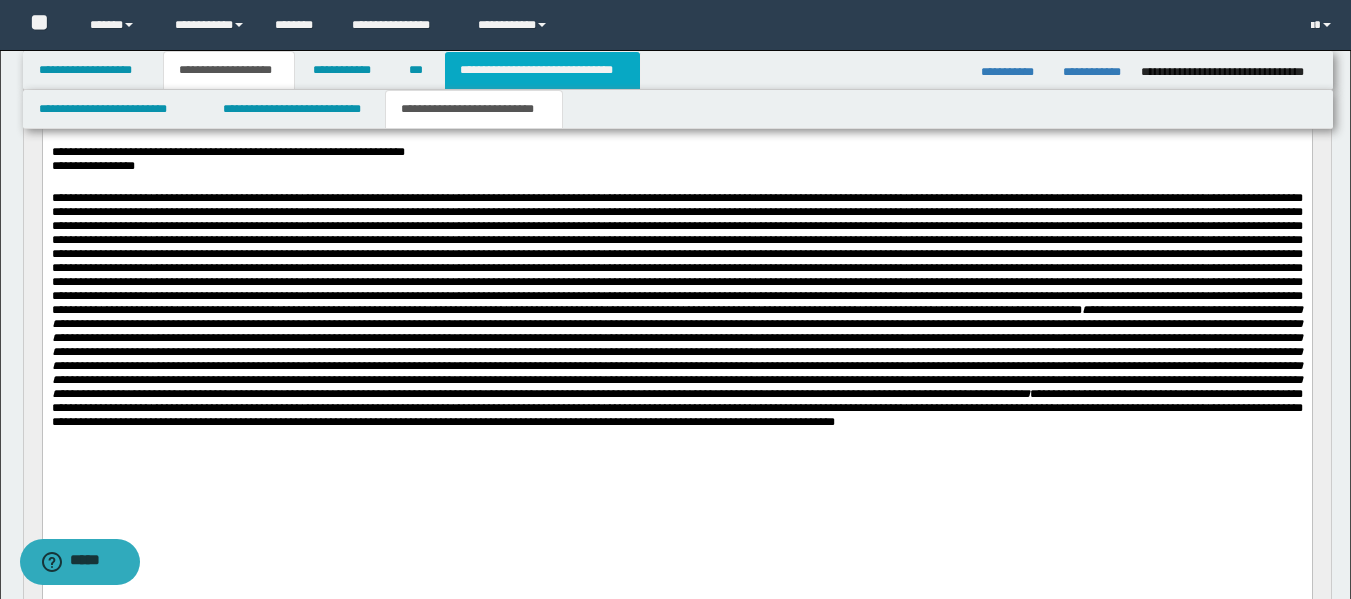 click on "**********" at bounding box center [542, 70] 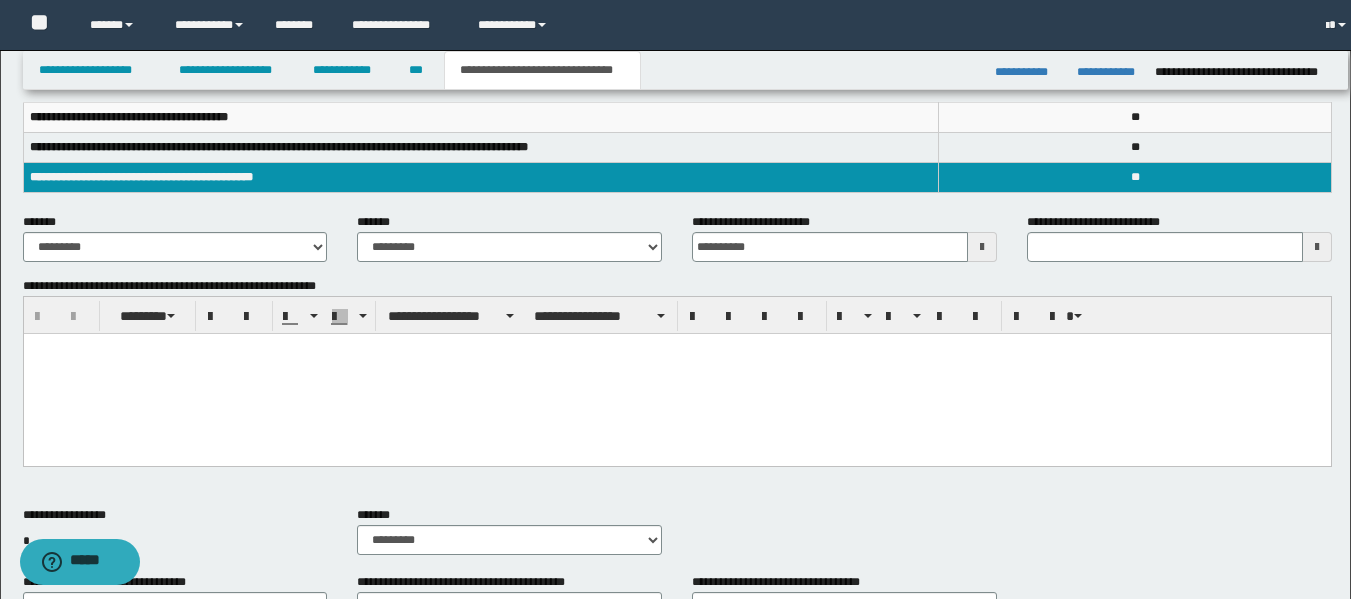 scroll, scrollTop: 243, scrollLeft: 0, axis: vertical 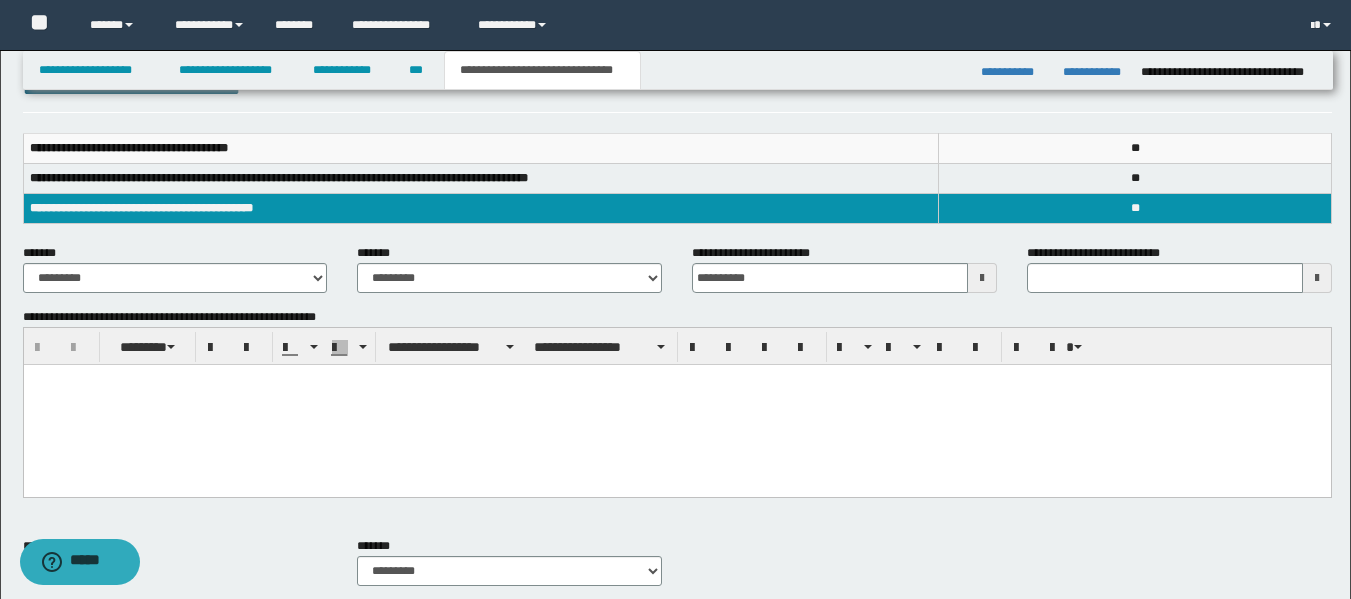 type 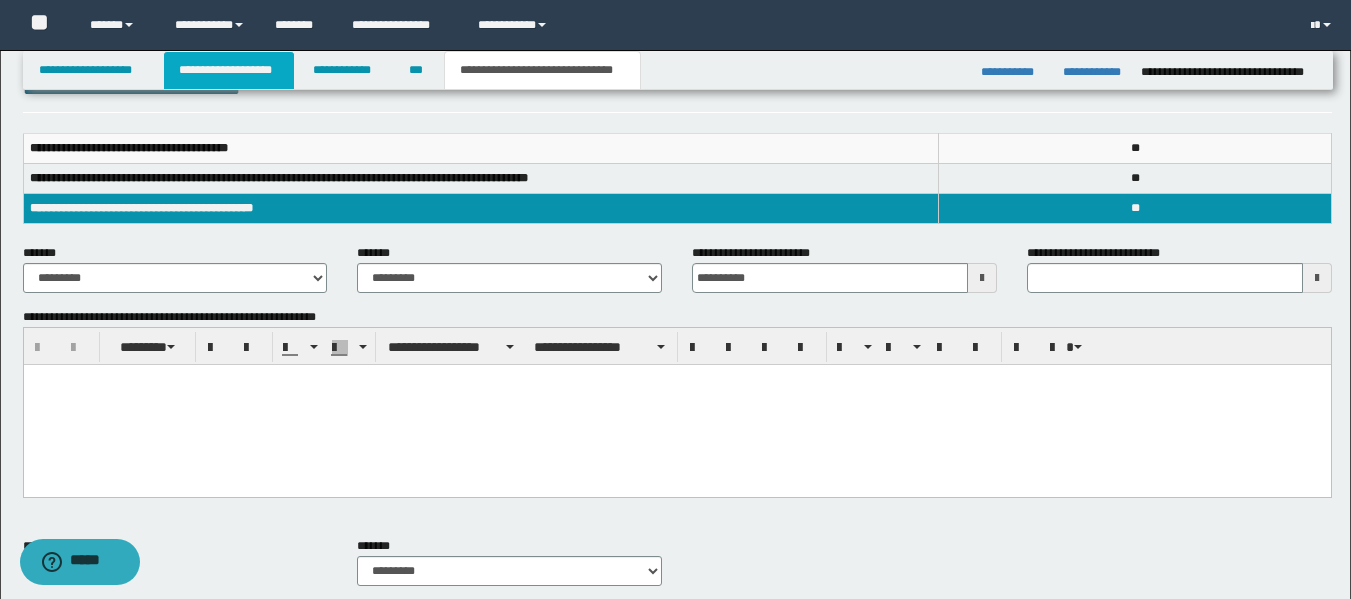 click on "**********" at bounding box center [229, 70] 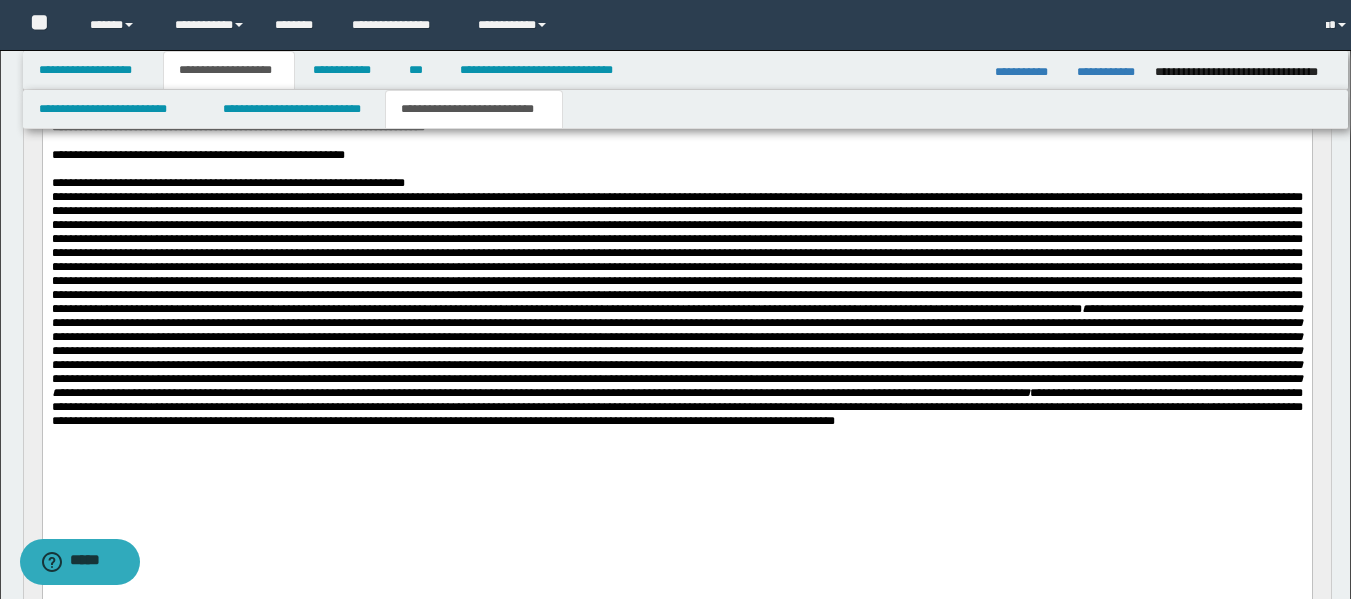 scroll, scrollTop: 274, scrollLeft: 0, axis: vertical 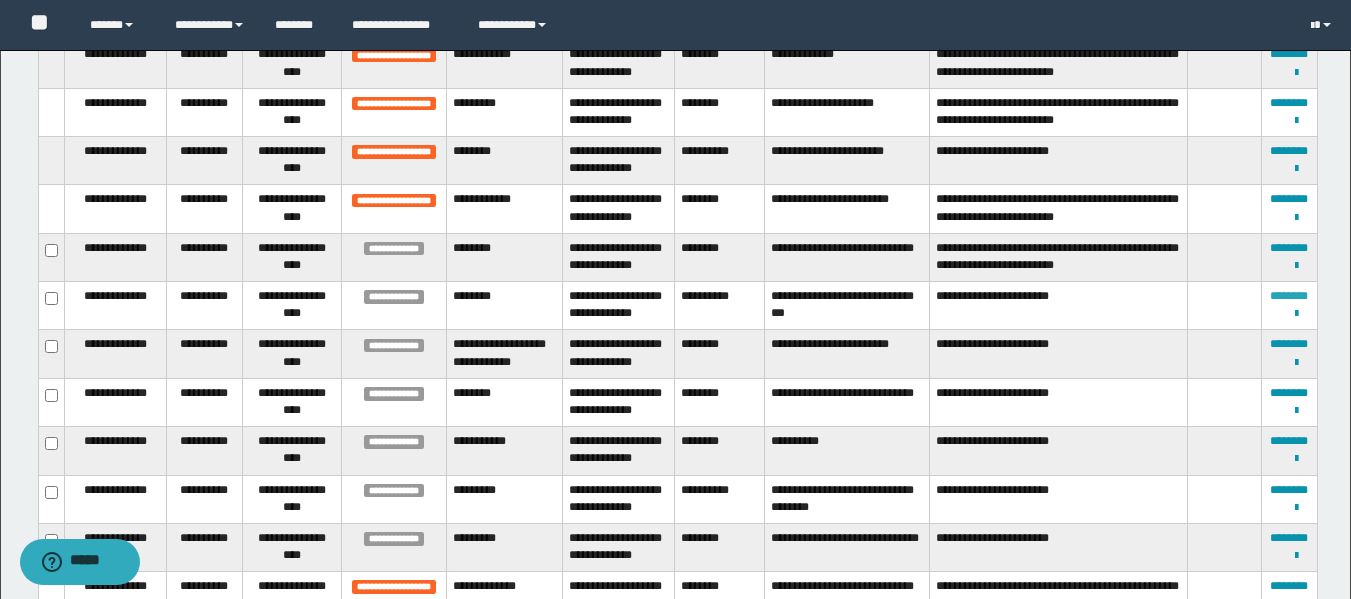 click on "********" at bounding box center (1289, 296) 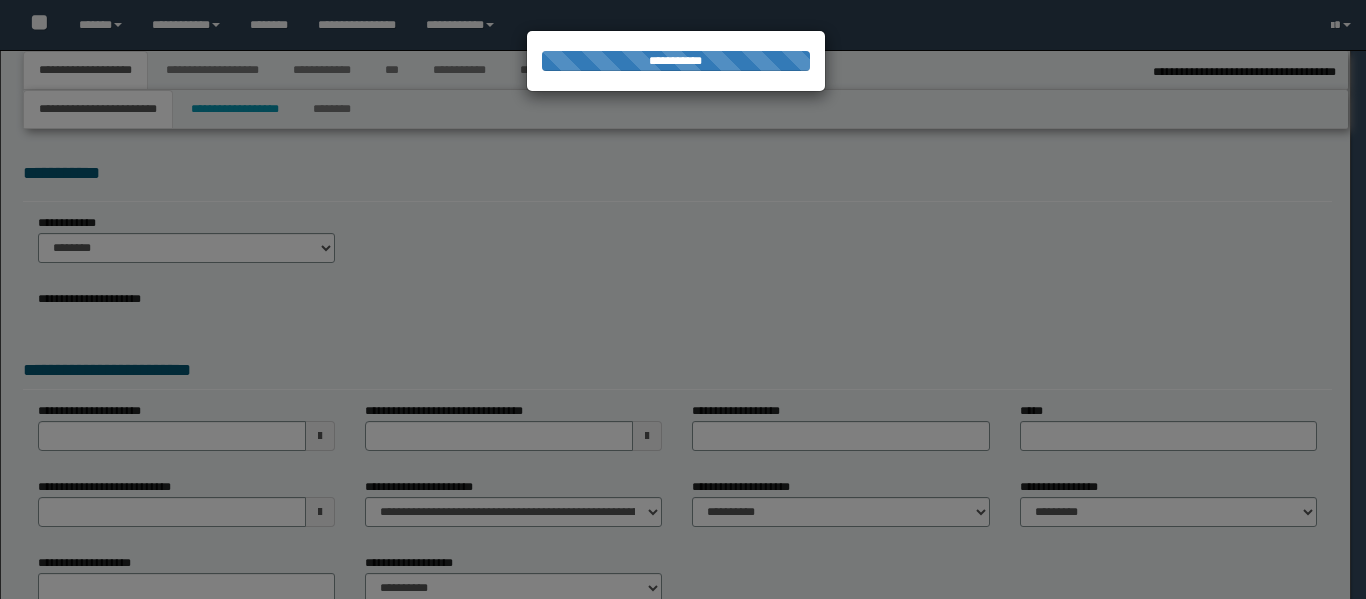 select on "*" 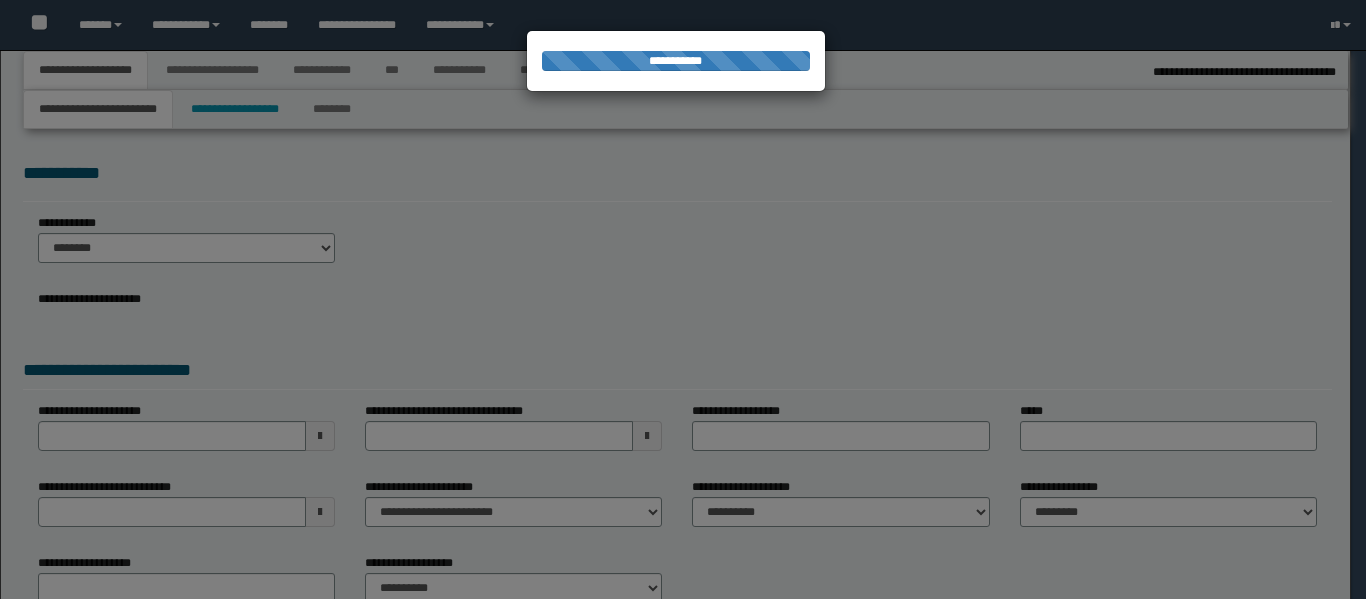 select on "*" 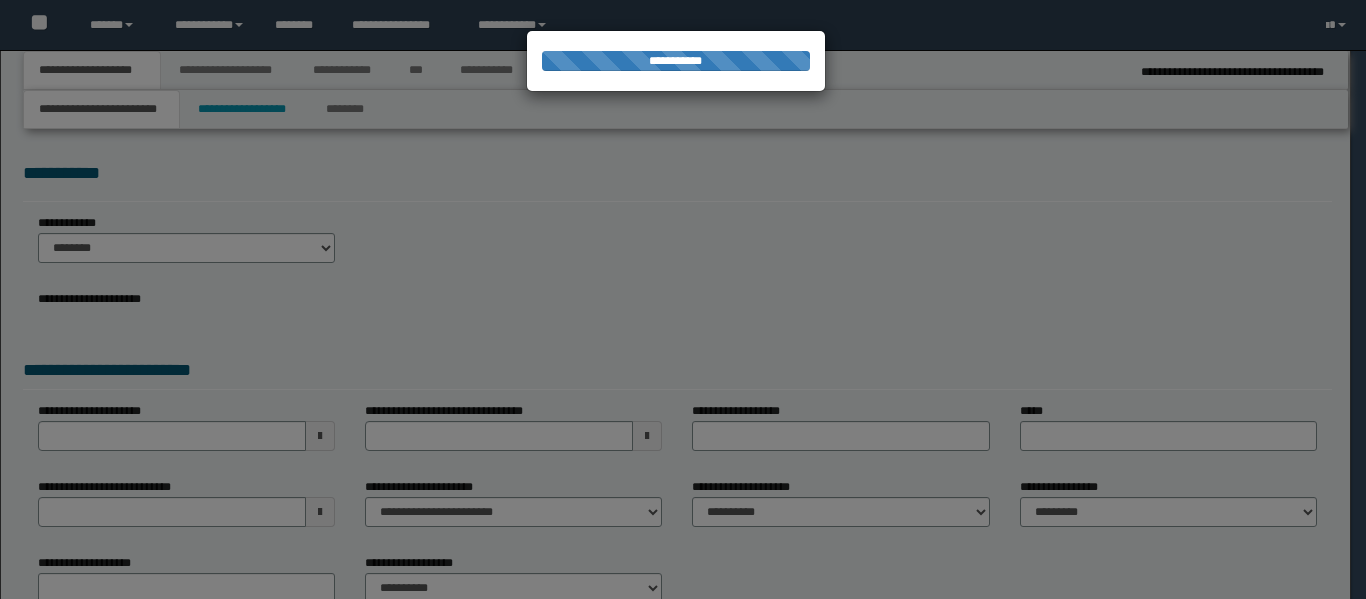 scroll, scrollTop: 0, scrollLeft: 0, axis: both 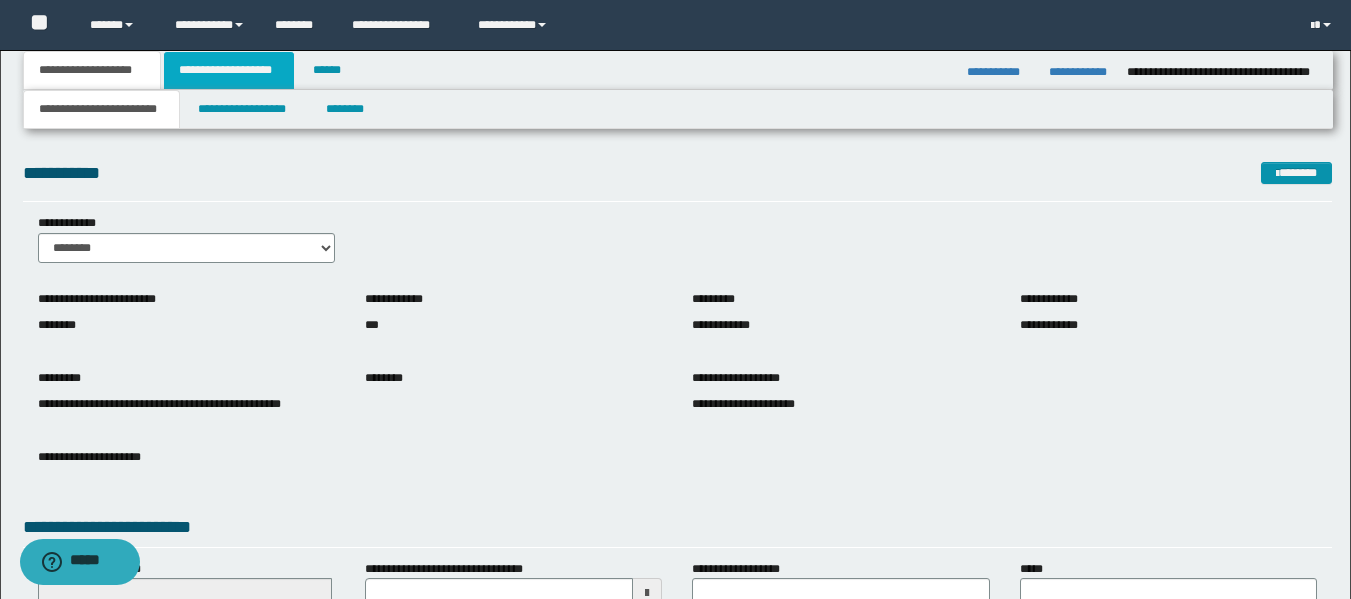 click on "**********" at bounding box center (229, 70) 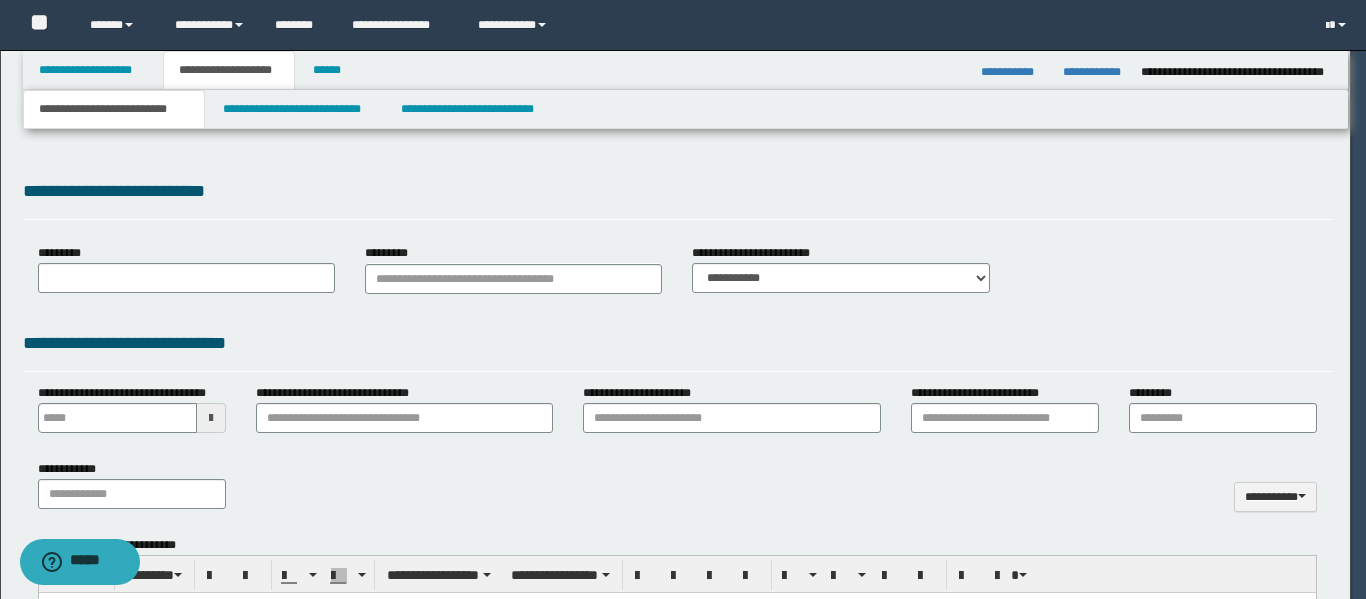 type on "**********" 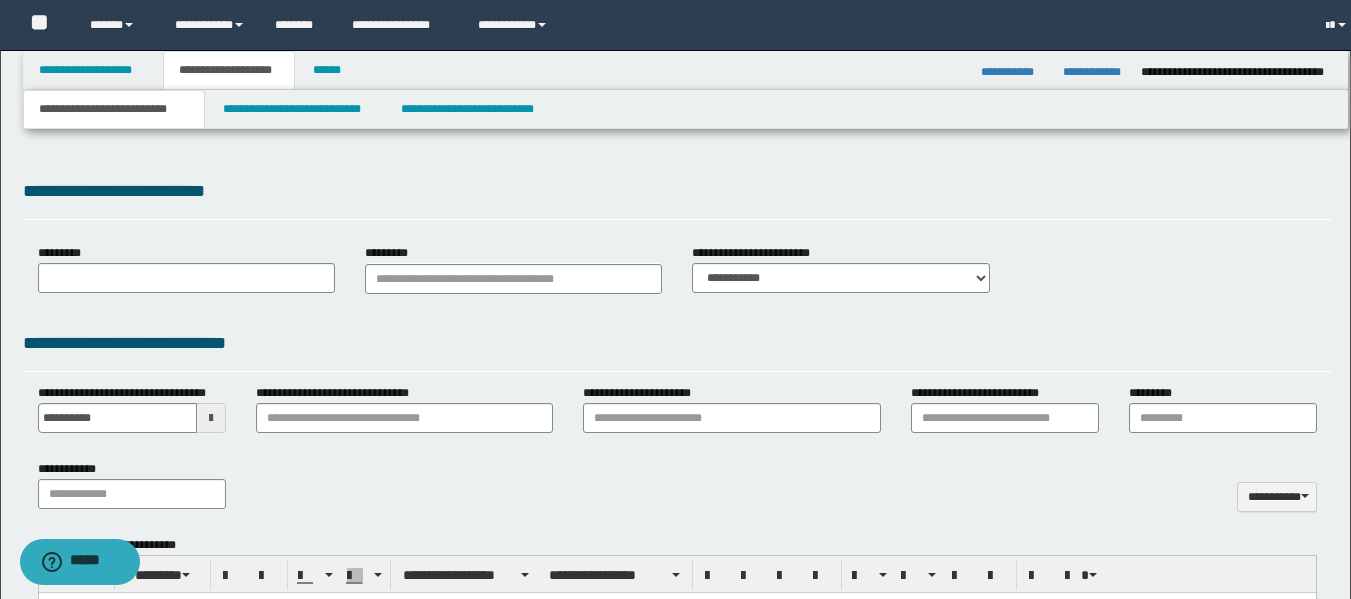 type on "**********" 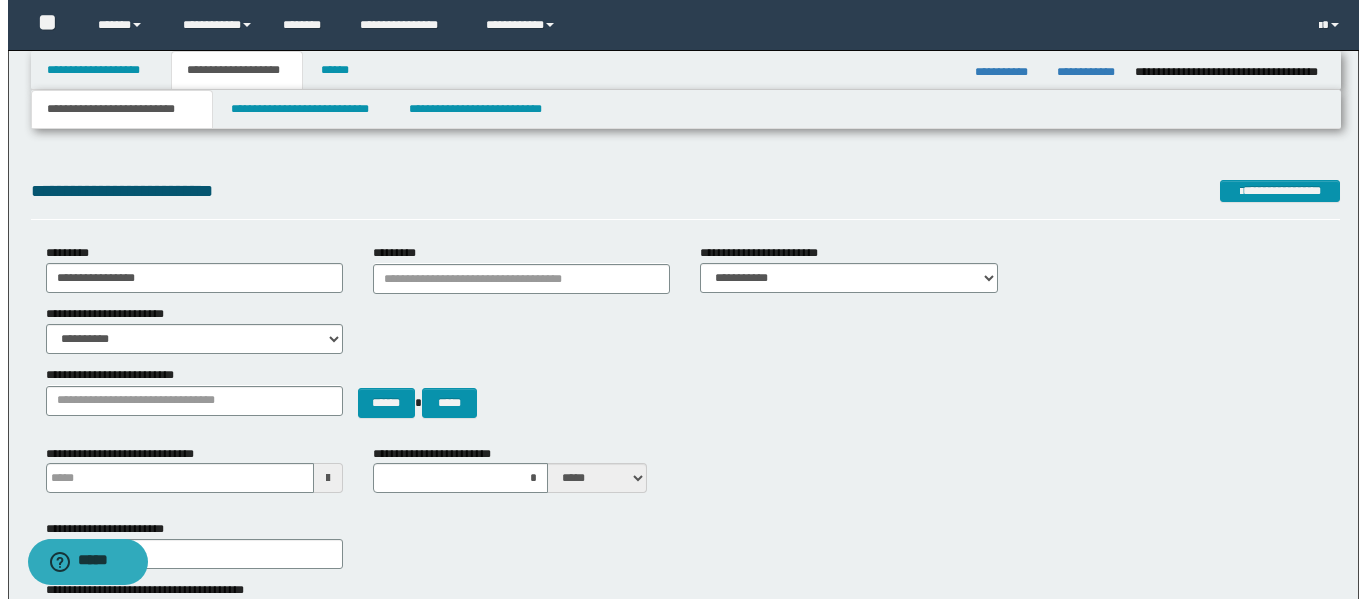 scroll, scrollTop: 0, scrollLeft: 0, axis: both 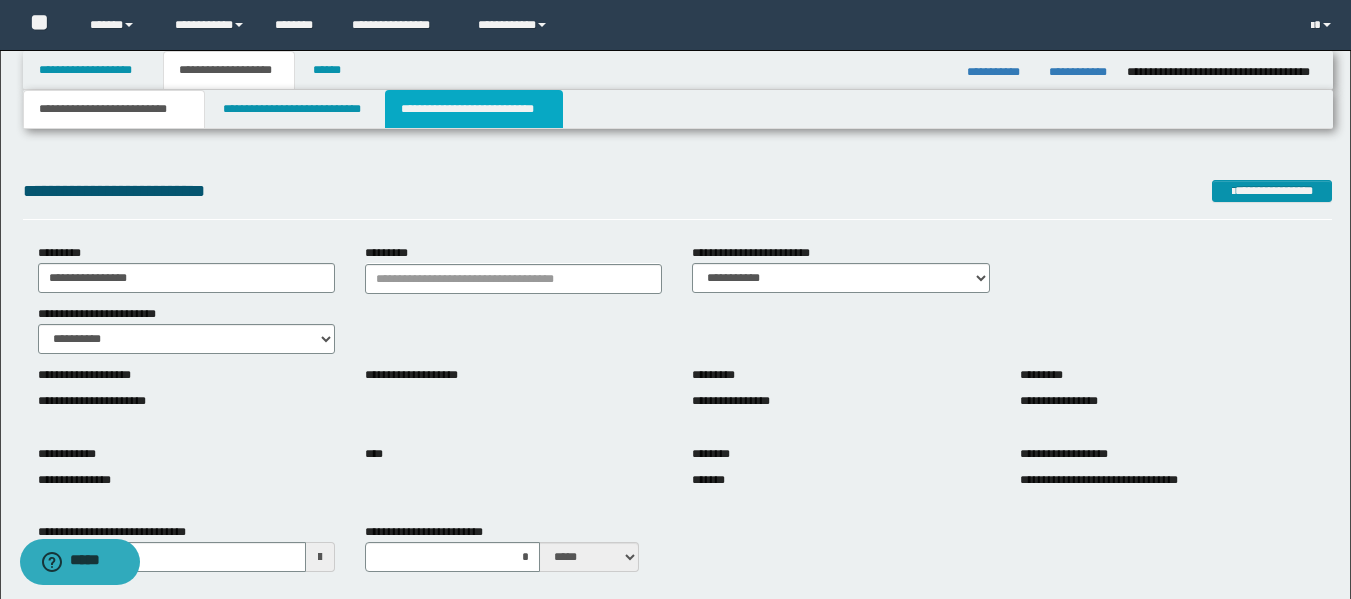 click on "**********" at bounding box center (474, 109) 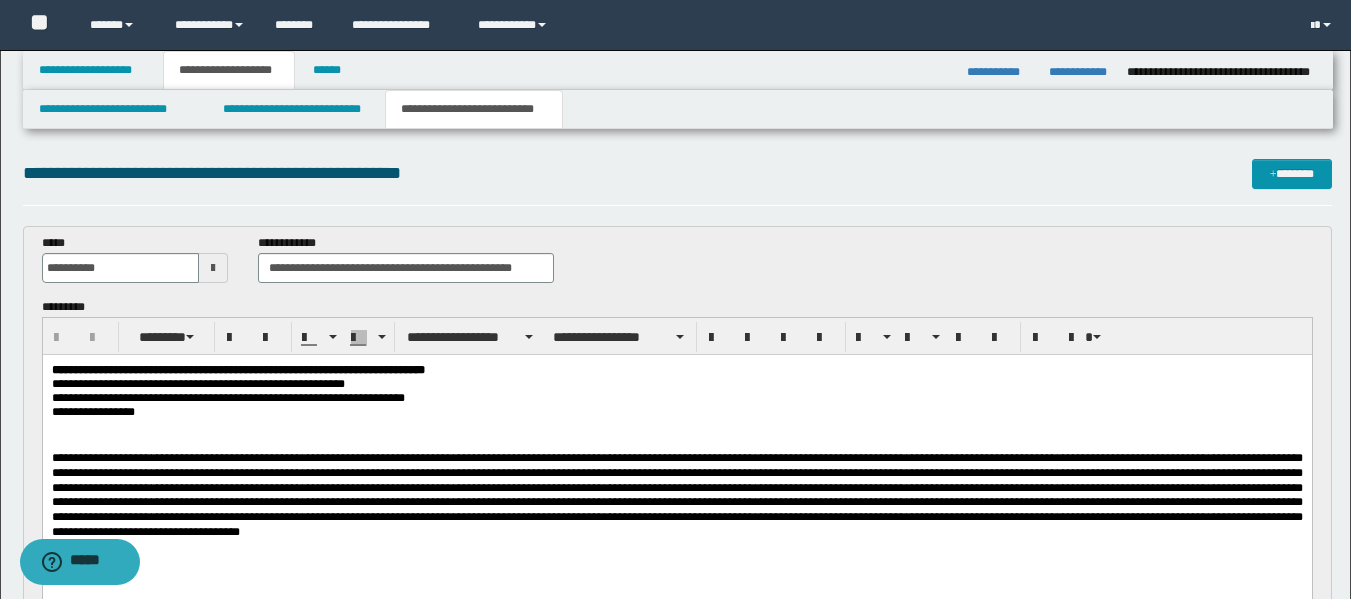 scroll, scrollTop: 0, scrollLeft: 0, axis: both 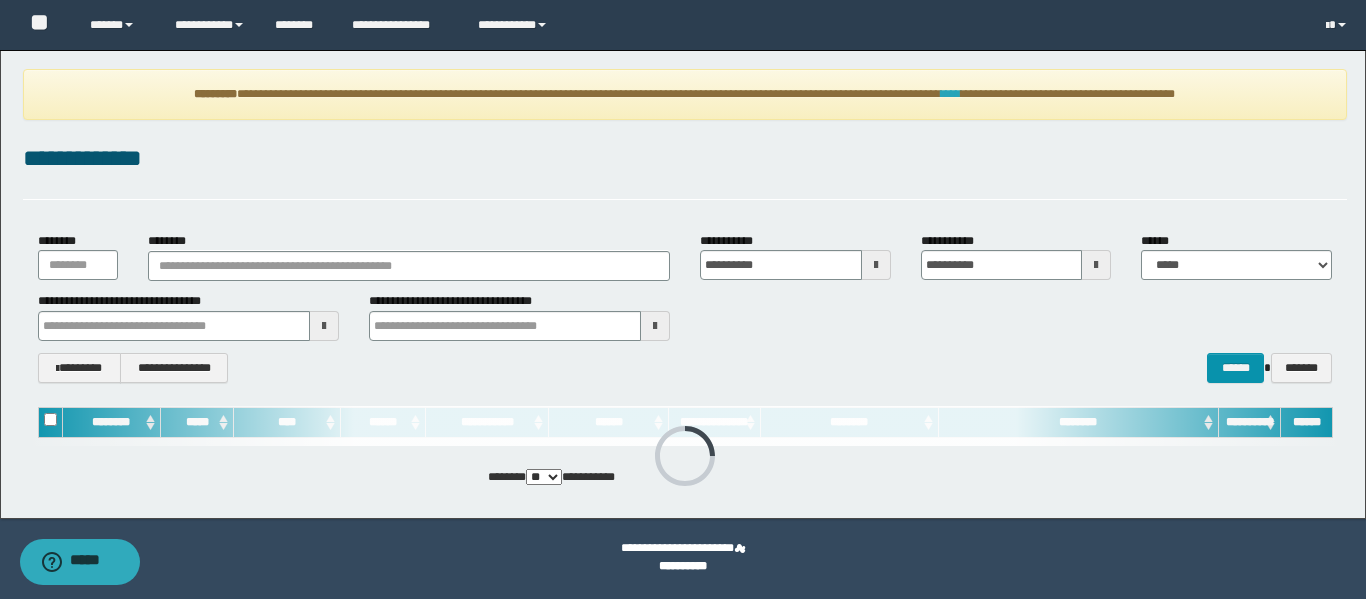 click on "****" at bounding box center [951, 94] 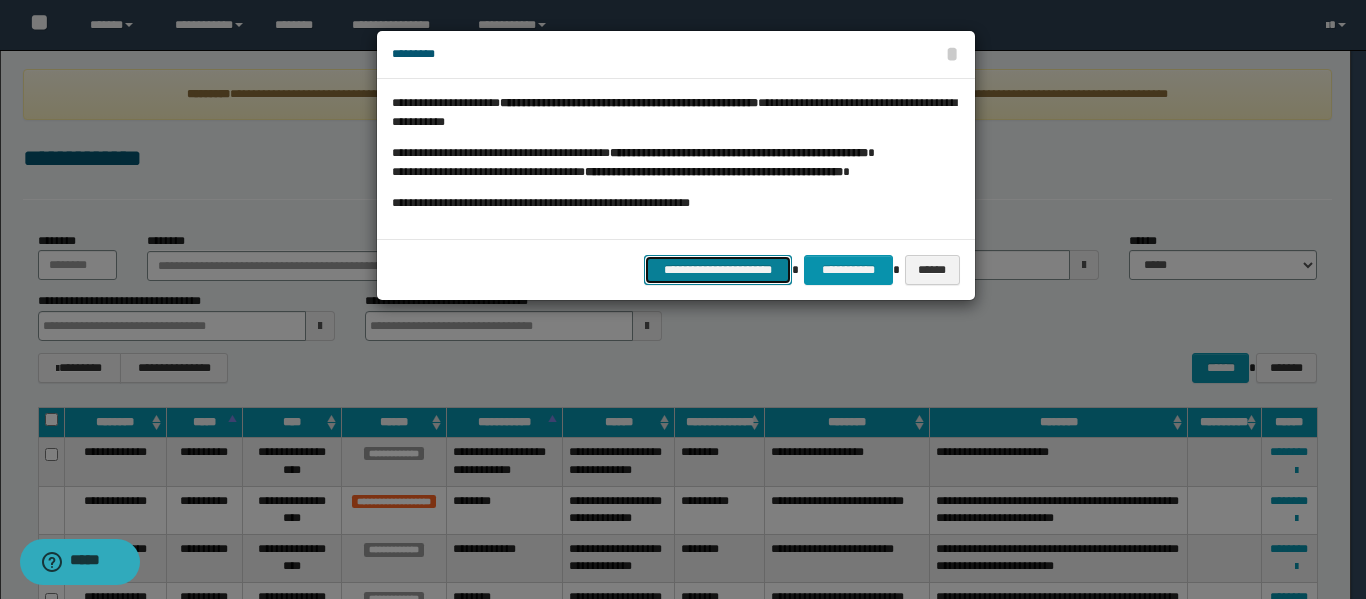 click on "**********" at bounding box center [718, 270] 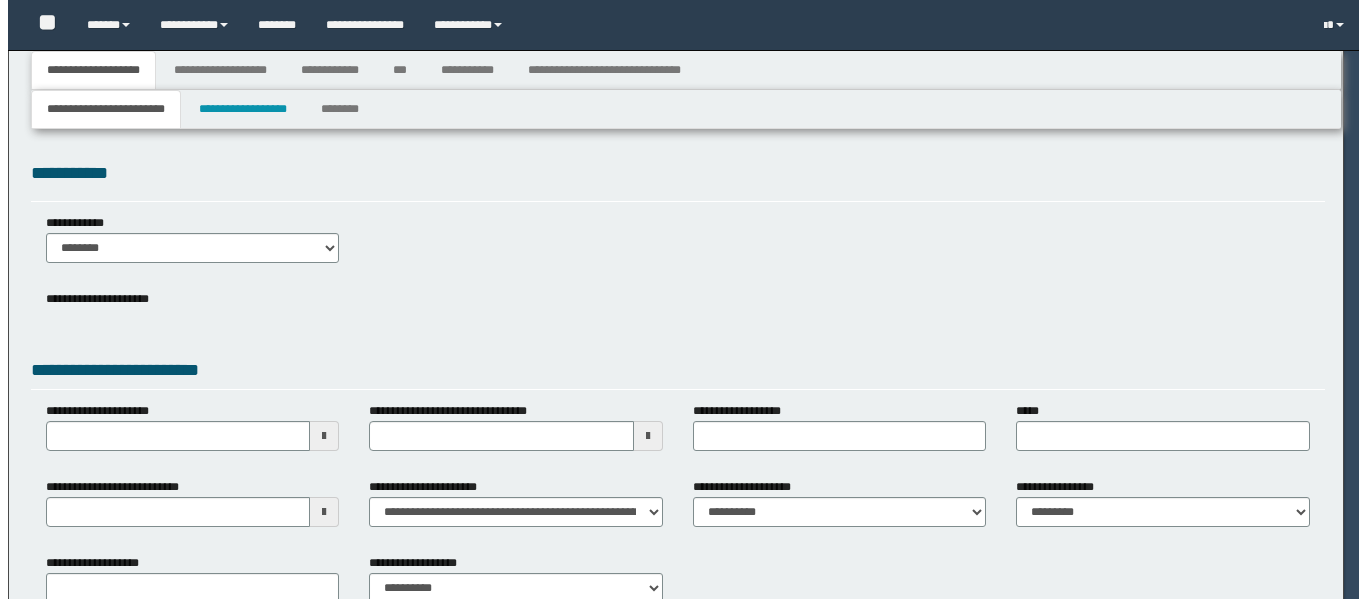 scroll, scrollTop: 0, scrollLeft: 0, axis: both 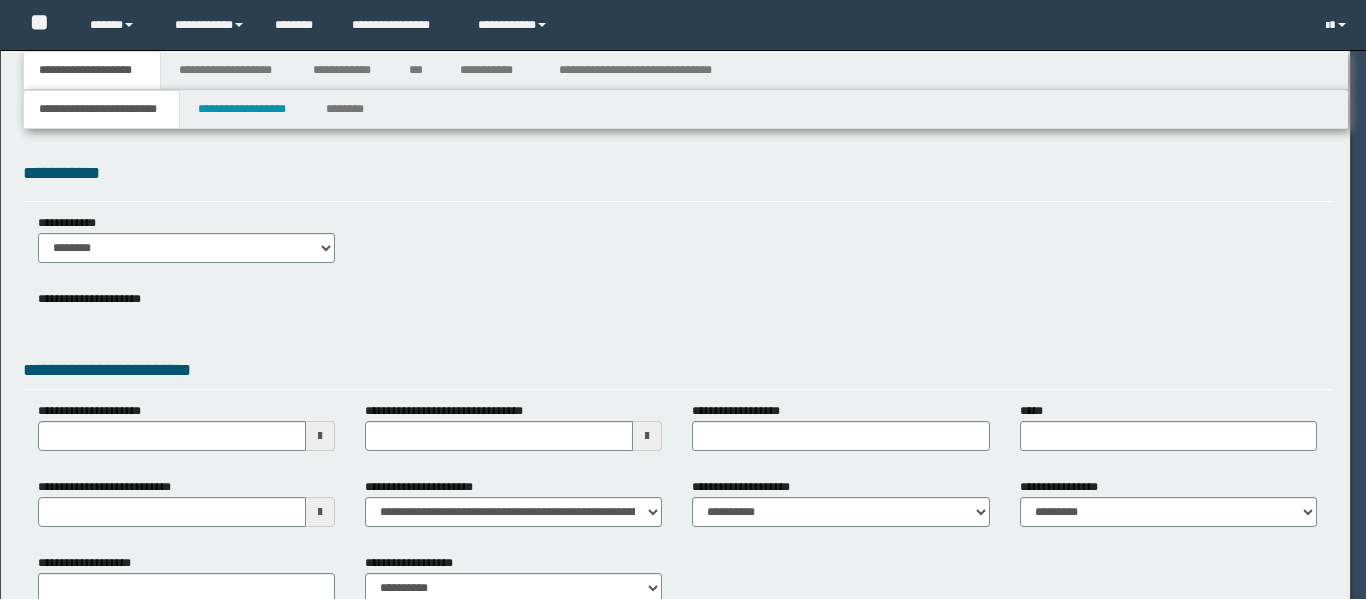 select on "*" 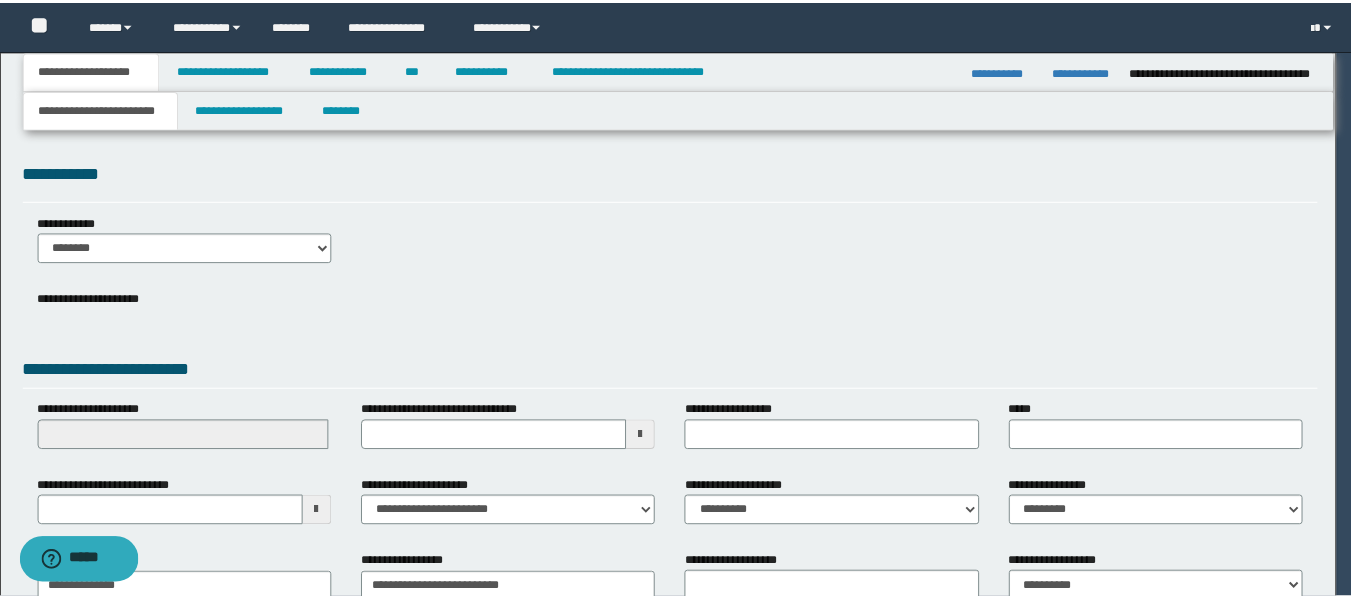 scroll, scrollTop: 0, scrollLeft: 0, axis: both 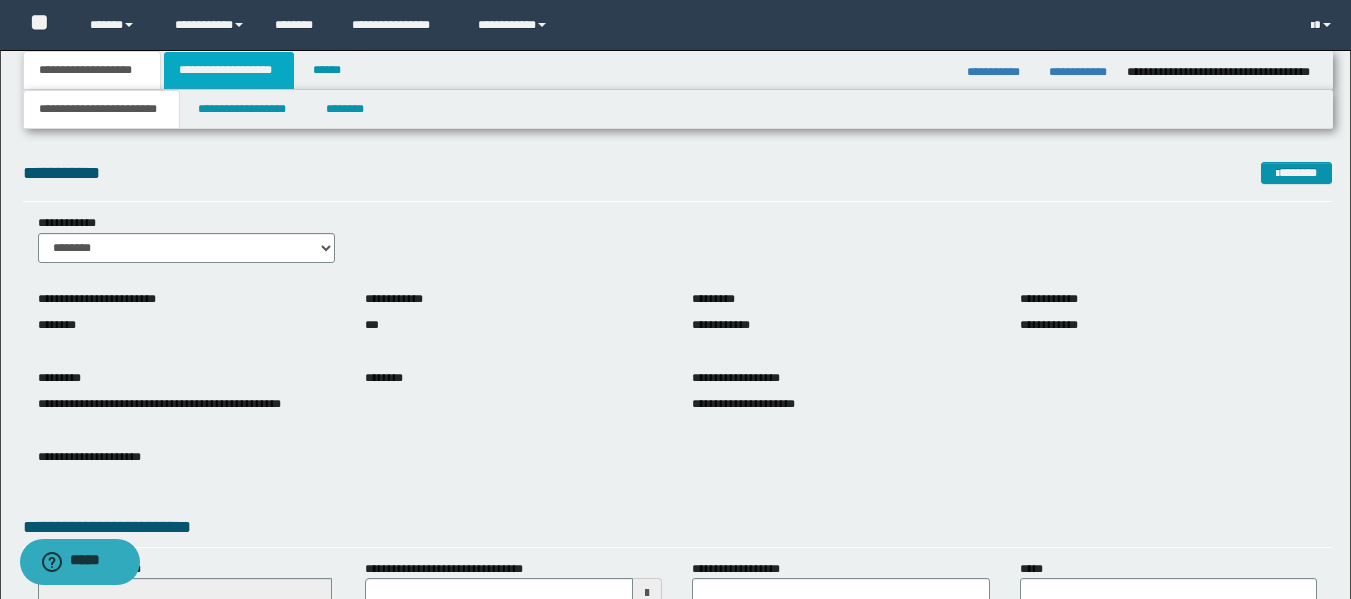 click on "**********" at bounding box center [229, 70] 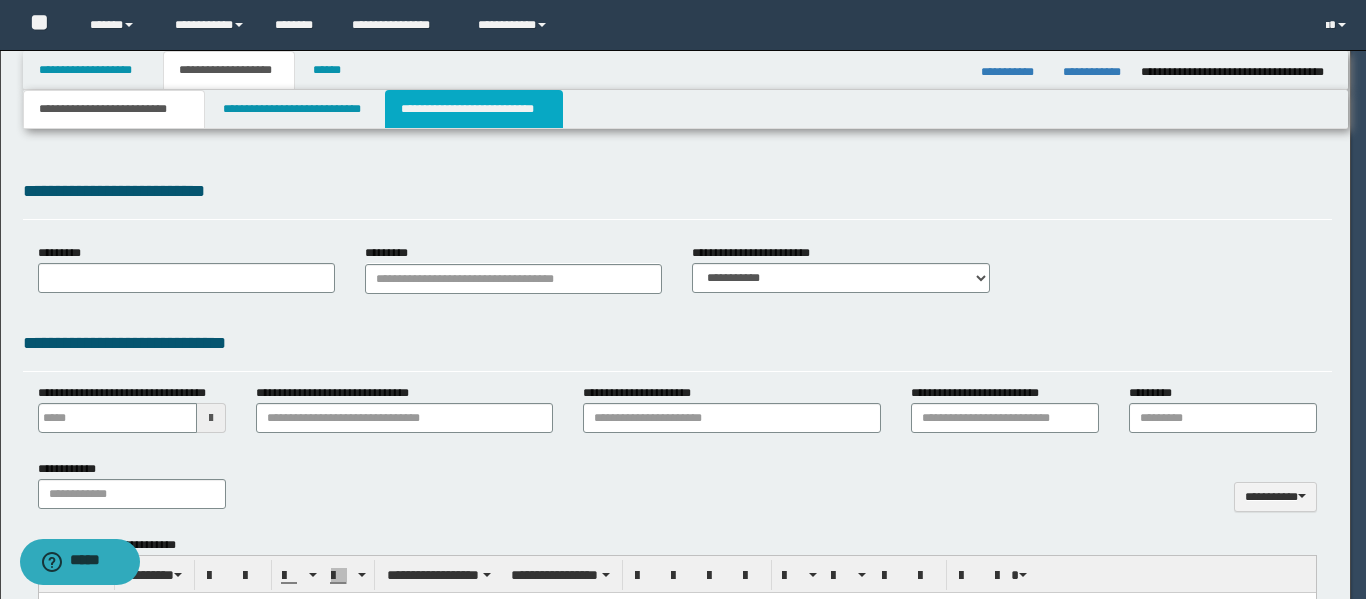 type on "**********" 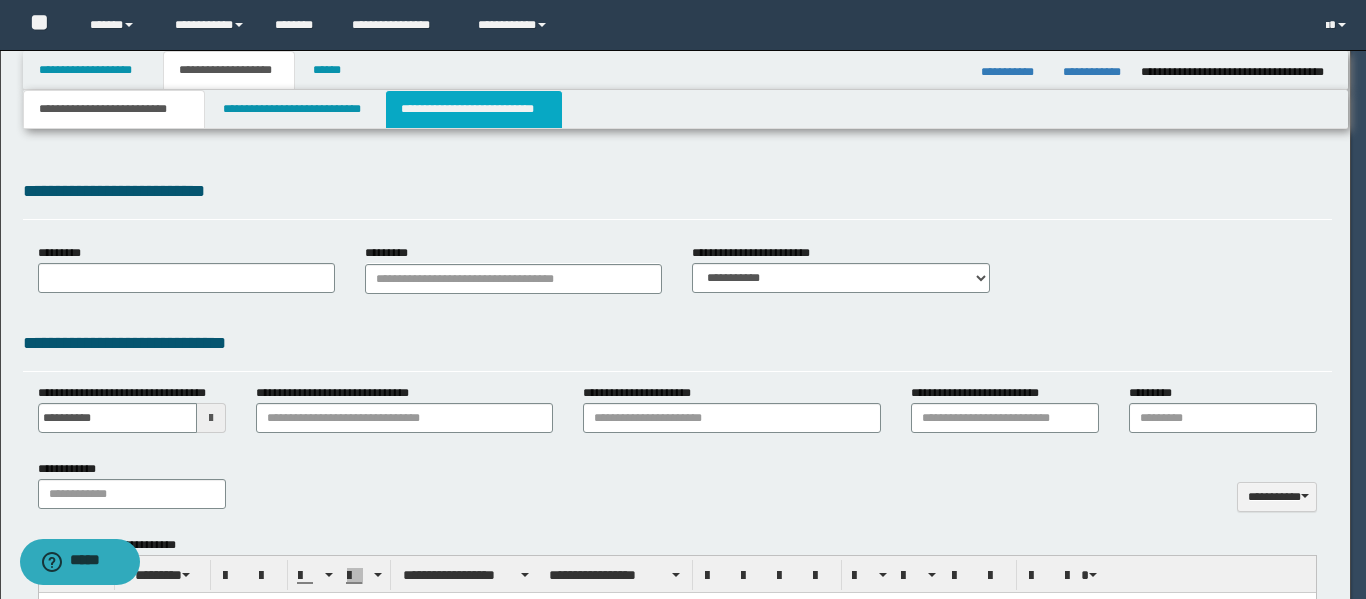 click on "**********" at bounding box center (474, 109) 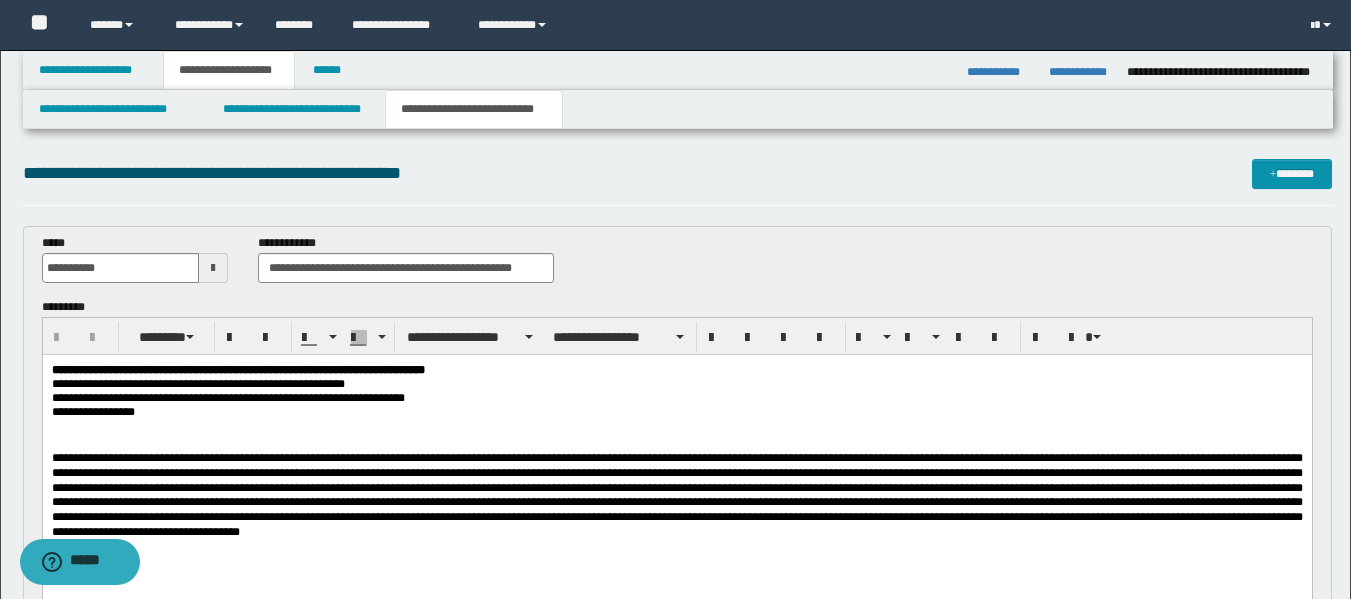 scroll, scrollTop: 0, scrollLeft: 0, axis: both 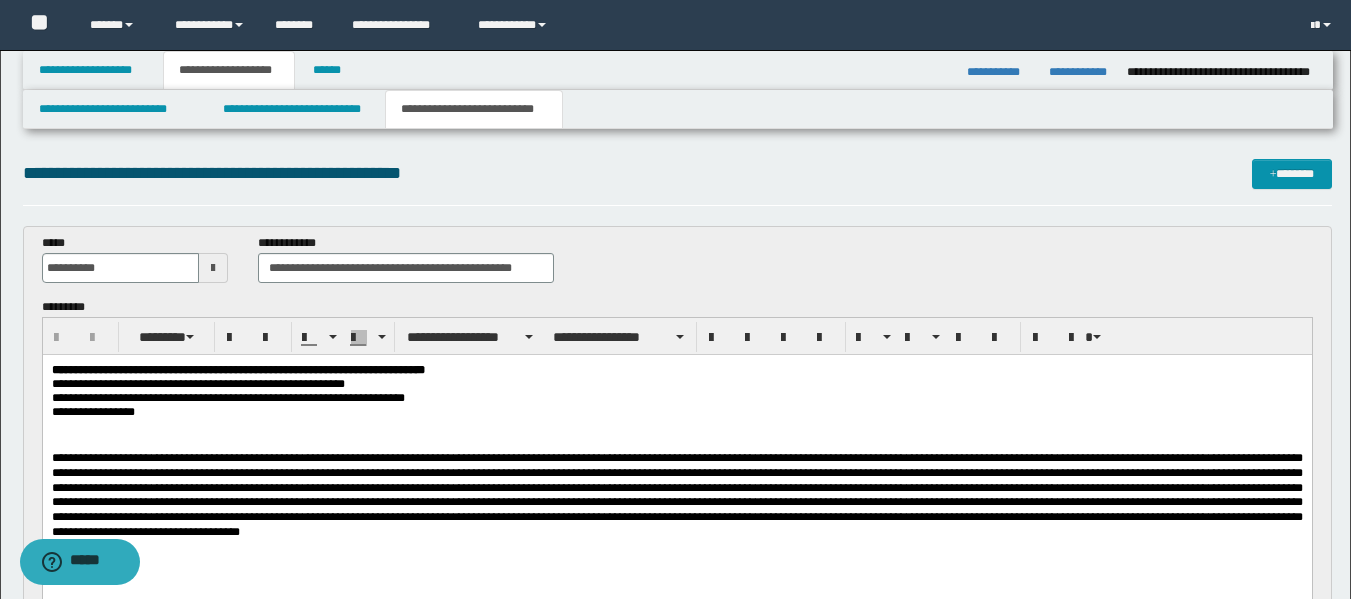 click at bounding box center (676, 495) 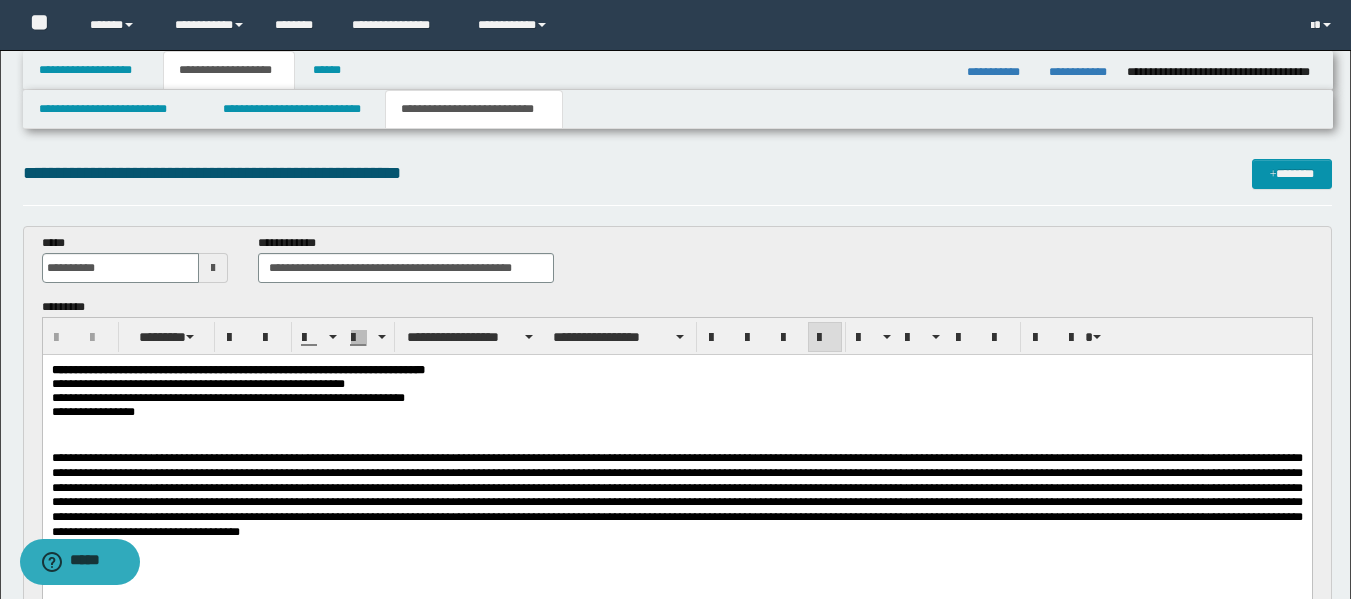 type 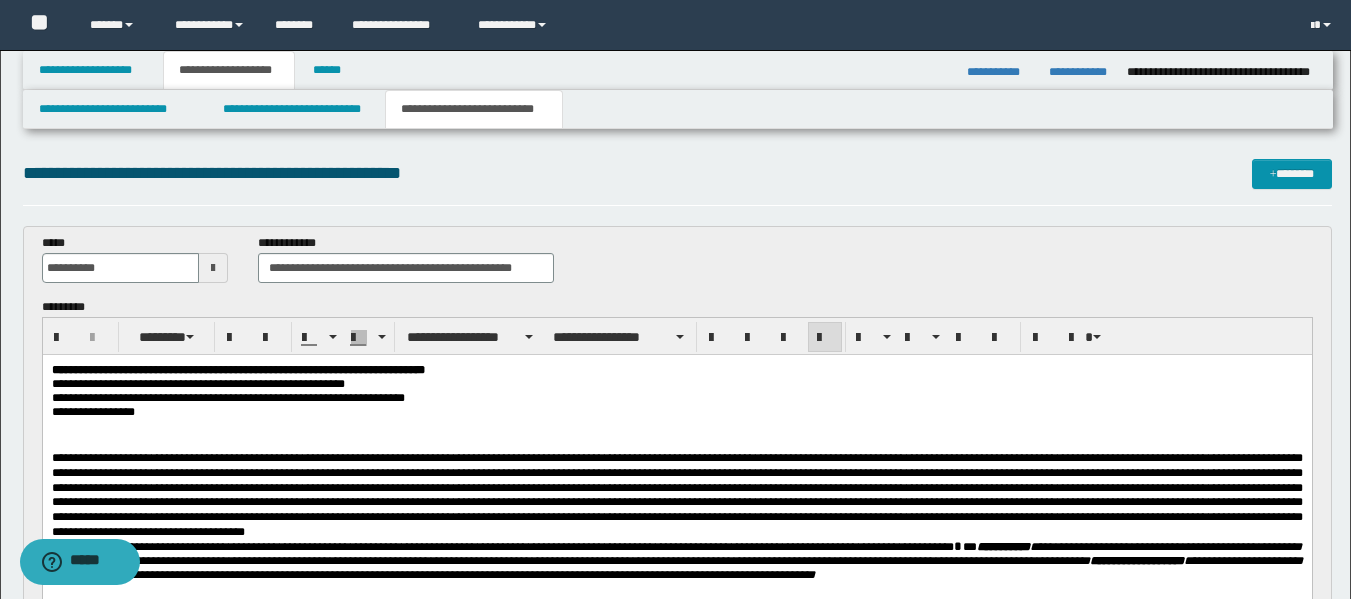 click at bounding box center [676, 495] 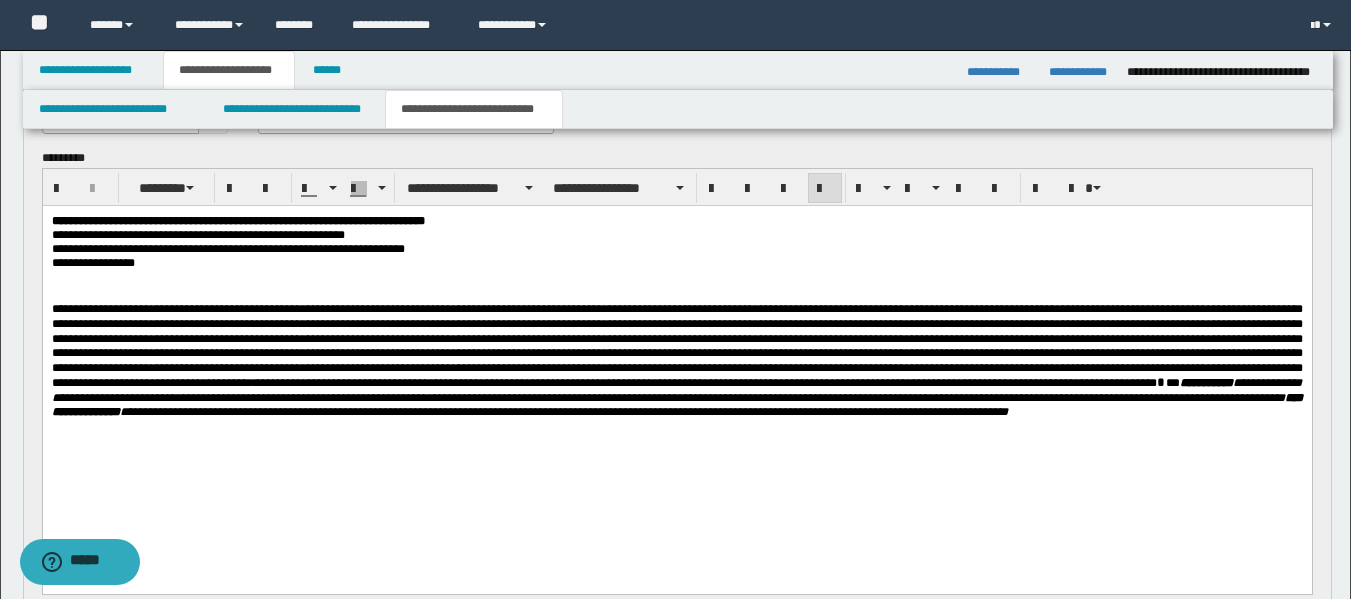scroll, scrollTop: 159, scrollLeft: 0, axis: vertical 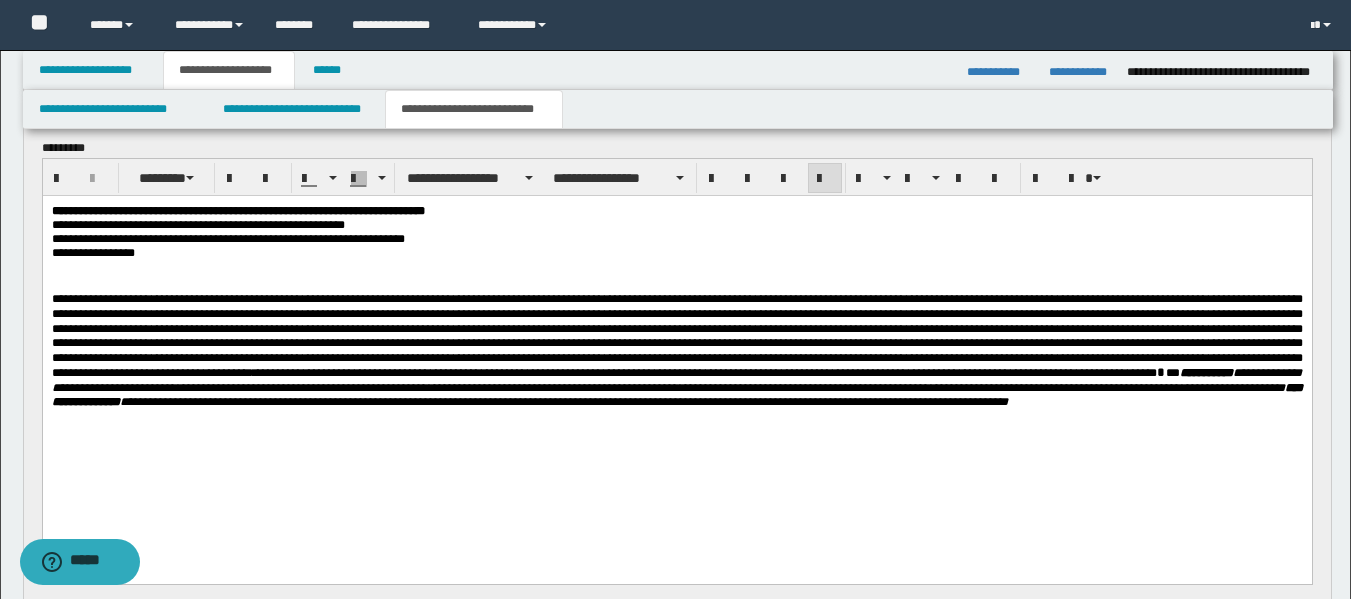 click on "**********" at bounding box center [676, 364] 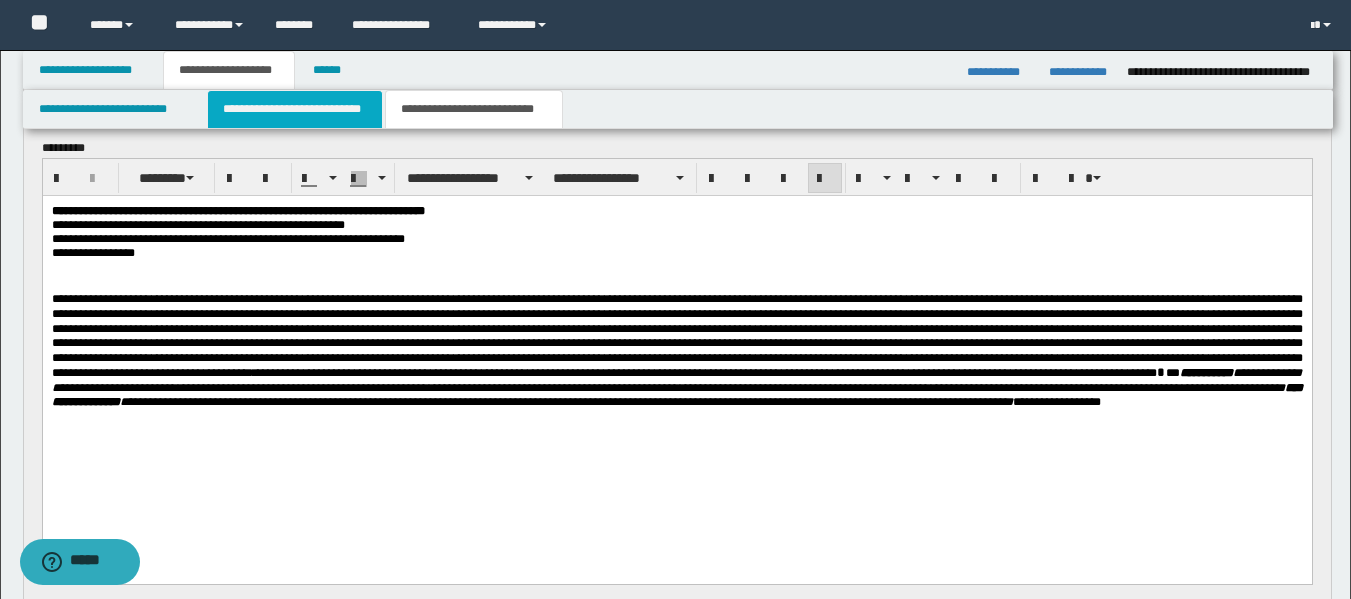 click on "**********" at bounding box center (295, 109) 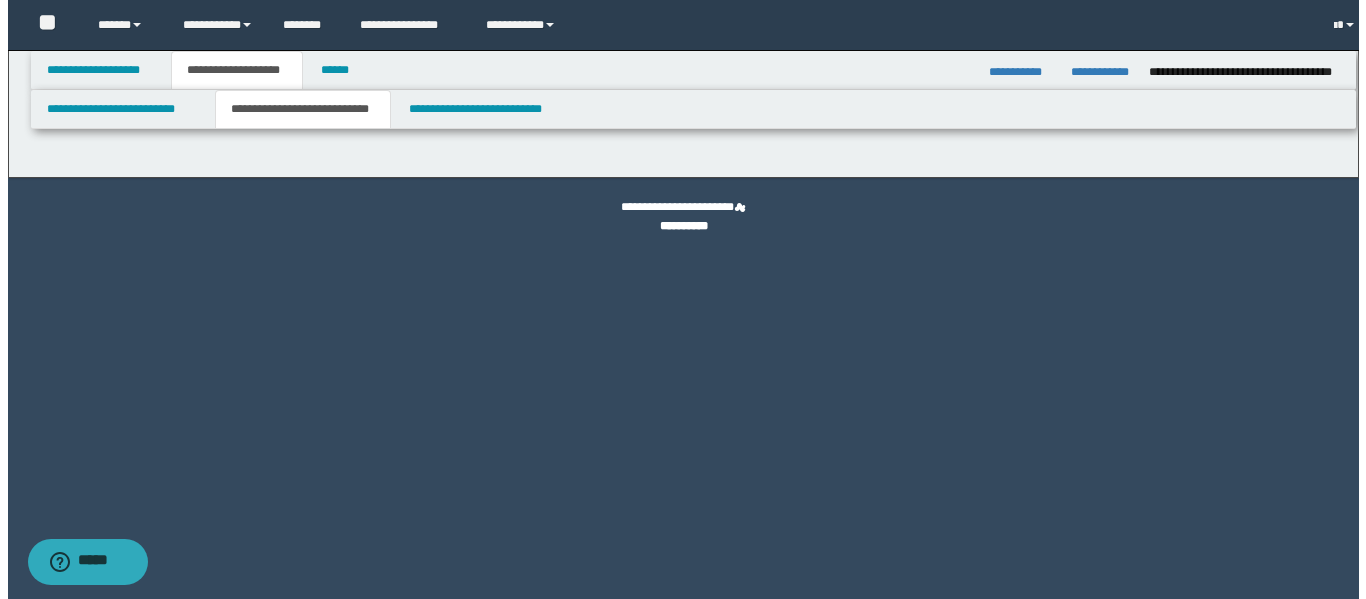 scroll, scrollTop: 0, scrollLeft: 0, axis: both 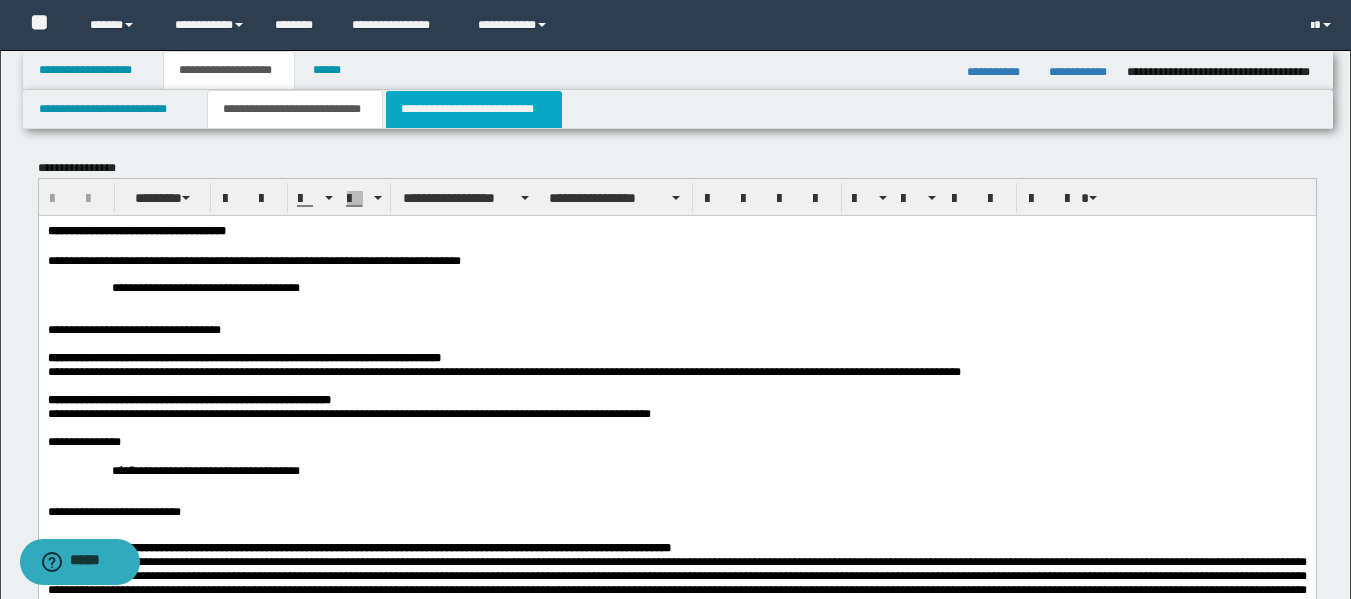 click on "**********" at bounding box center [474, 109] 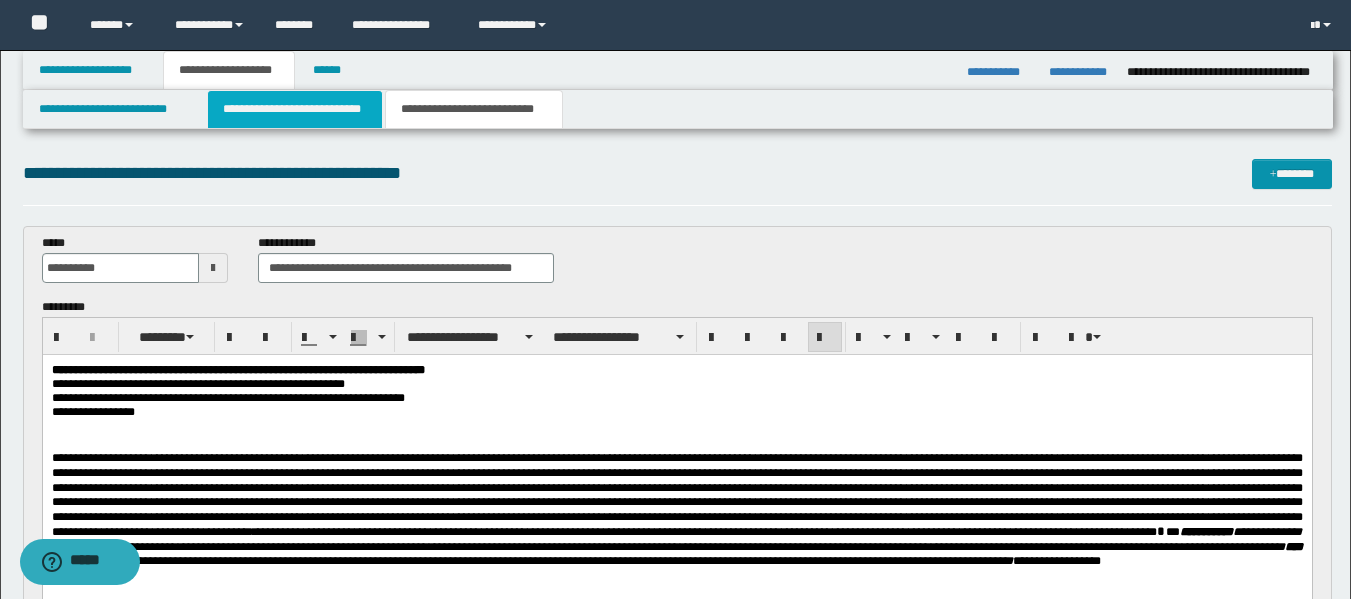 click on "**********" at bounding box center (295, 109) 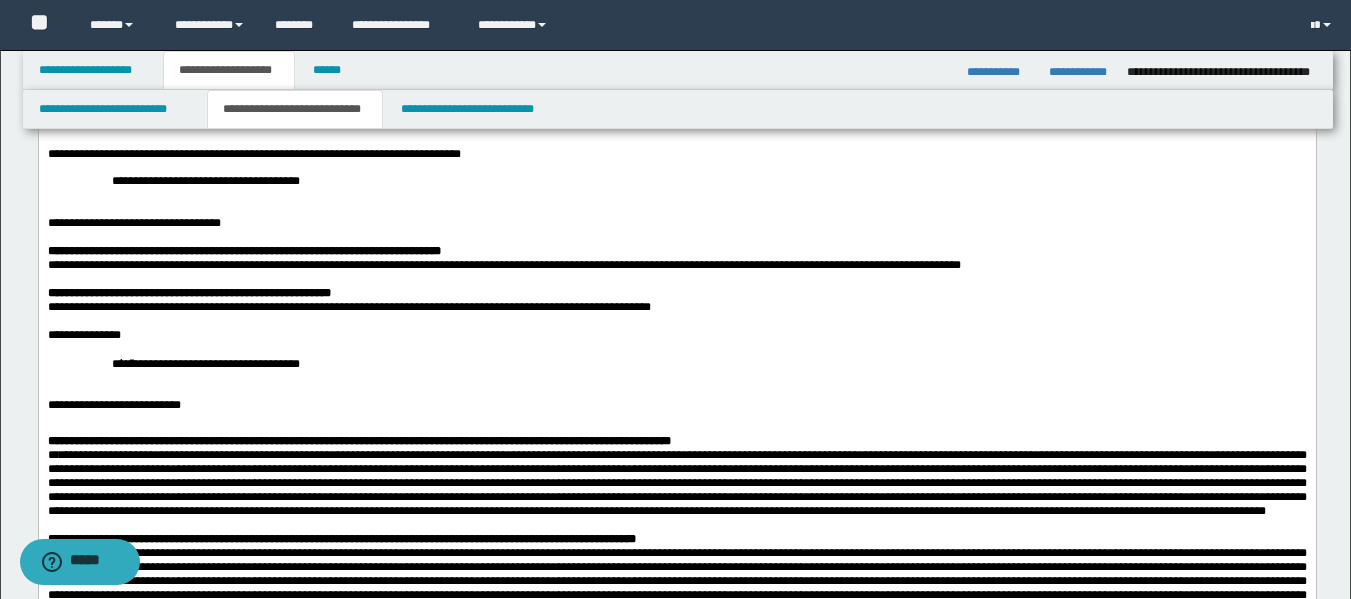 scroll, scrollTop: 36, scrollLeft: 0, axis: vertical 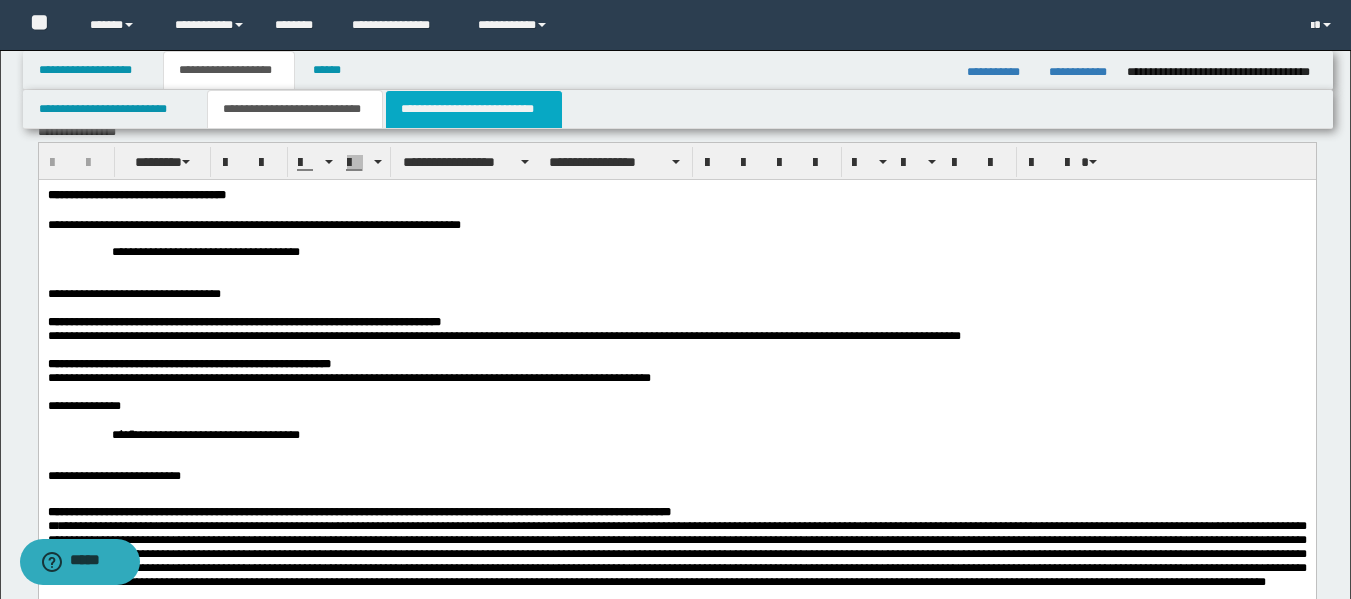 click on "**********" at bounding box center (474, 109) 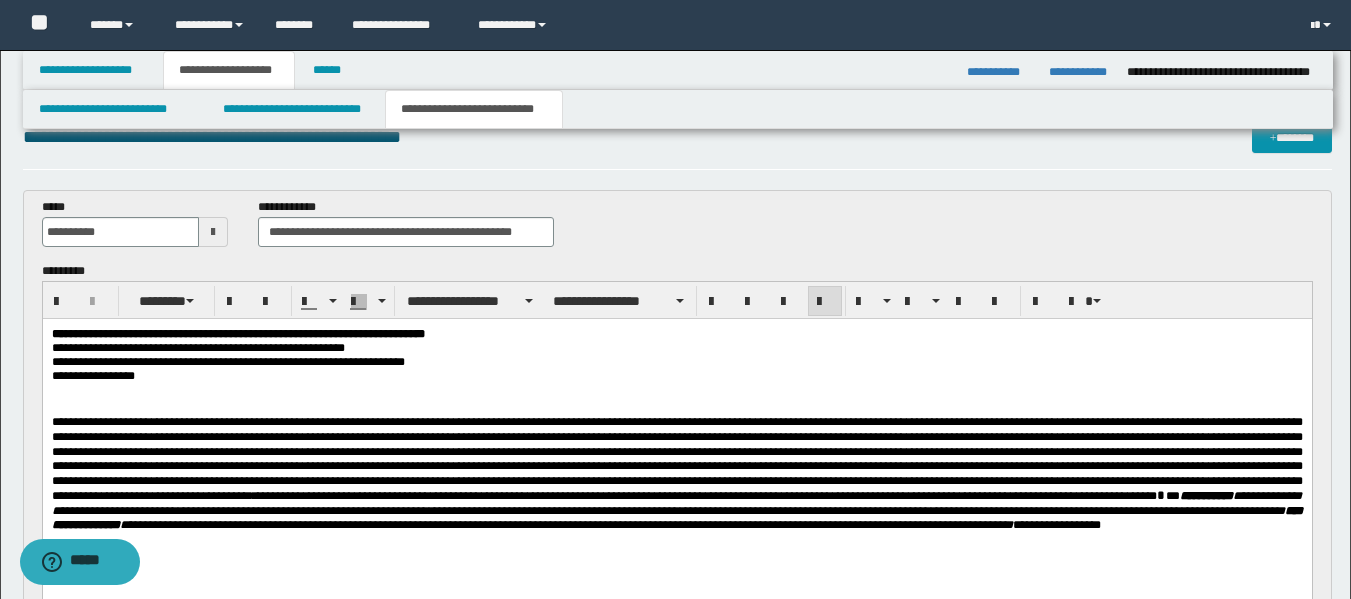 click on "**********" at bounding box center (676, 487) 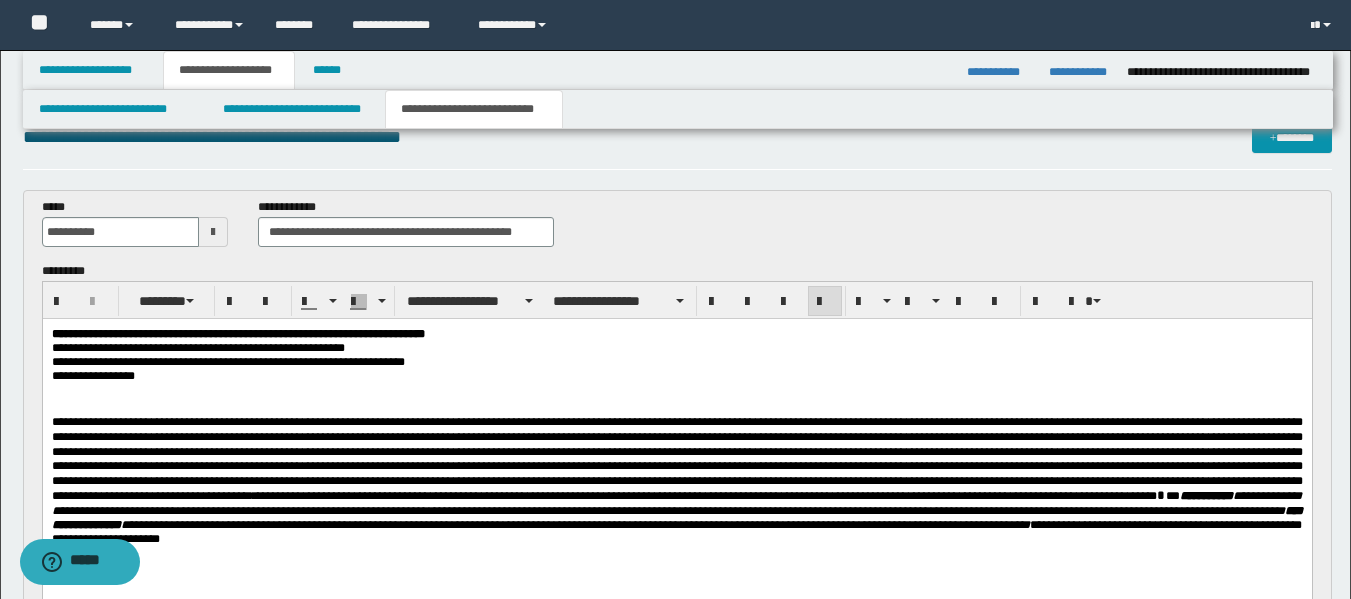 click on "**********" at bounding box center [676, 532] 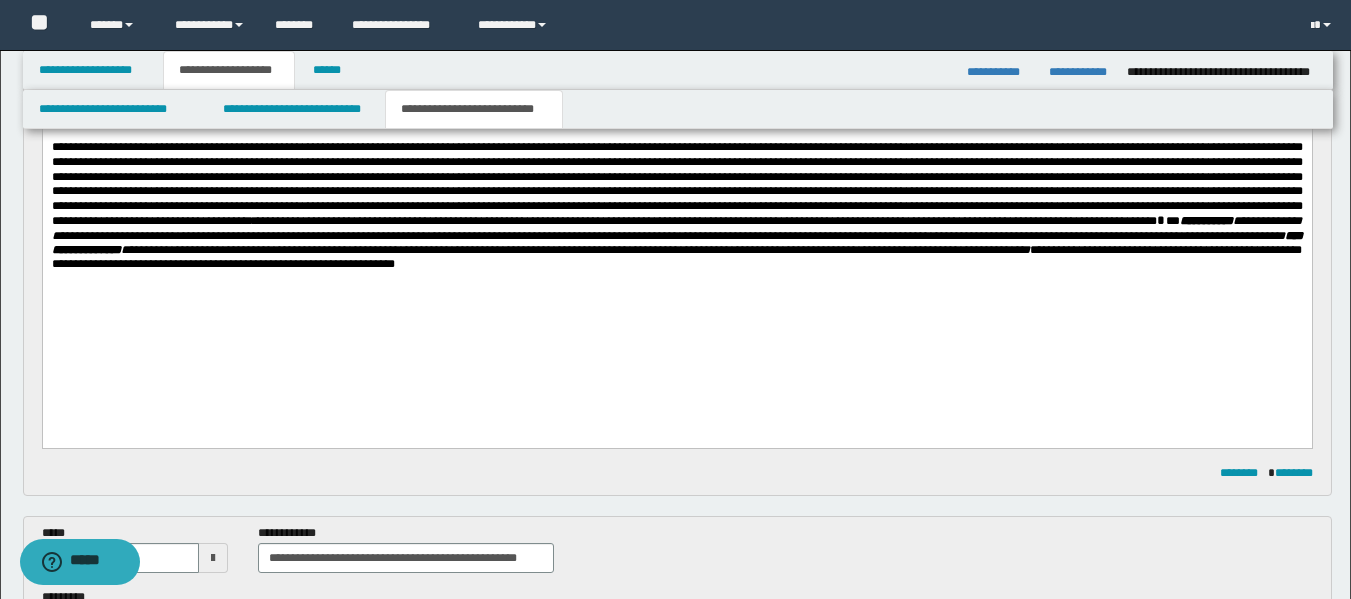 scroll, scrollTop: 327, scrollLeft: 0, axis: vertical 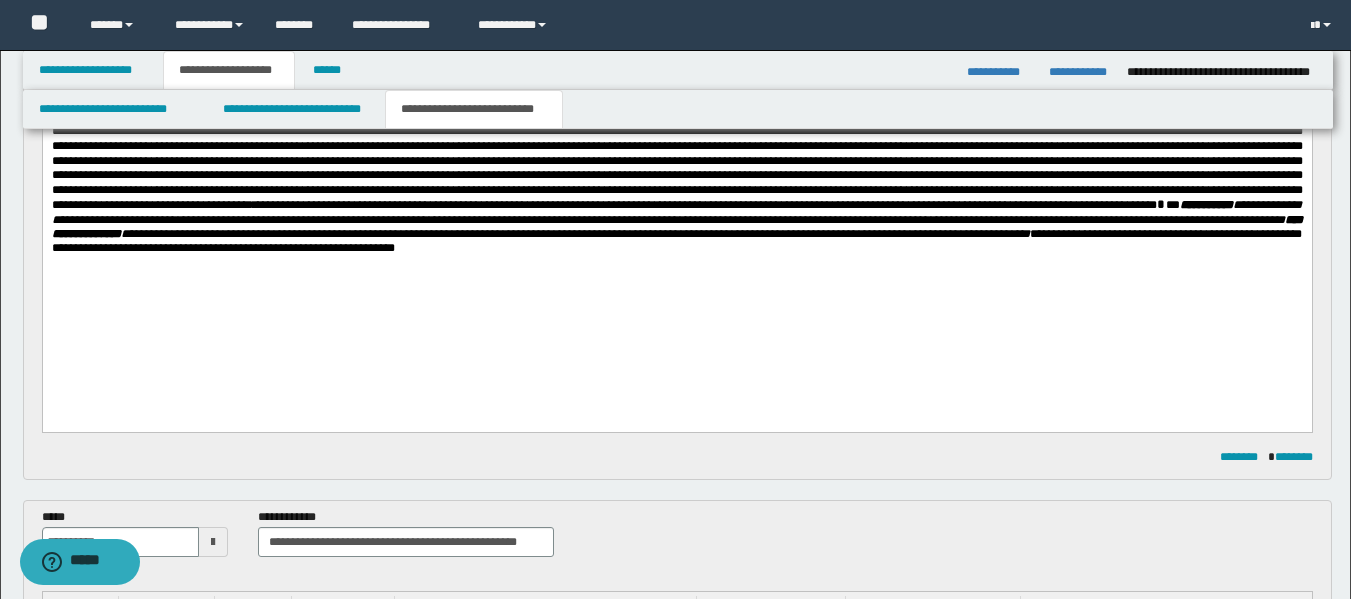 click on "**********" at bounding box center [676, 241] 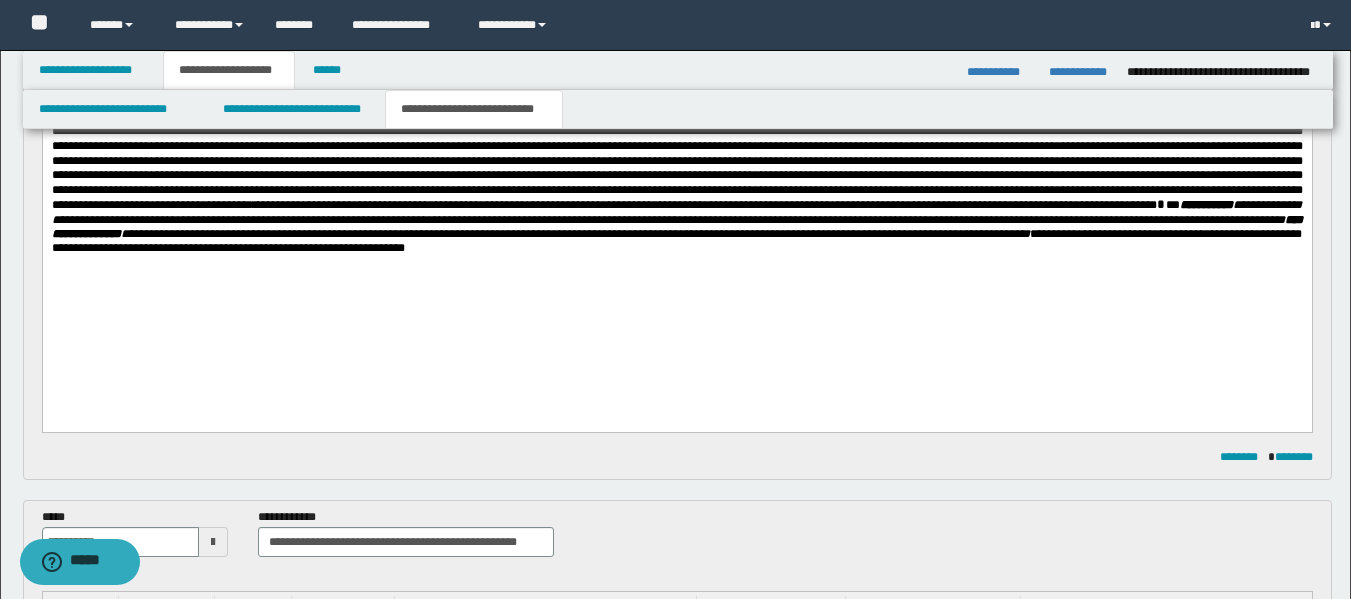 click on "**********" at bounding box center (676, 204) 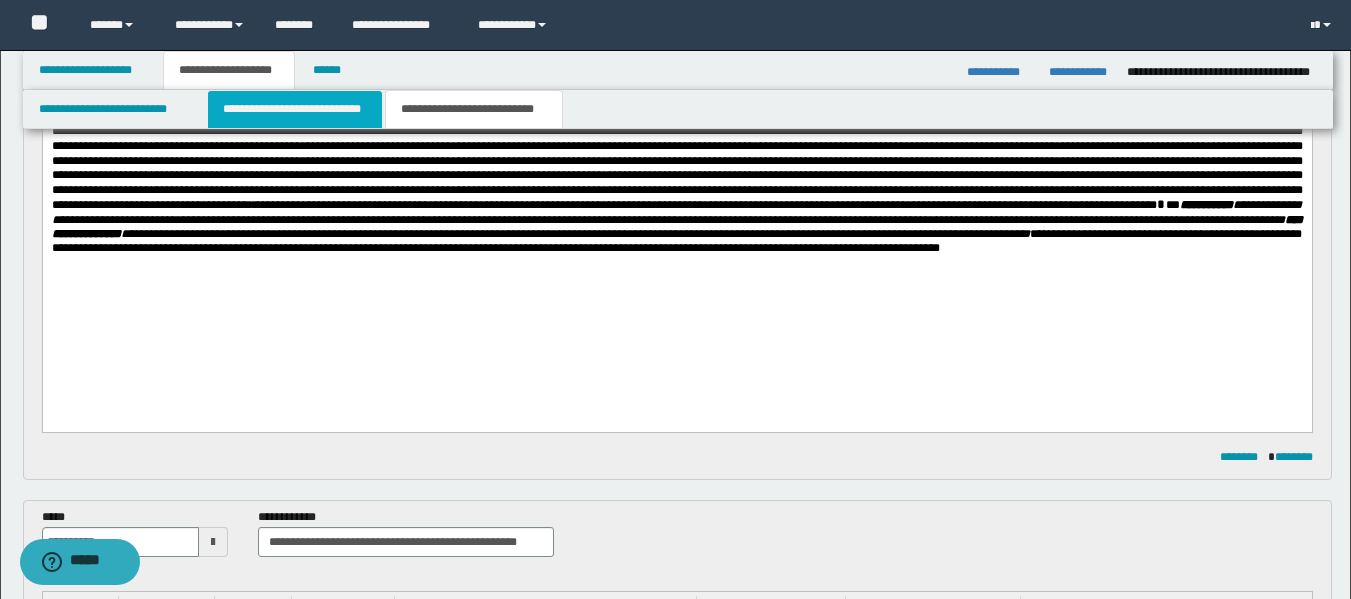 click on "**********" at bounding box center [295, 109] 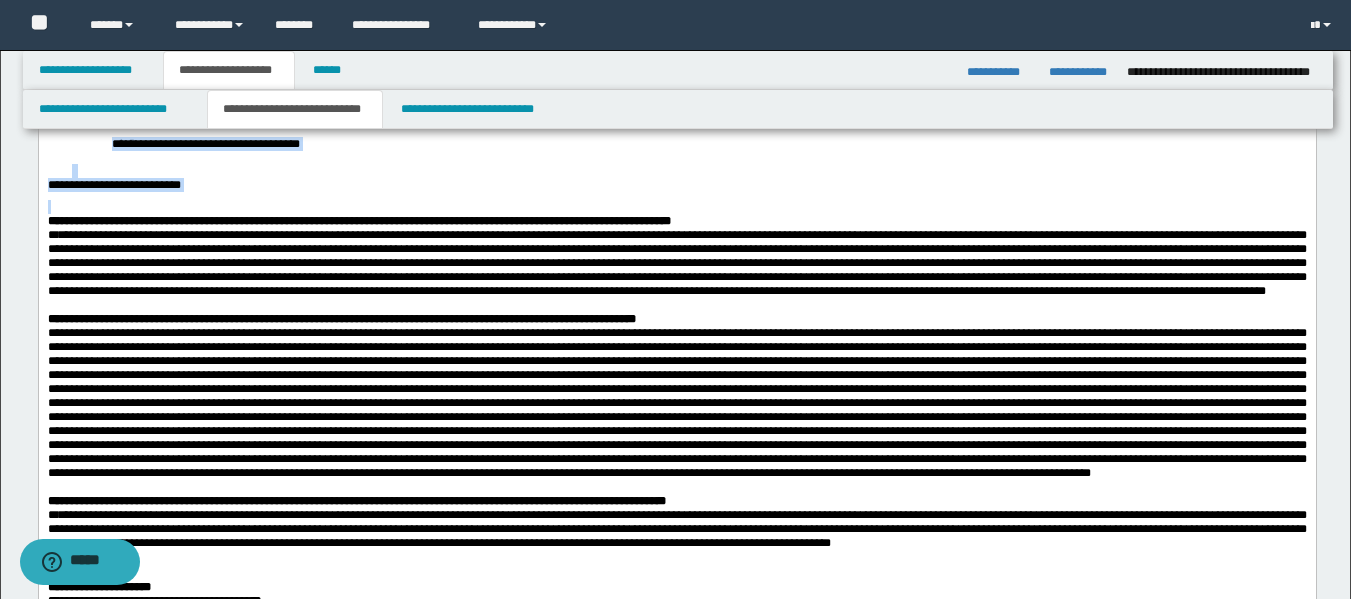drag, startPoint x: 207, startPoint y: 219, endPoint x: 40, endPoint y: 142, distance: 183.89671 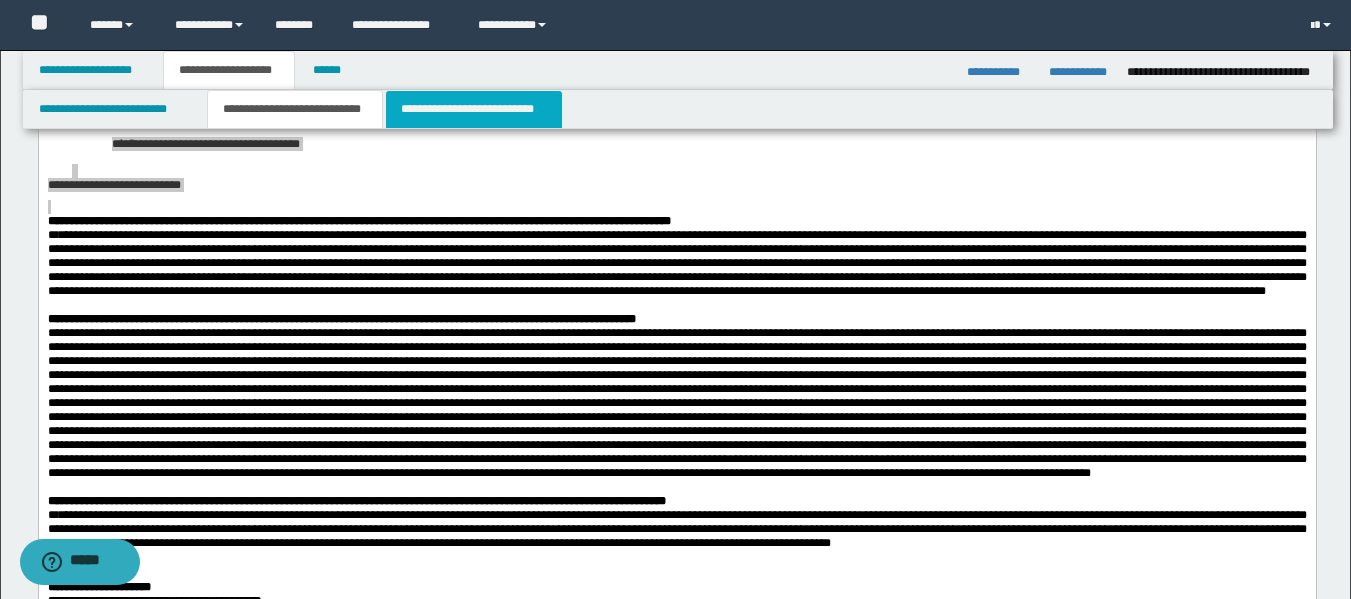 click on "**********" at bounding box center (474, 109) 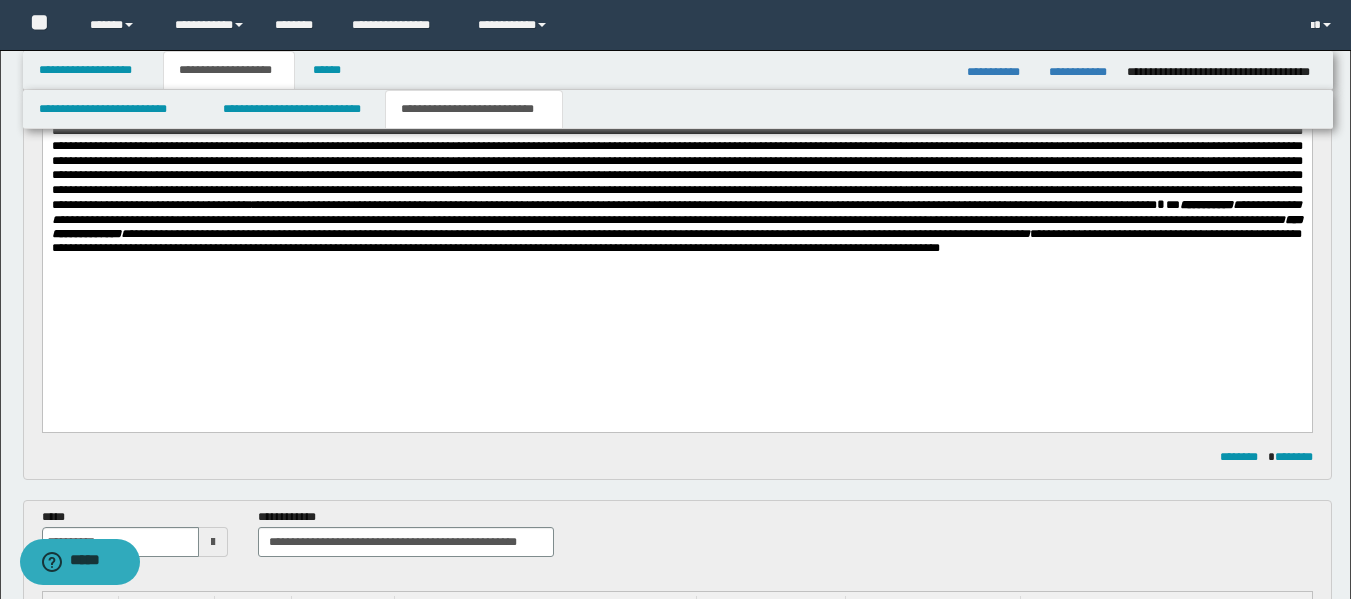 click on "**********" at bounding box center (676, 226) 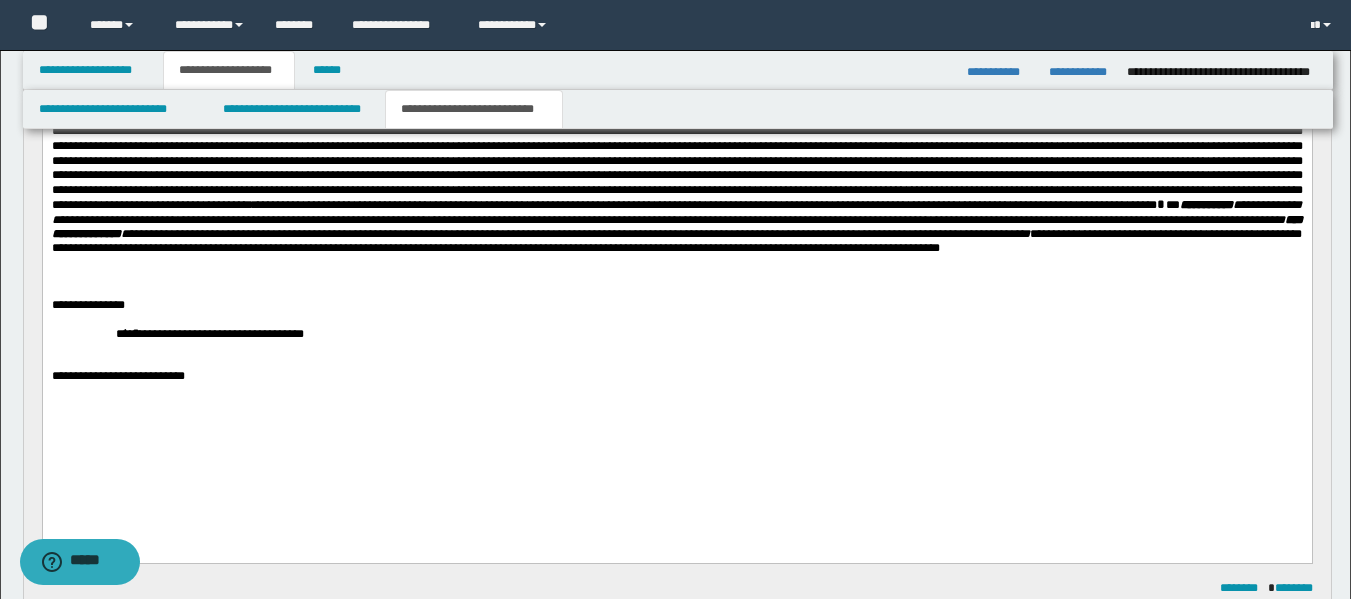 click on "**********" at bounding box center (676, 376) 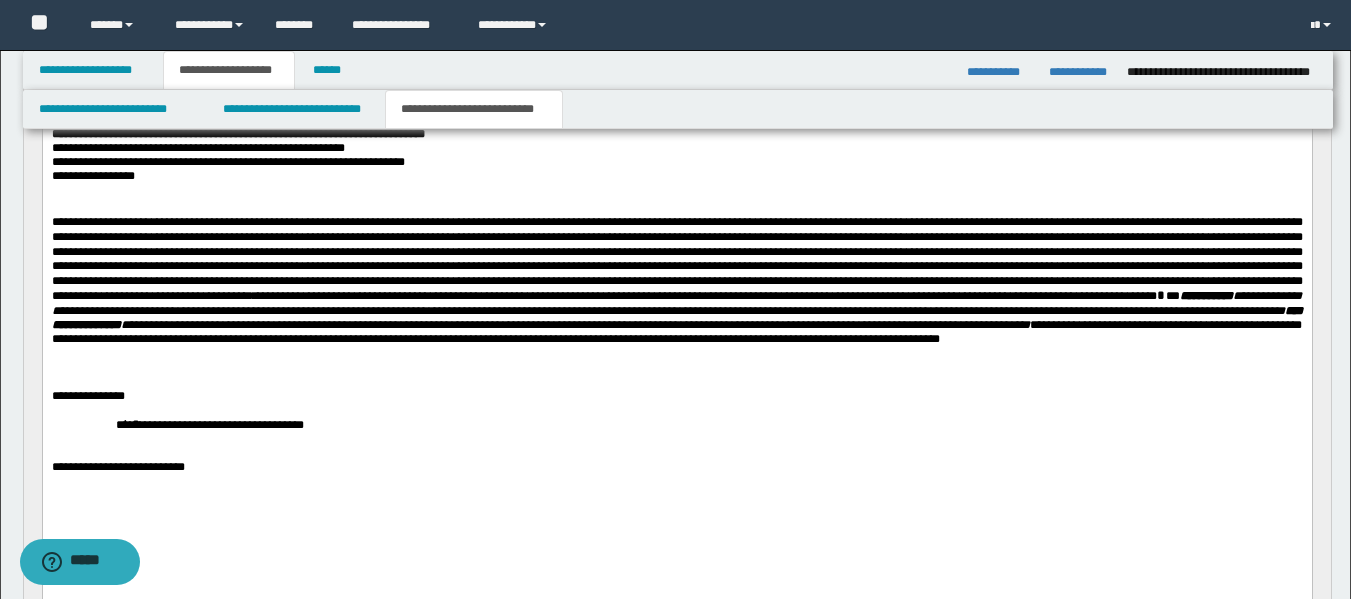 scroll, scrollTop: 228, scrollLeft: 0, axis: vertical 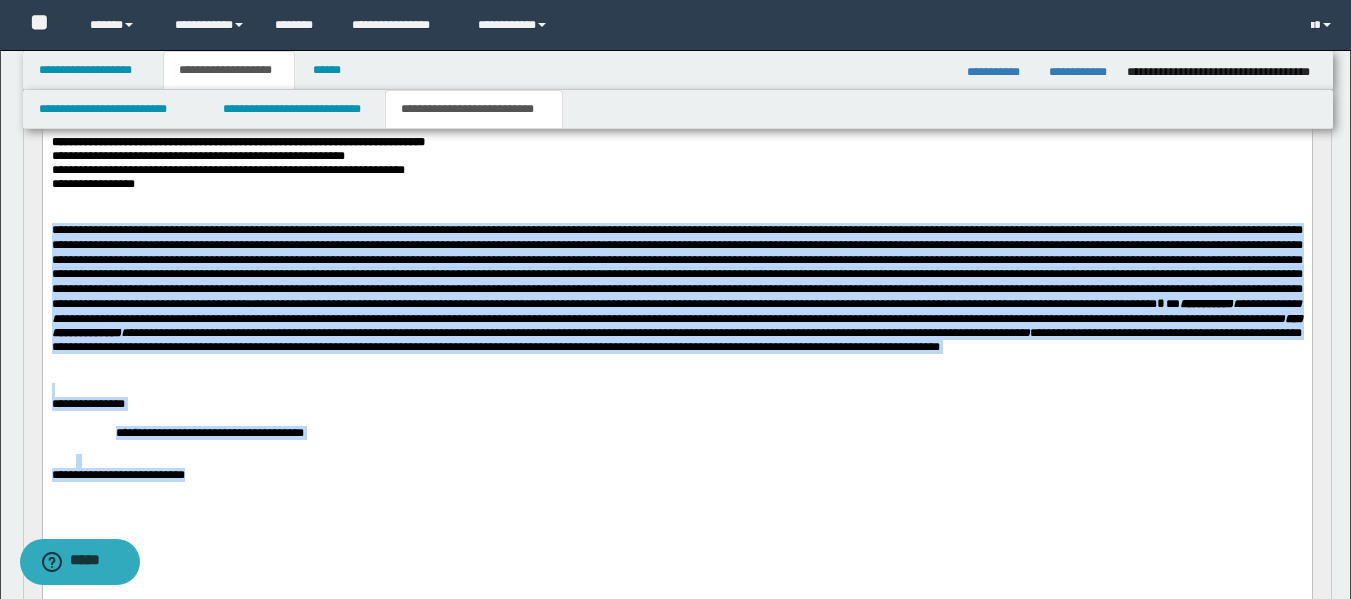 drag, startPoint x: 216, startPoint y: 488, endPoint x: 52, endPoint y: 237, distance: 299.82828 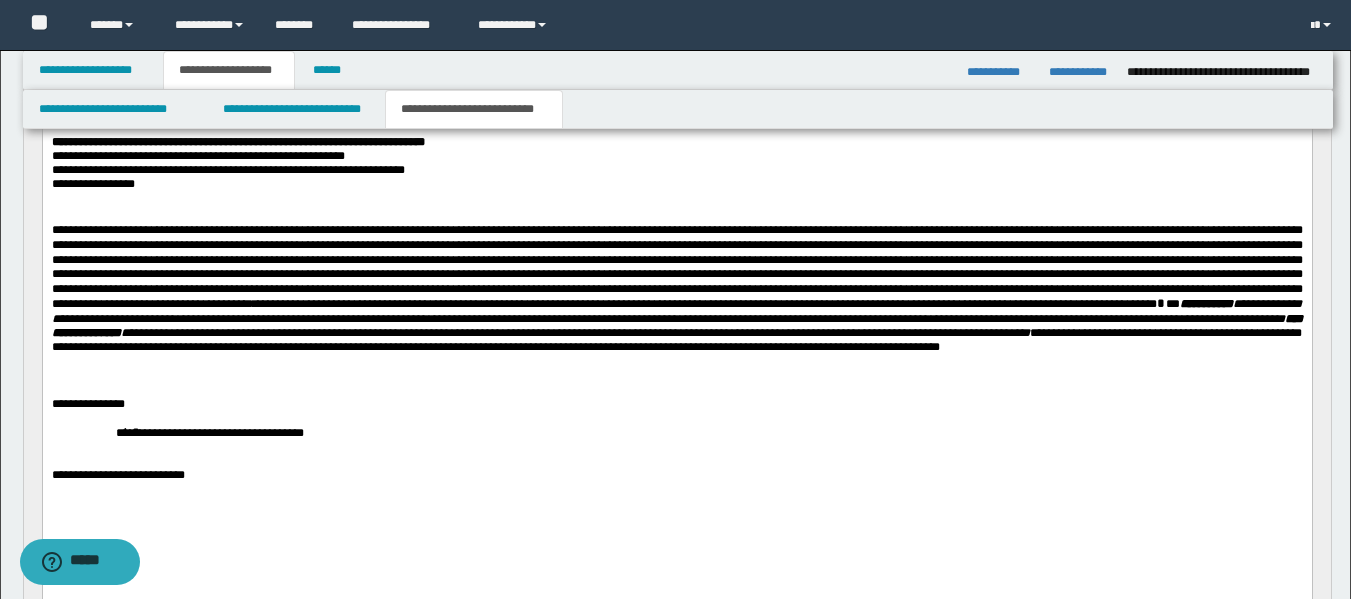 click on "**********" at bounding box center [676, 184] 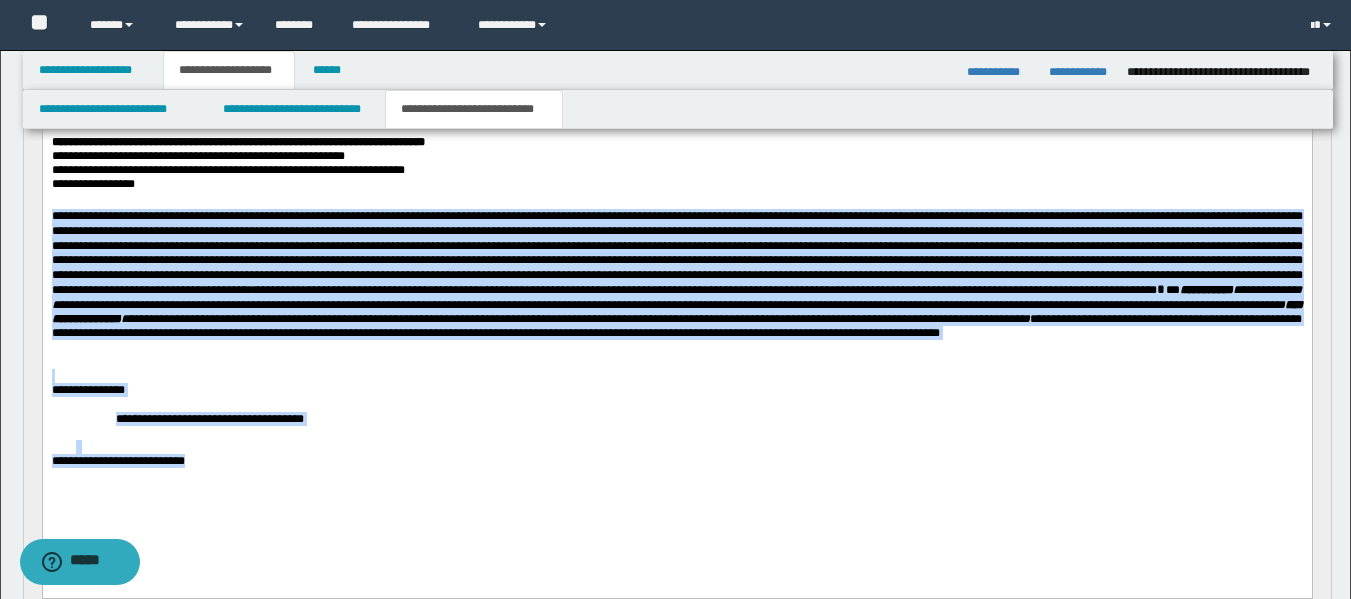 drag, startPoint x: 207, startPoint y: 476, endPoint x: 47, endPoint y: 223, distance: 299.34763 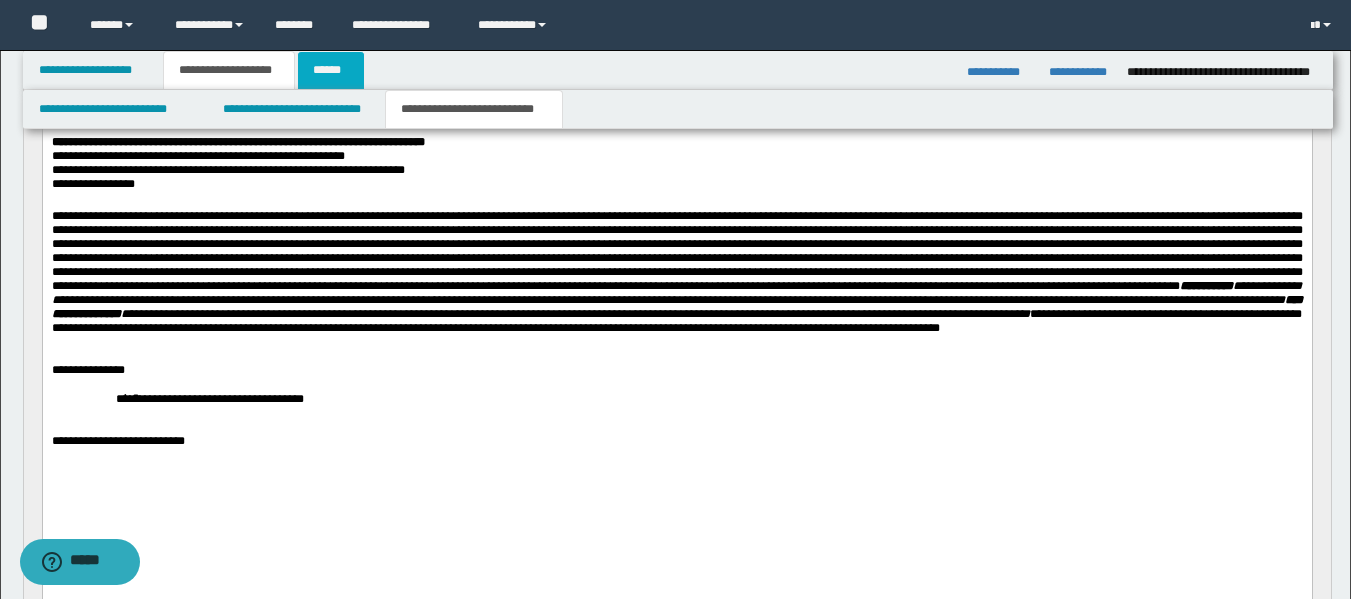 click on "******" at bounding box center (331, 70) 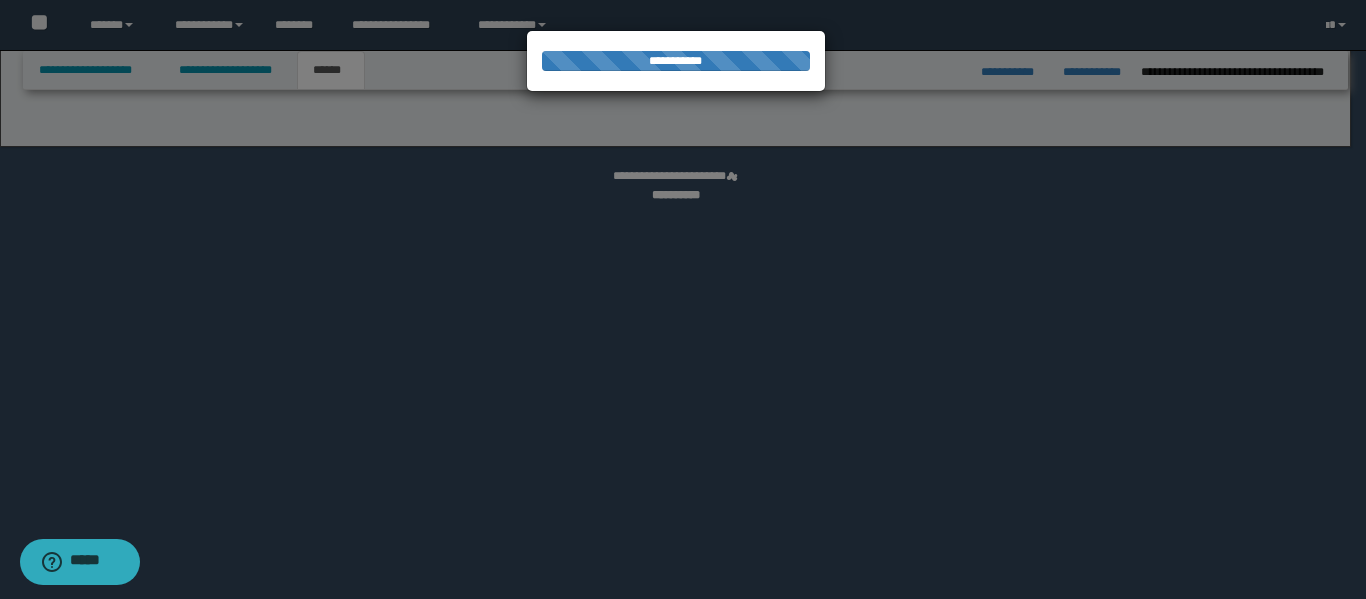 select on "*" 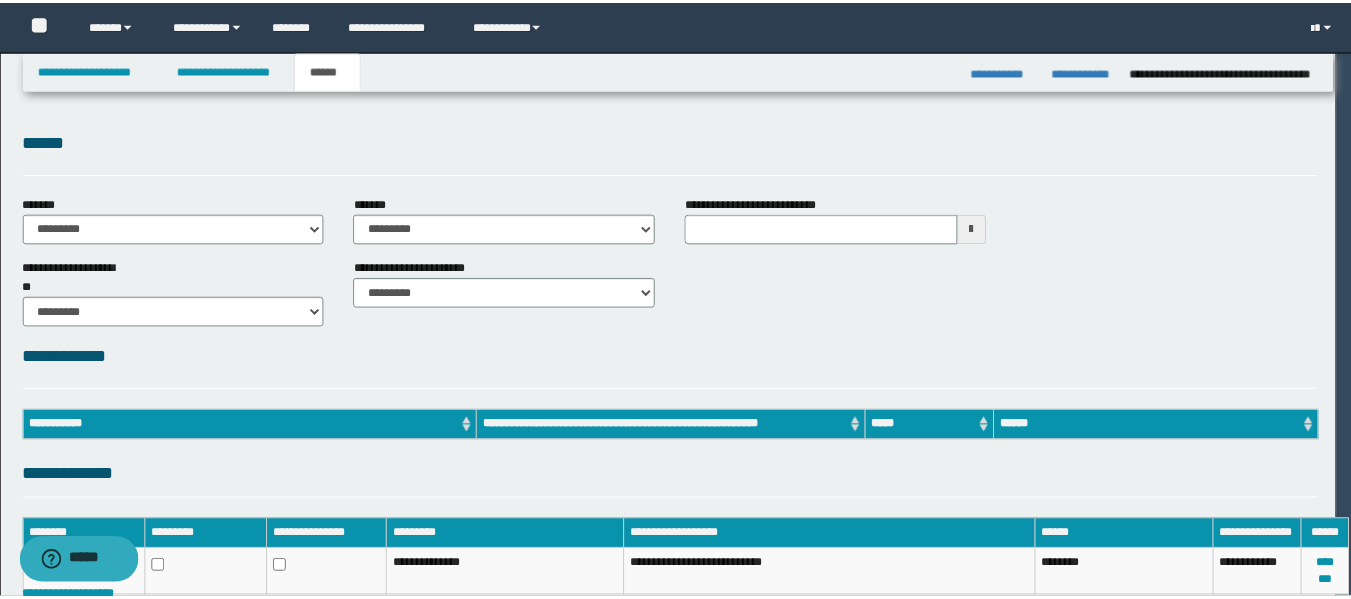 scroll, scrollTop: 0, scrollLeft: 0, axis: both 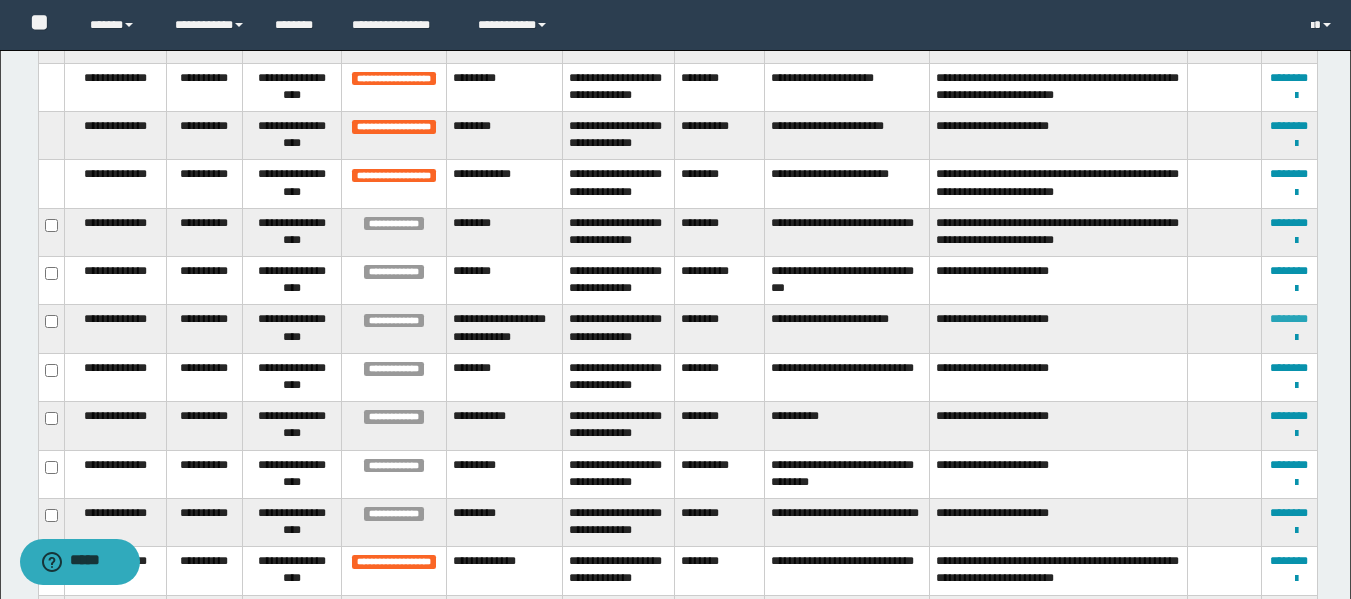 click on "********" at bounding box center [1289, 319] 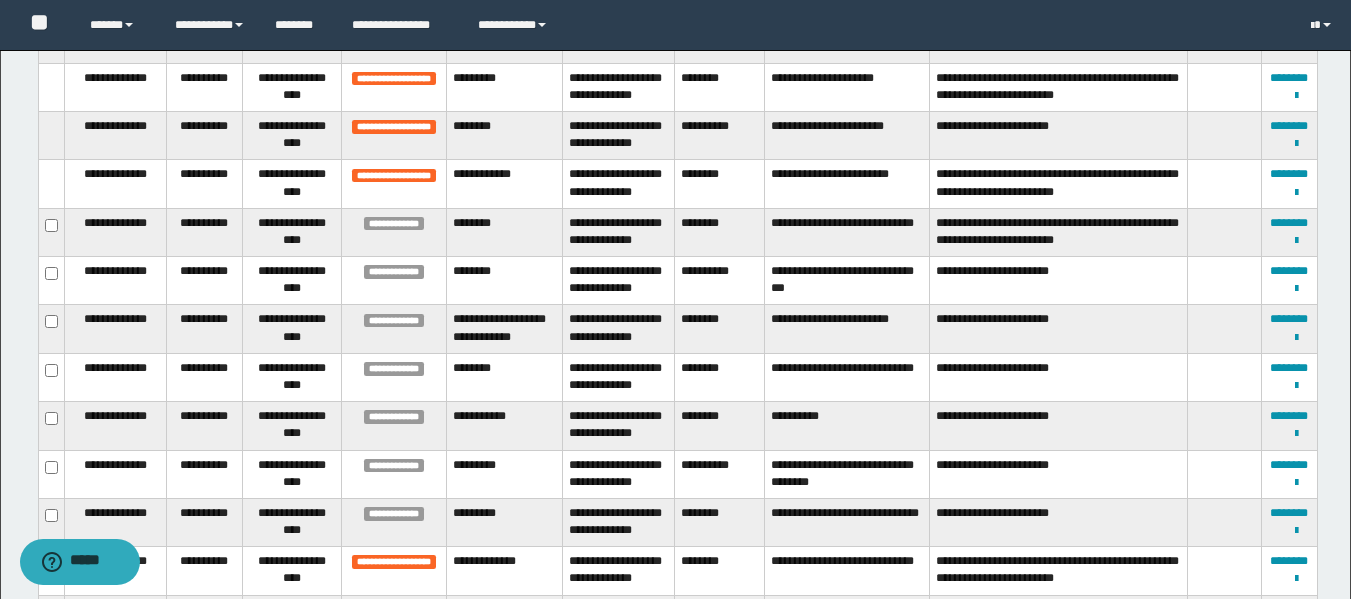 scroll, scrollTop: 716, scrollLeft: 0, axis: vertical 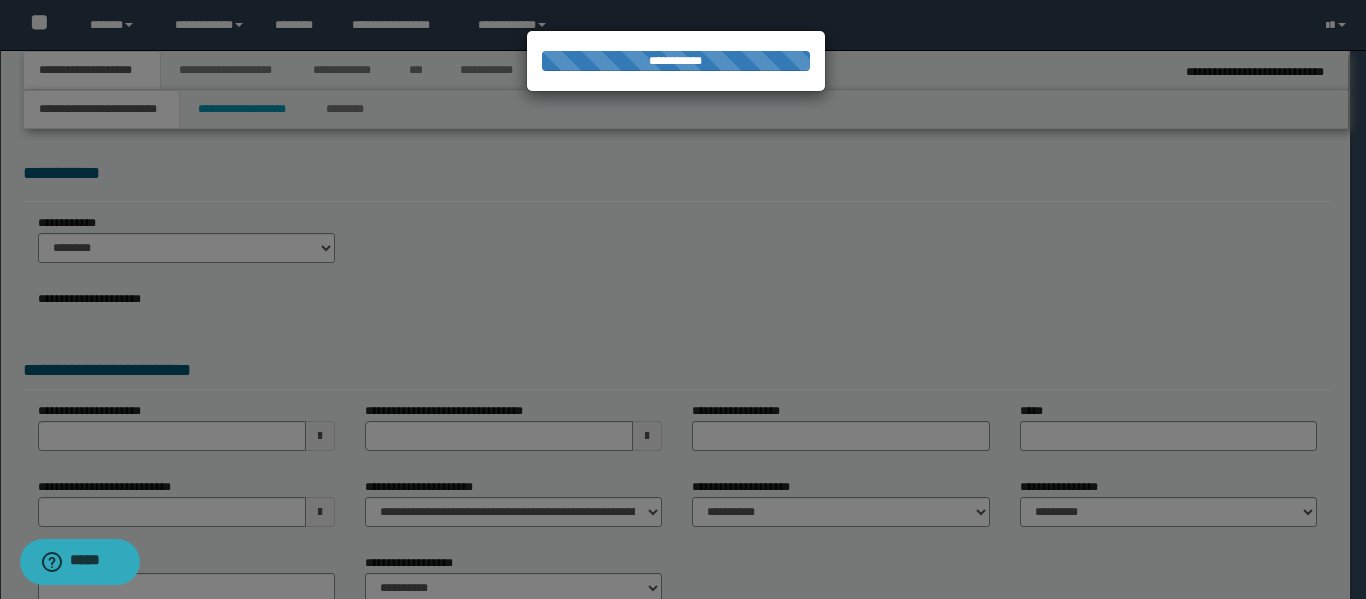 select on "*" 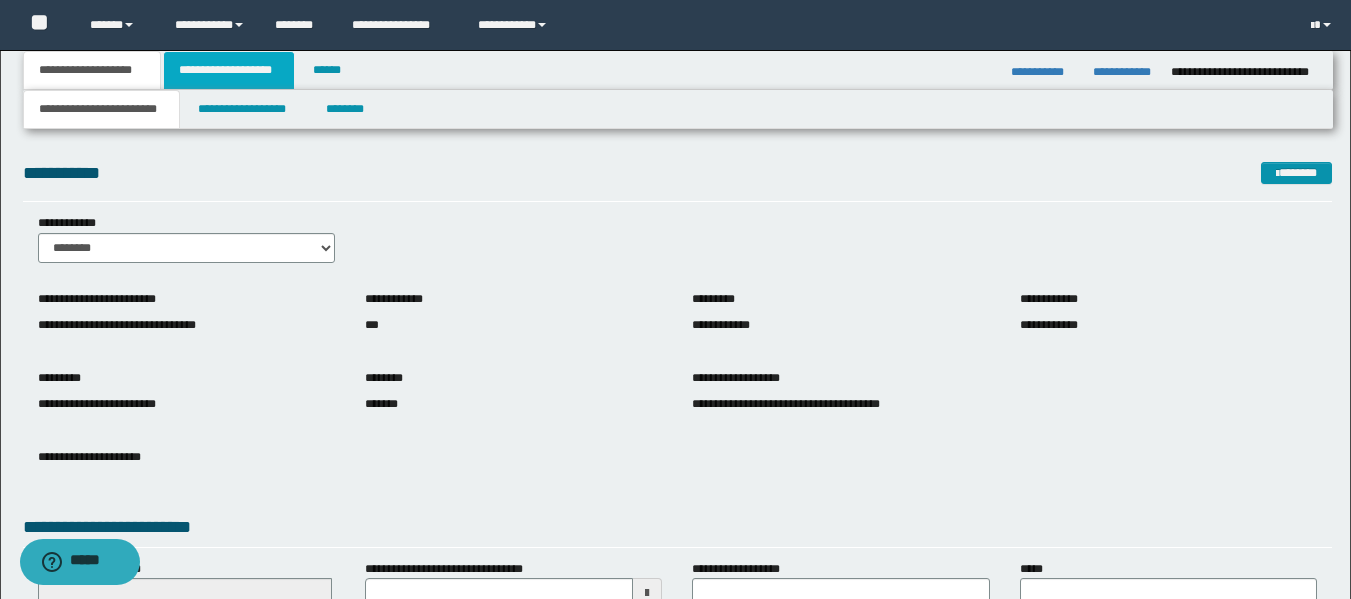 click on "**********" at bounding box center (229, 70) 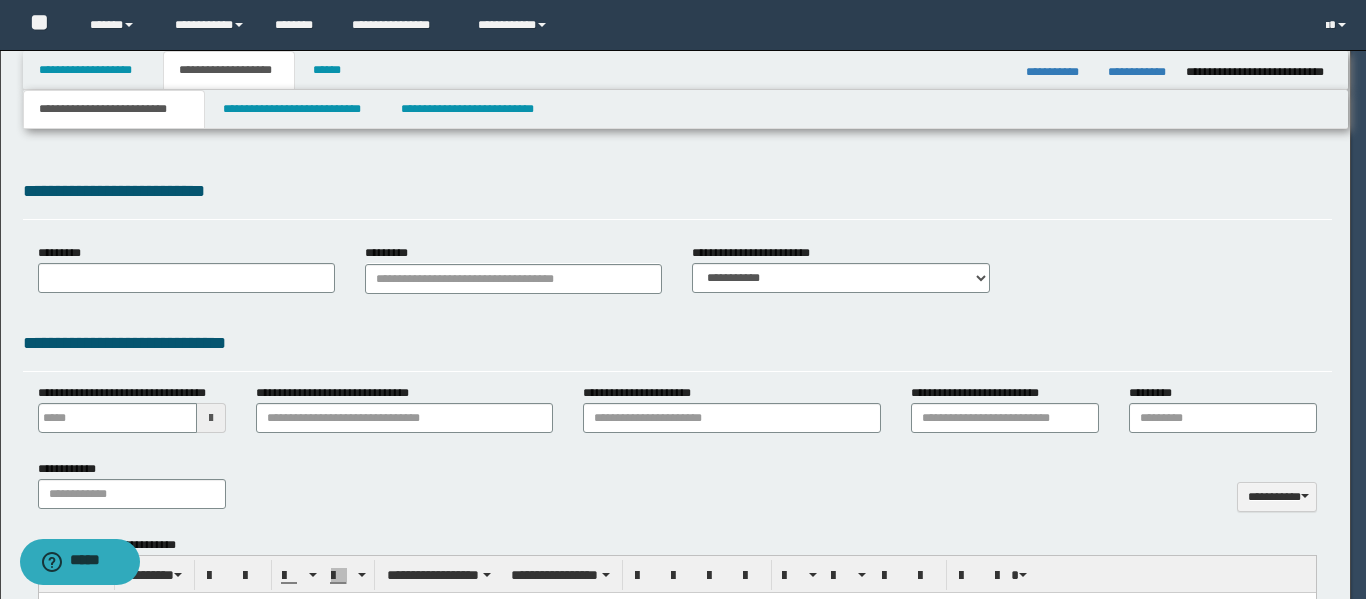 type 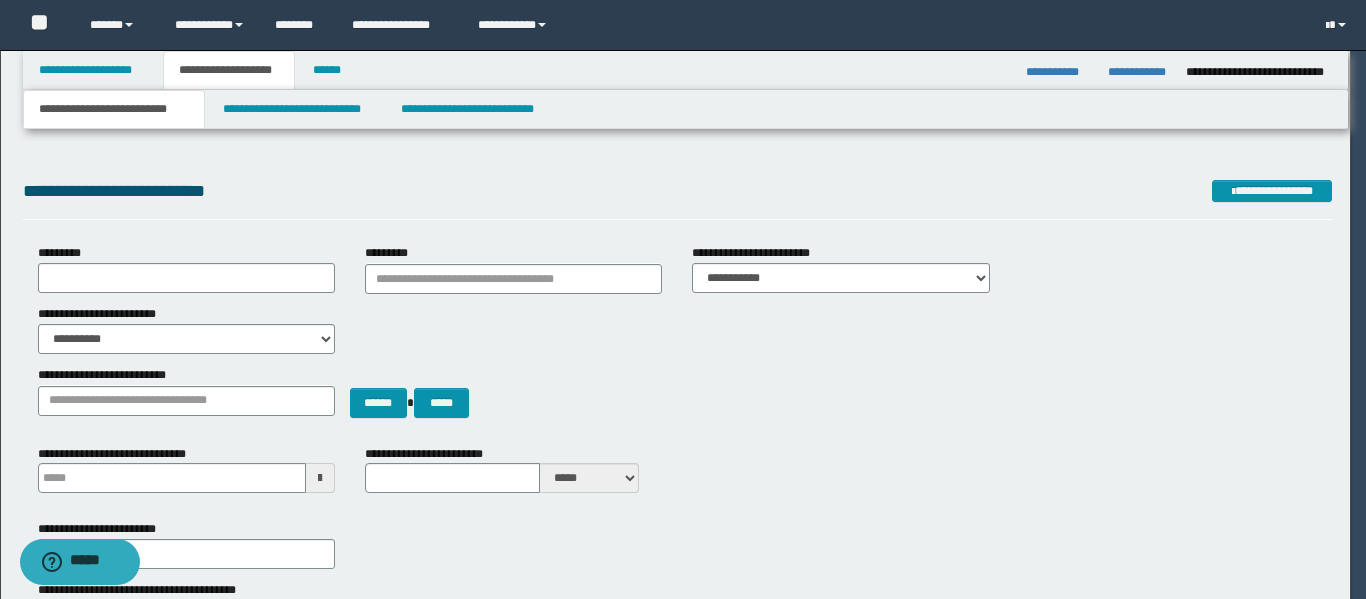 type on "*******" 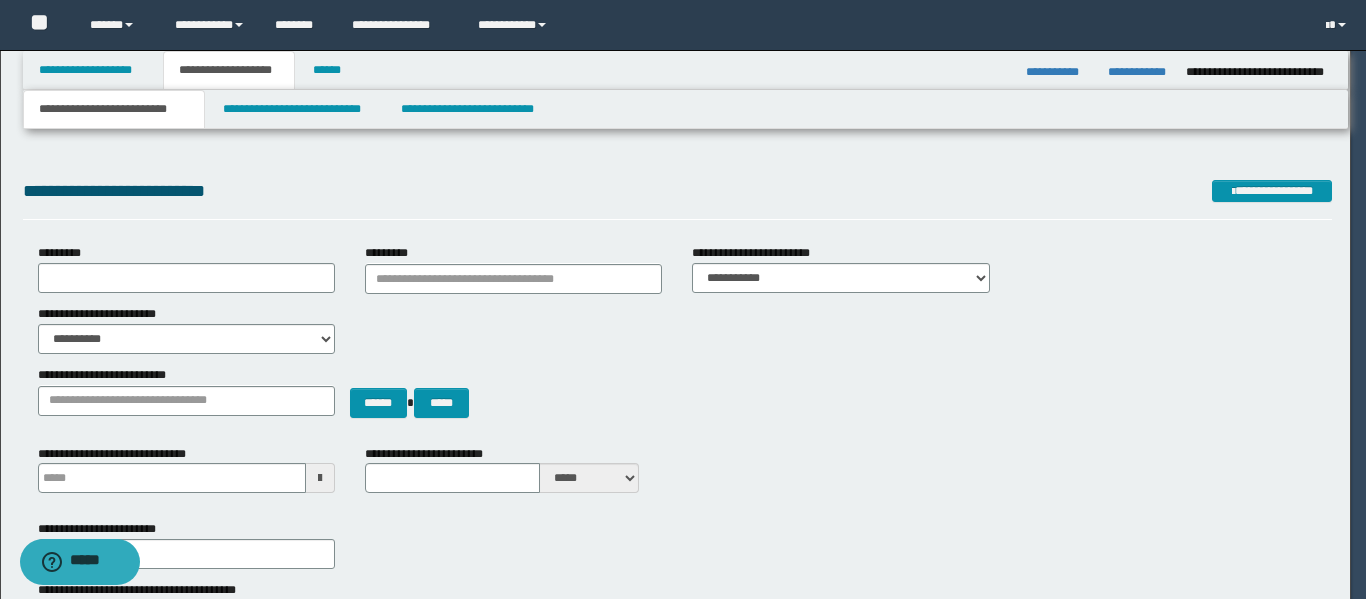 select on "*" 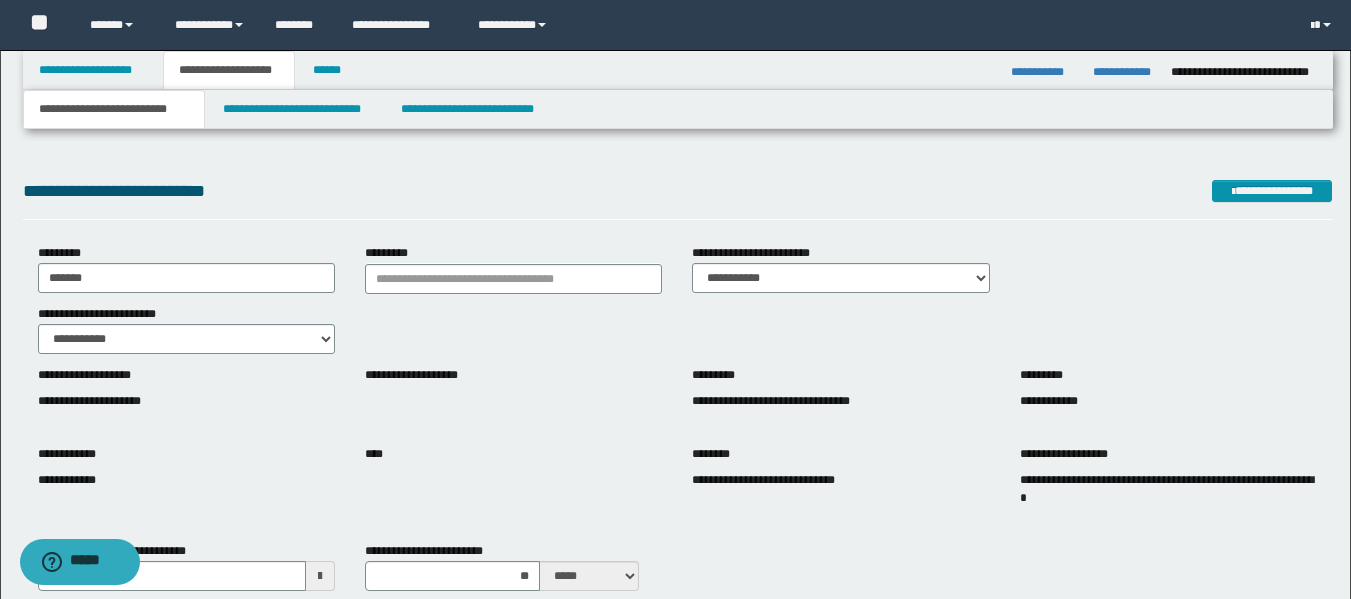 scroll, scrollTop: 0, scrollLeft: 0, axis: both 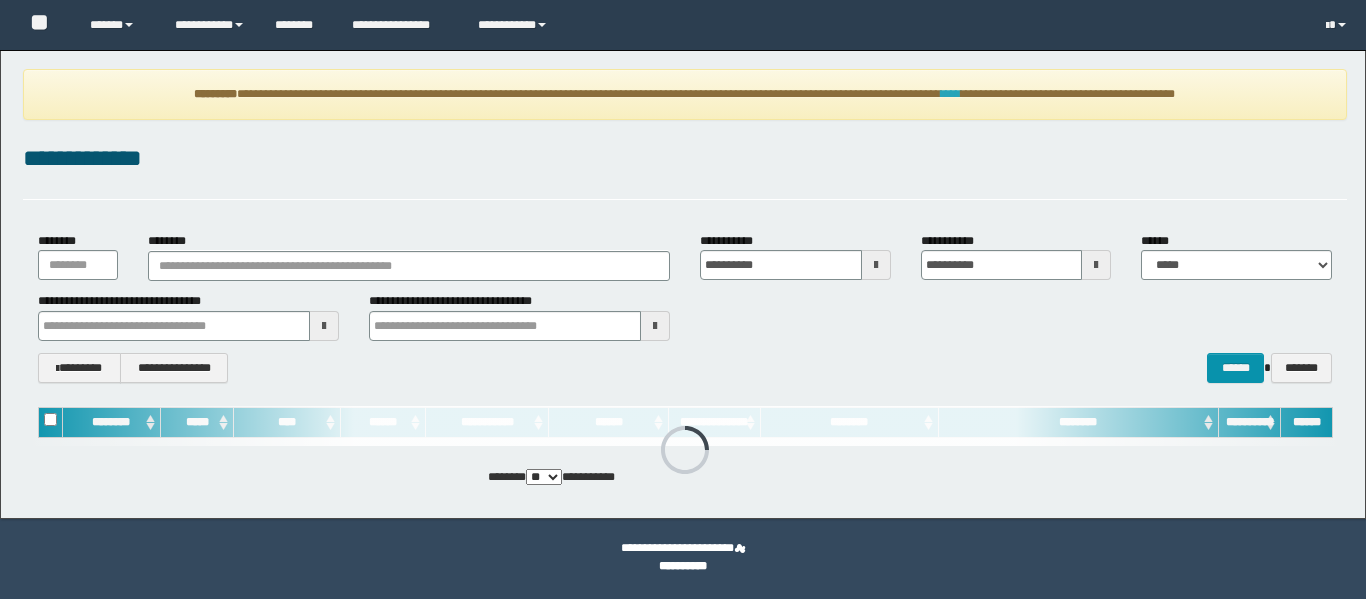 click on "****" at bounding box center (951, 94) 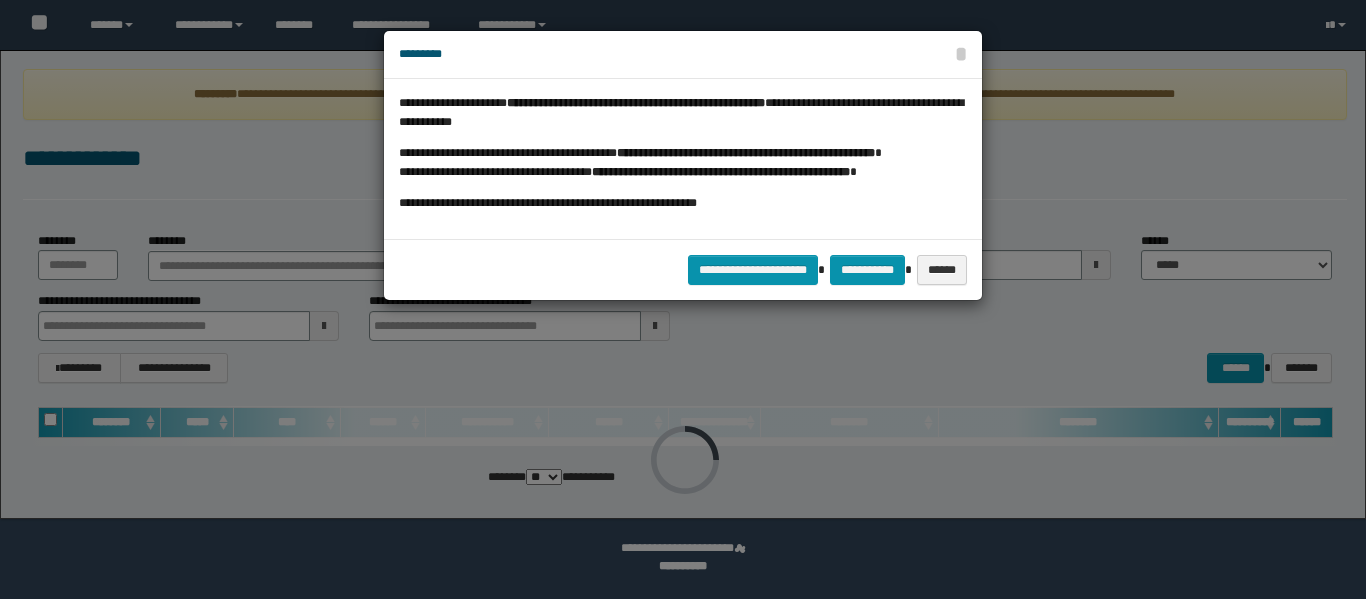 scroll, scrollTop: 0, scrollLeft: 0, axis: both 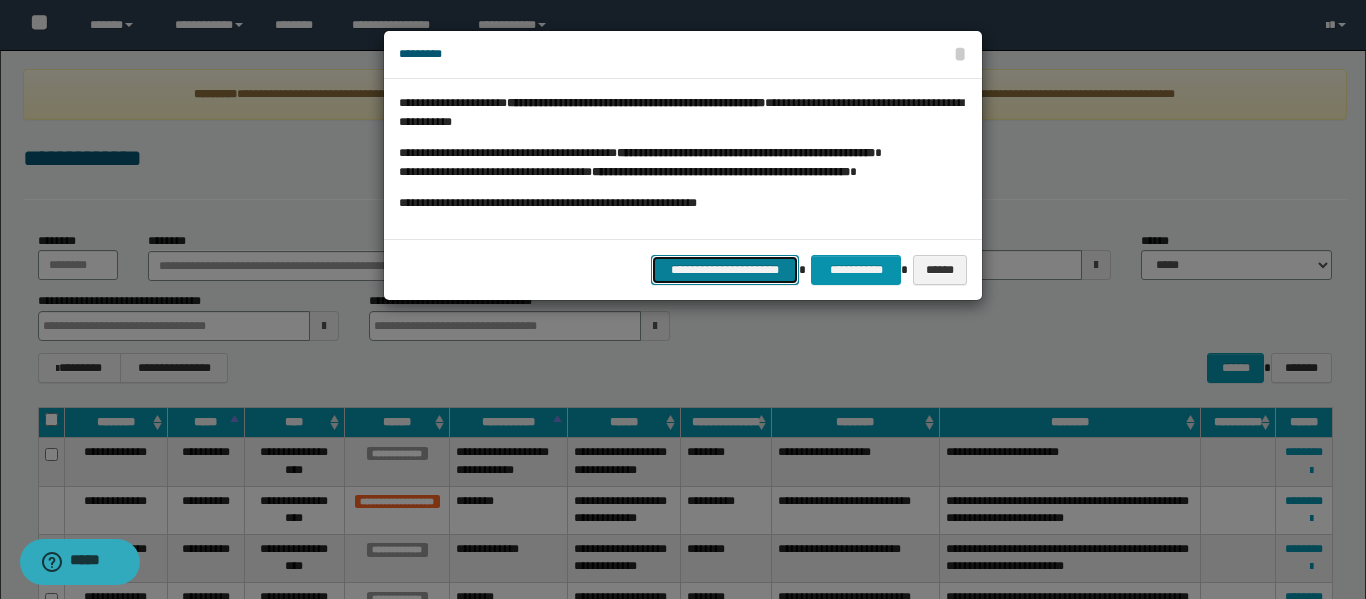 click on "**********" at bounding box center [725, 270] 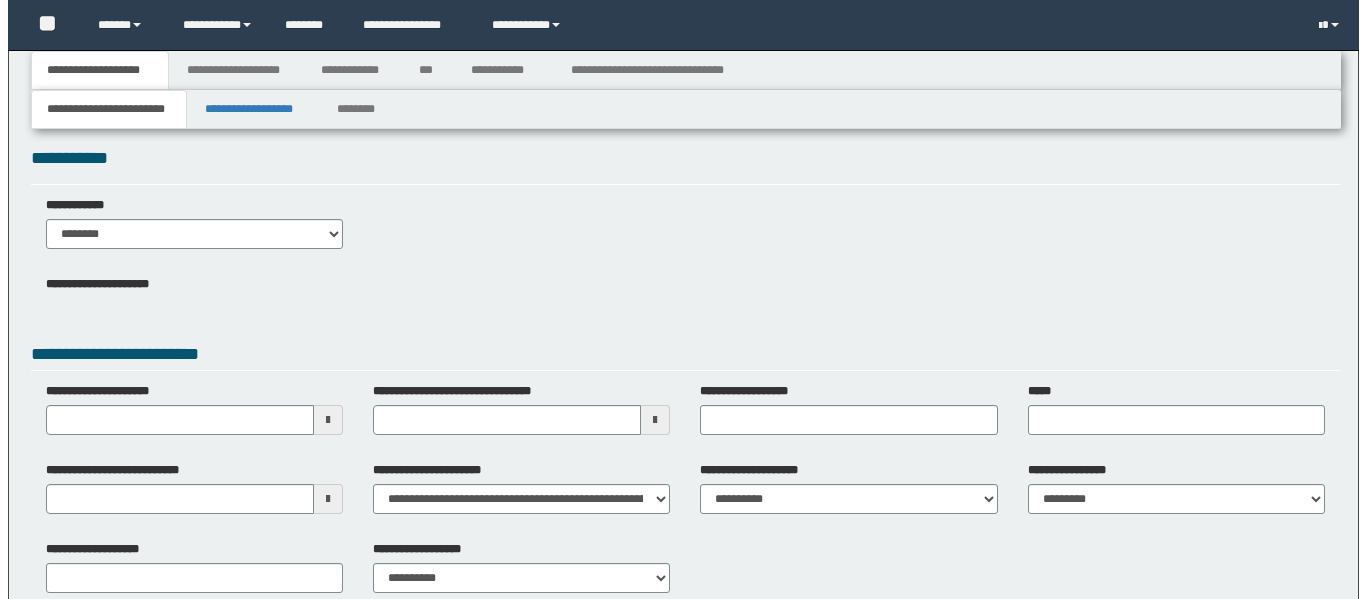 scroll, scrollTop: 0, scrollLeft: 0, axis: both 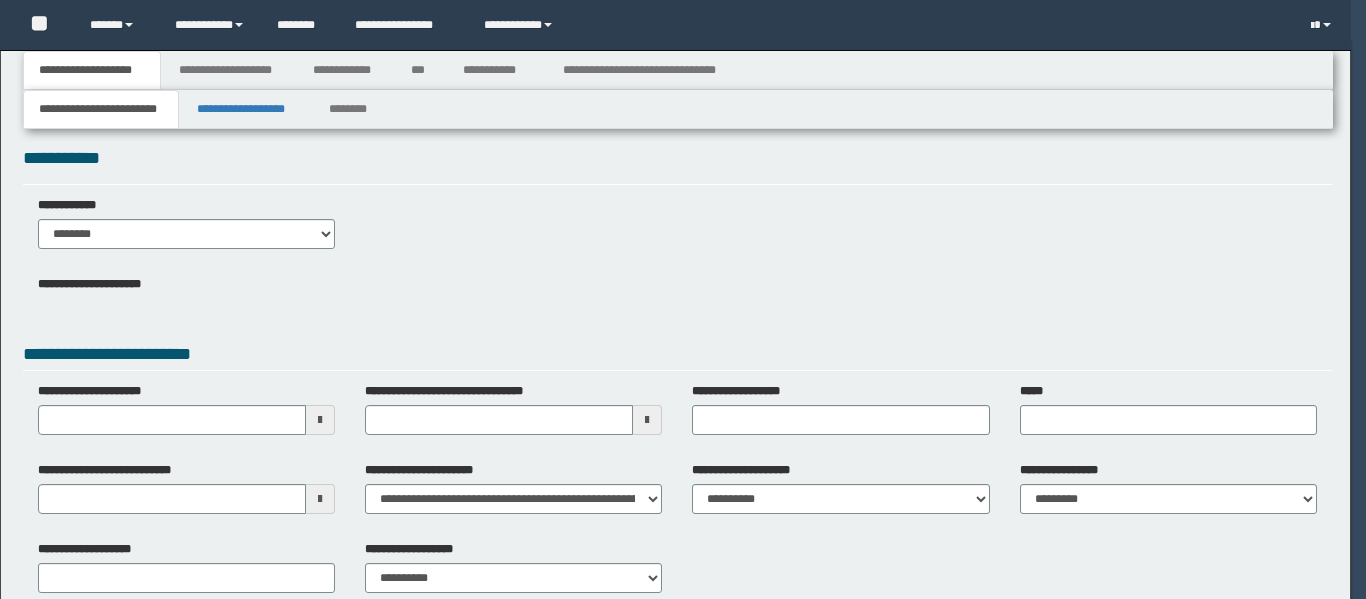 type 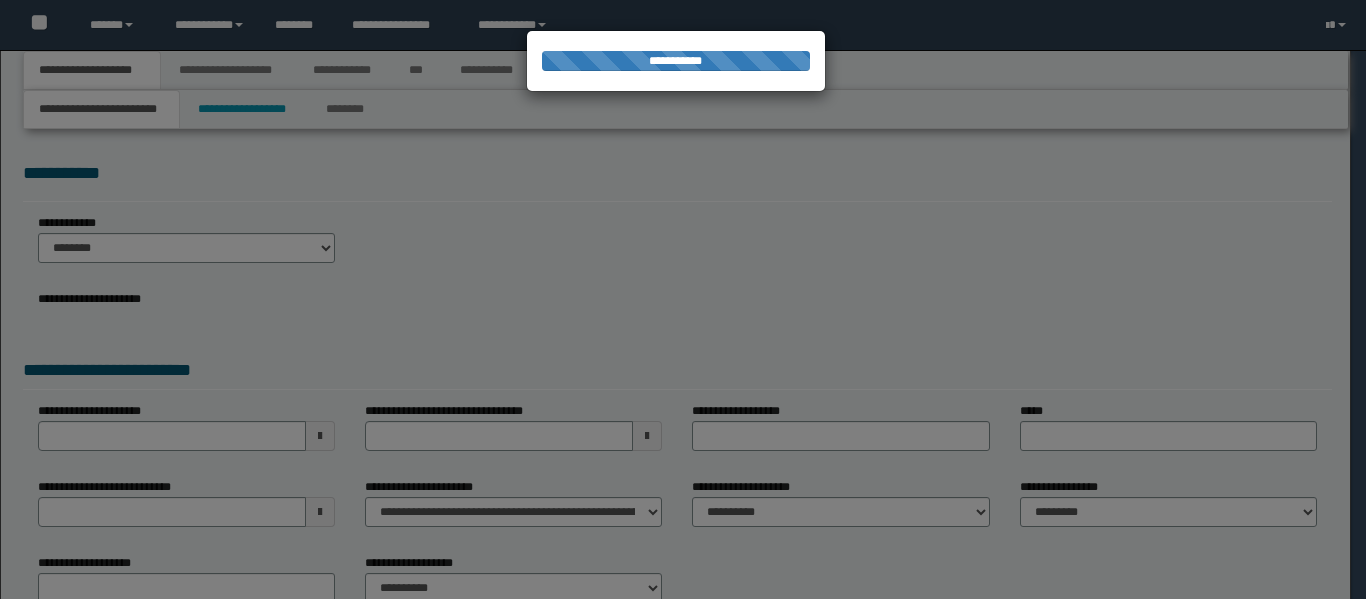 scroll, scrollTop: 0, scrollLeft: 0, axis: both 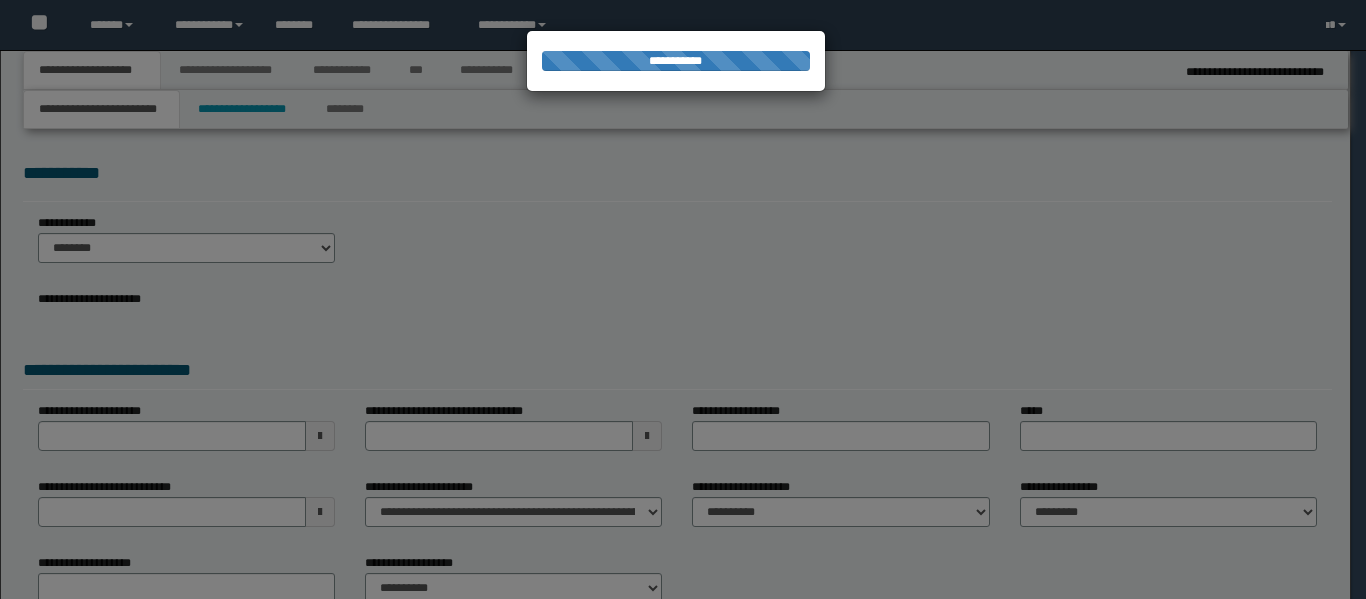 type on "**********" 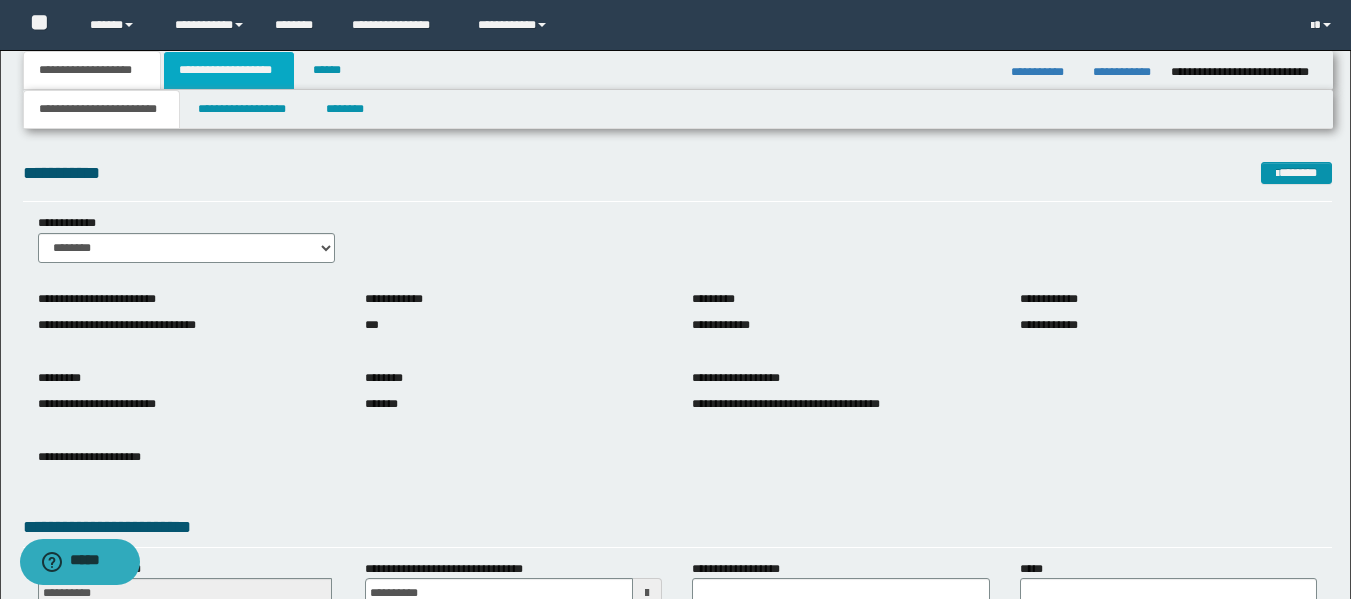 click on "**********" at bounding box center (229, 70) 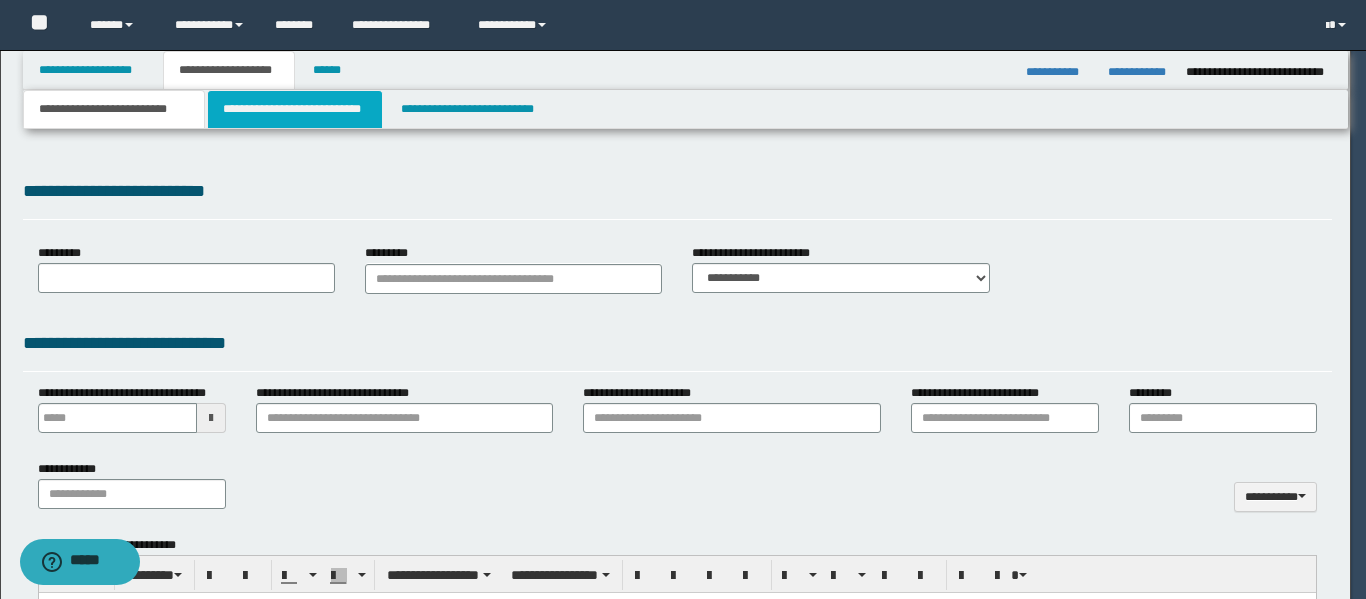 click on "**********" at bounding box center [295, 109] 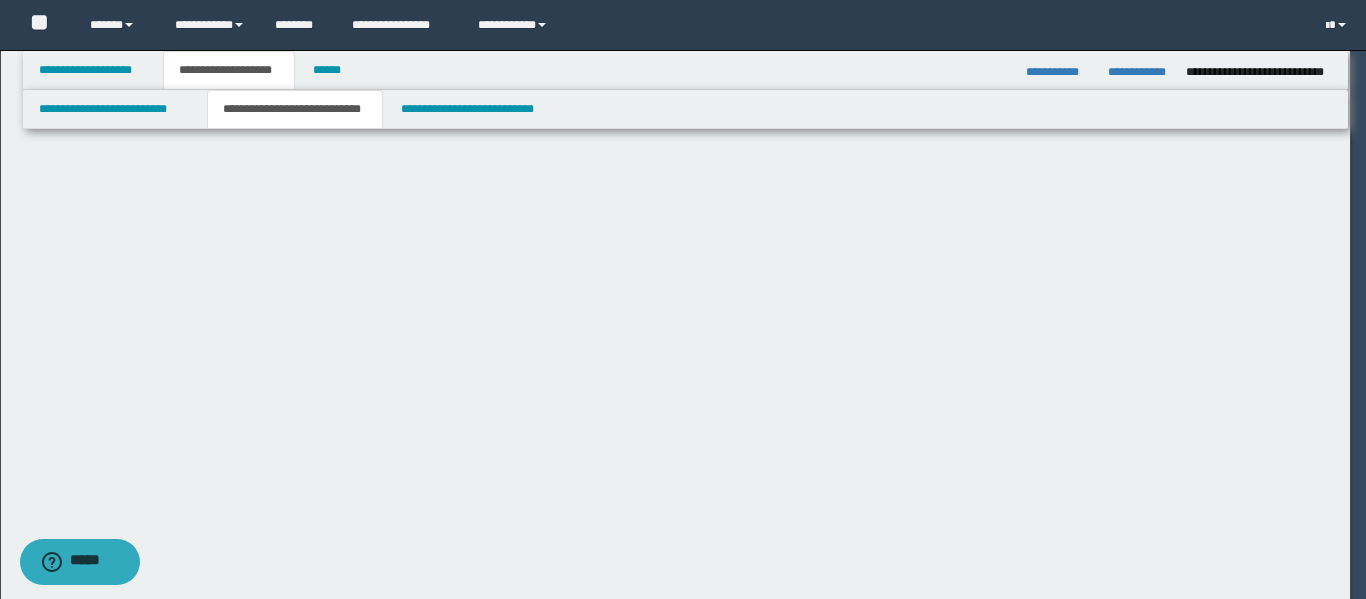 scroll, scrollTop: 0, scrollLeft: 0, axis: both 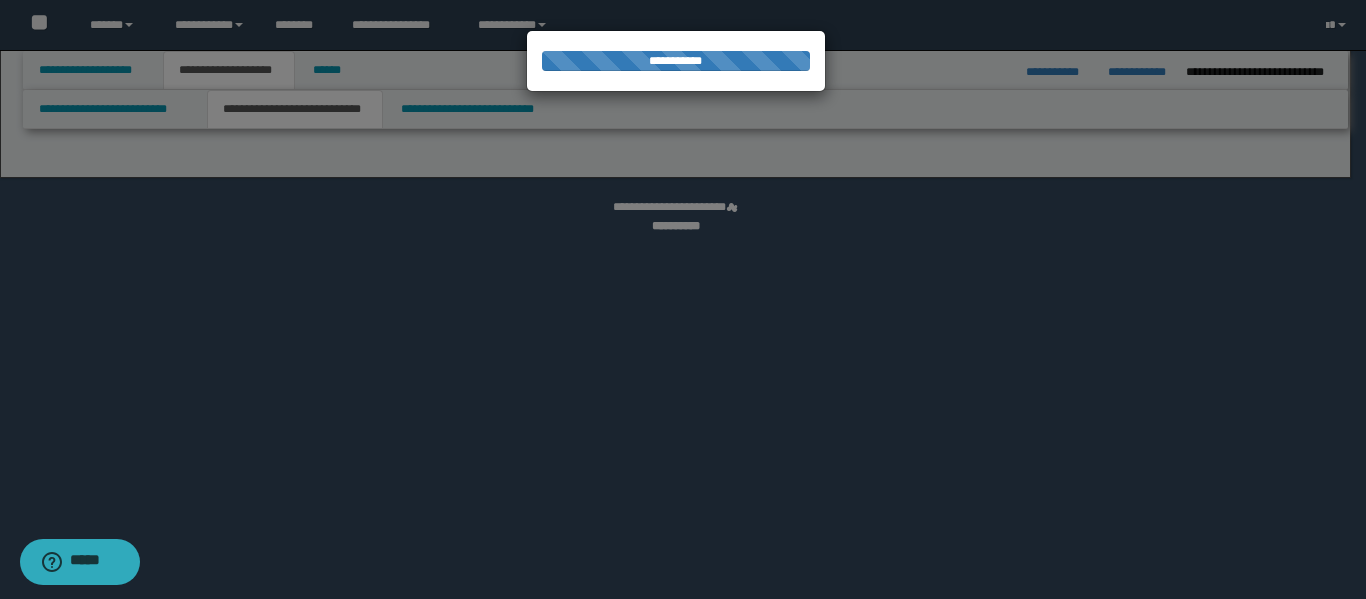 click at bounding box center (683, 299) 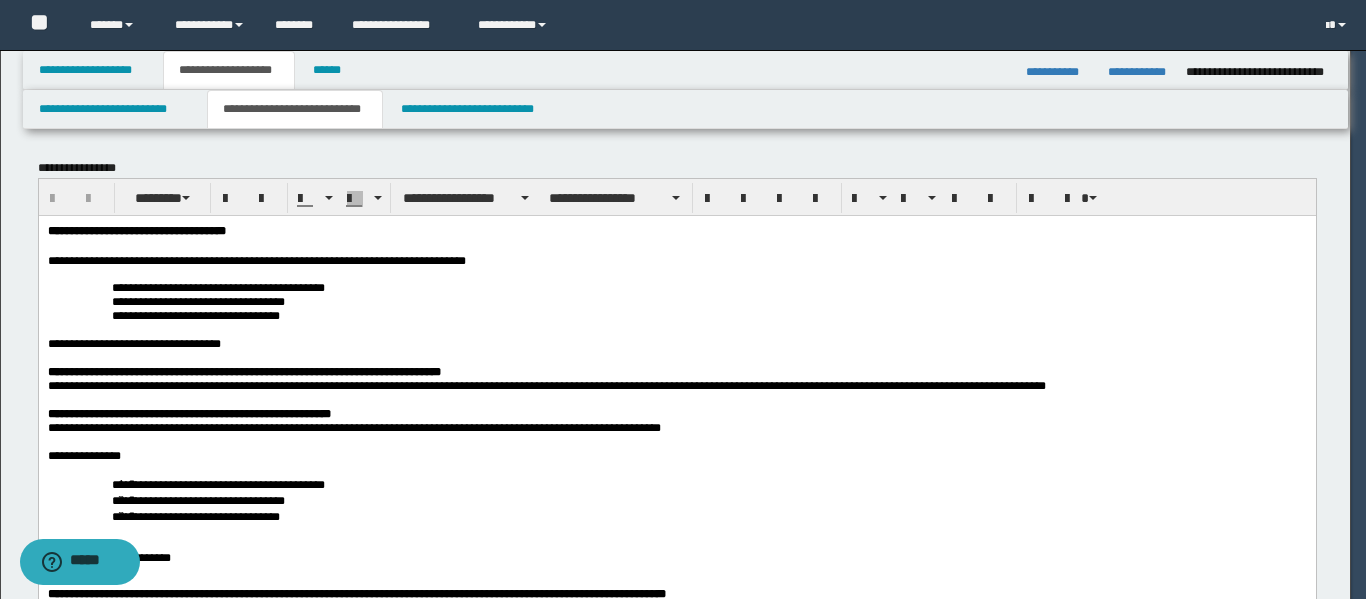 scroll, scrollTop: 0, scrollLeft: 0, axis: both 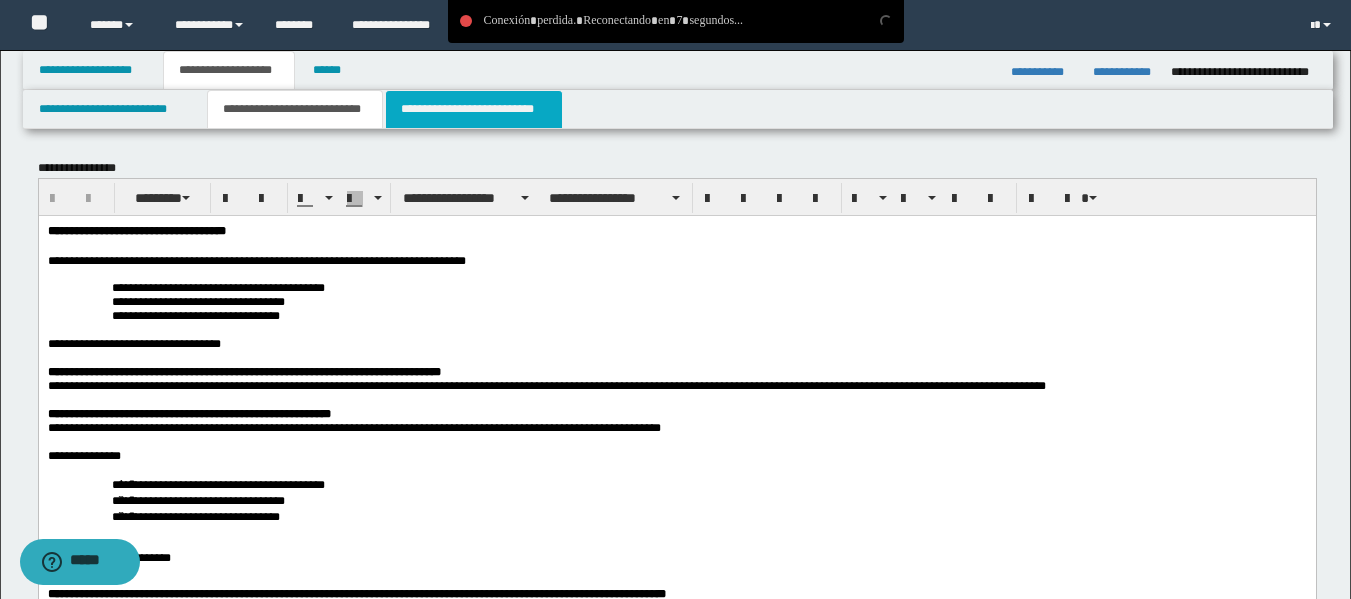 click on "**********" at bounding box center (474, 109) 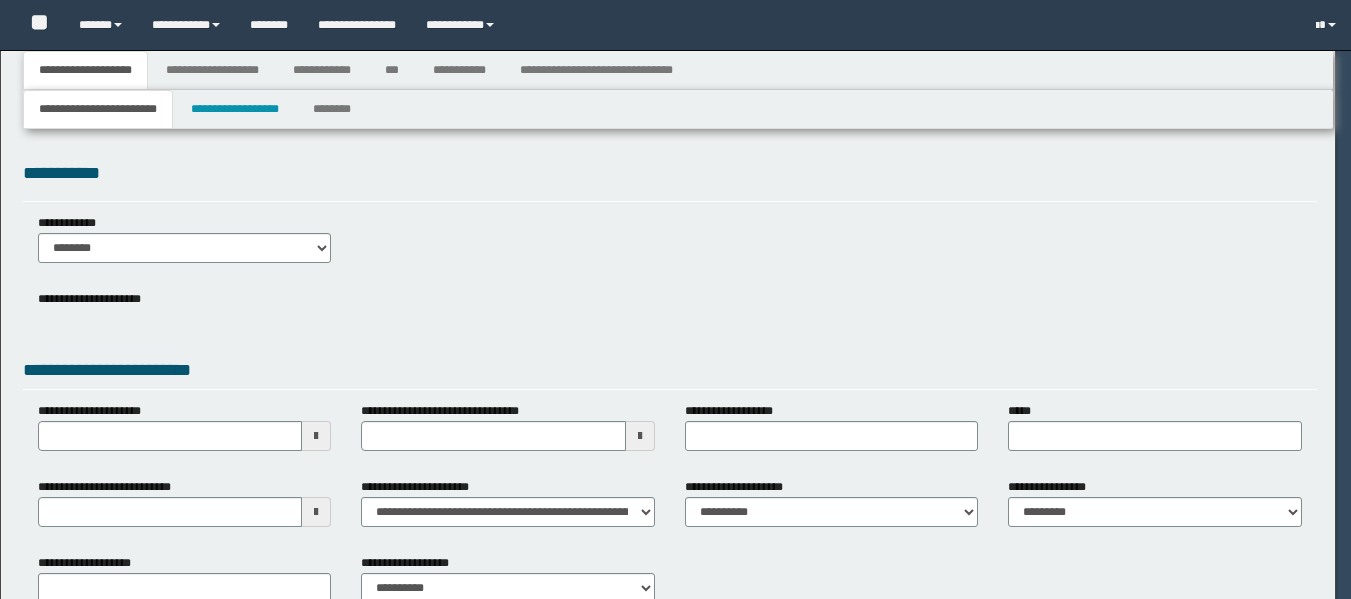 scroll, scrollTop: 0, scrollLeft: 0, axis: both 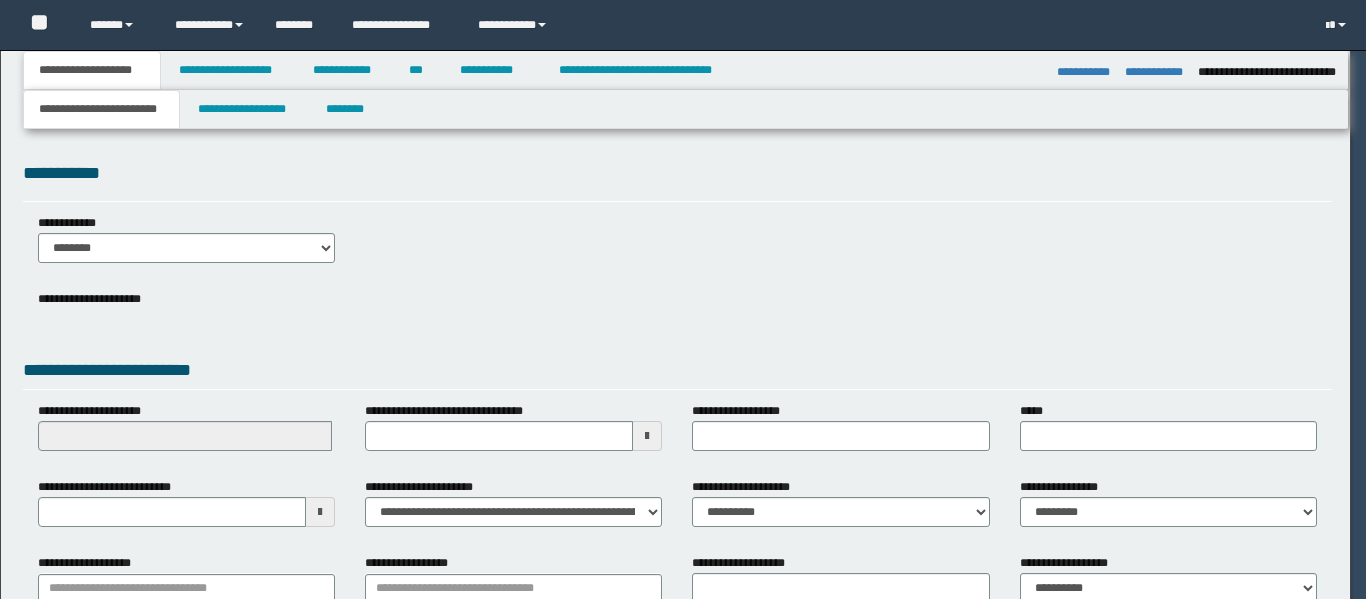 select on "*" 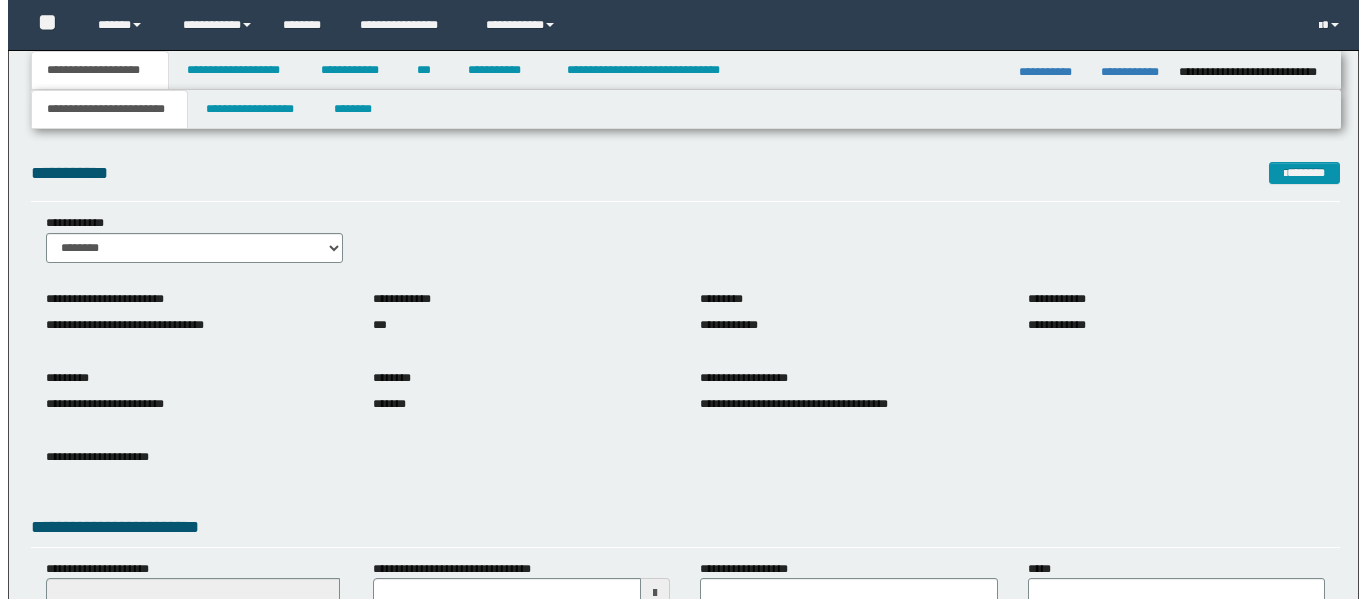scroll, scrollTop: 0, scrollLeft: 0, axis: both 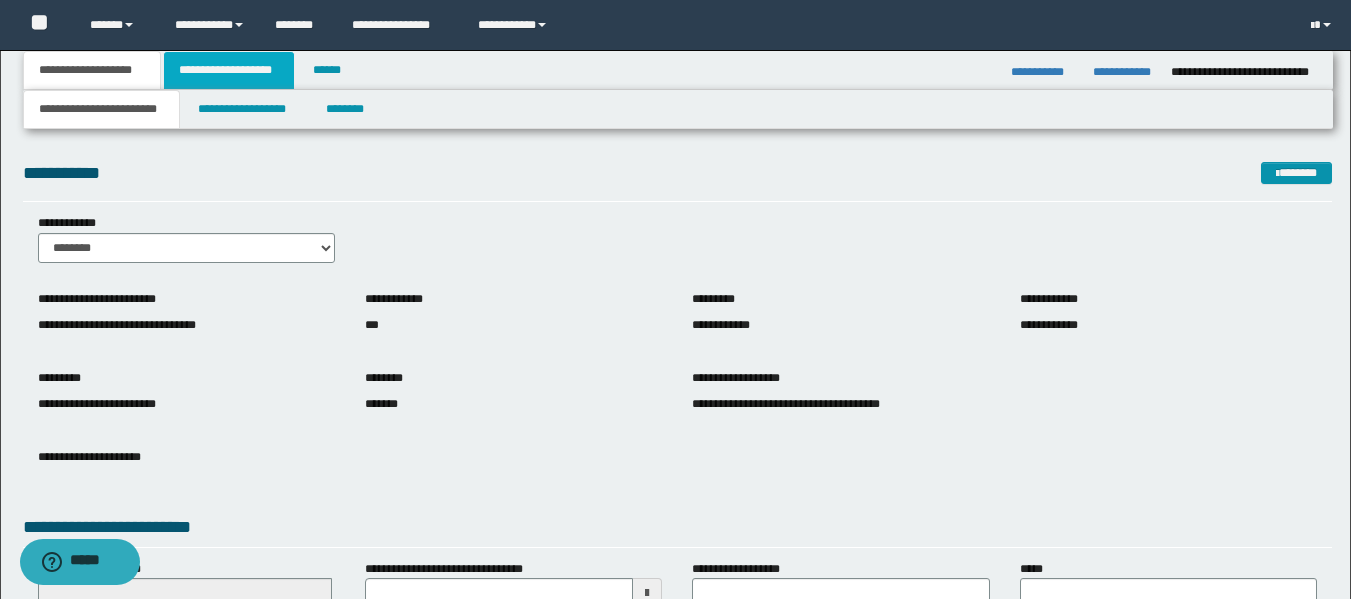 click on "**********" at bounding box center (229, 70) 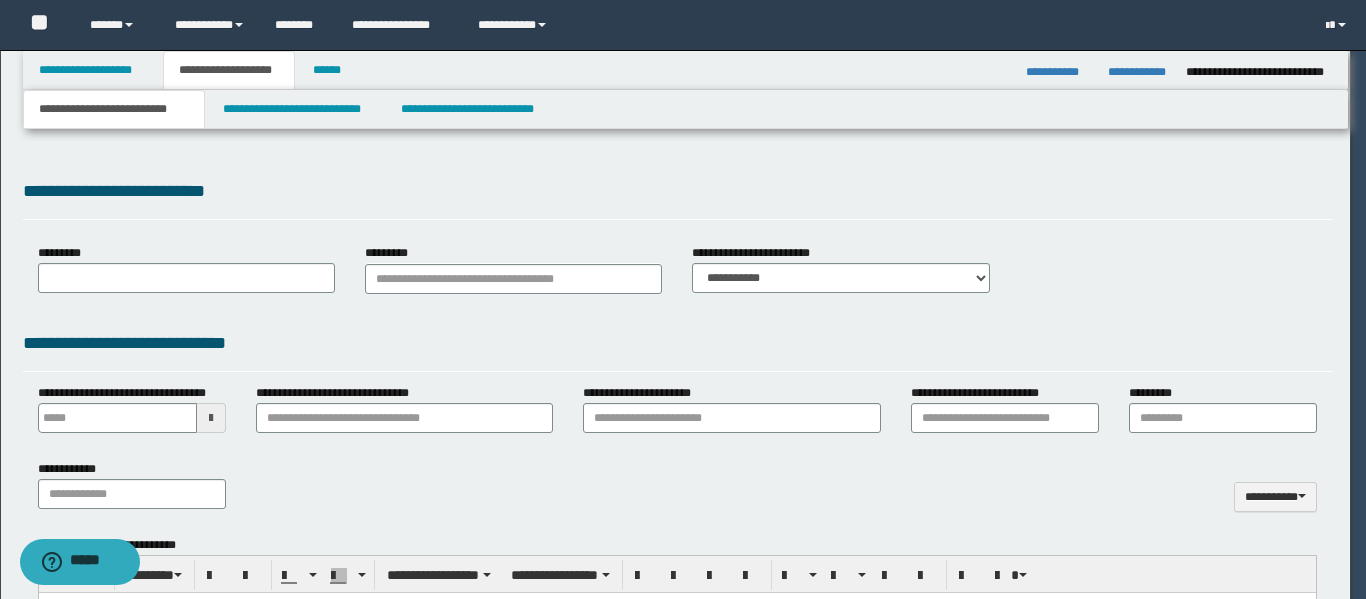 type 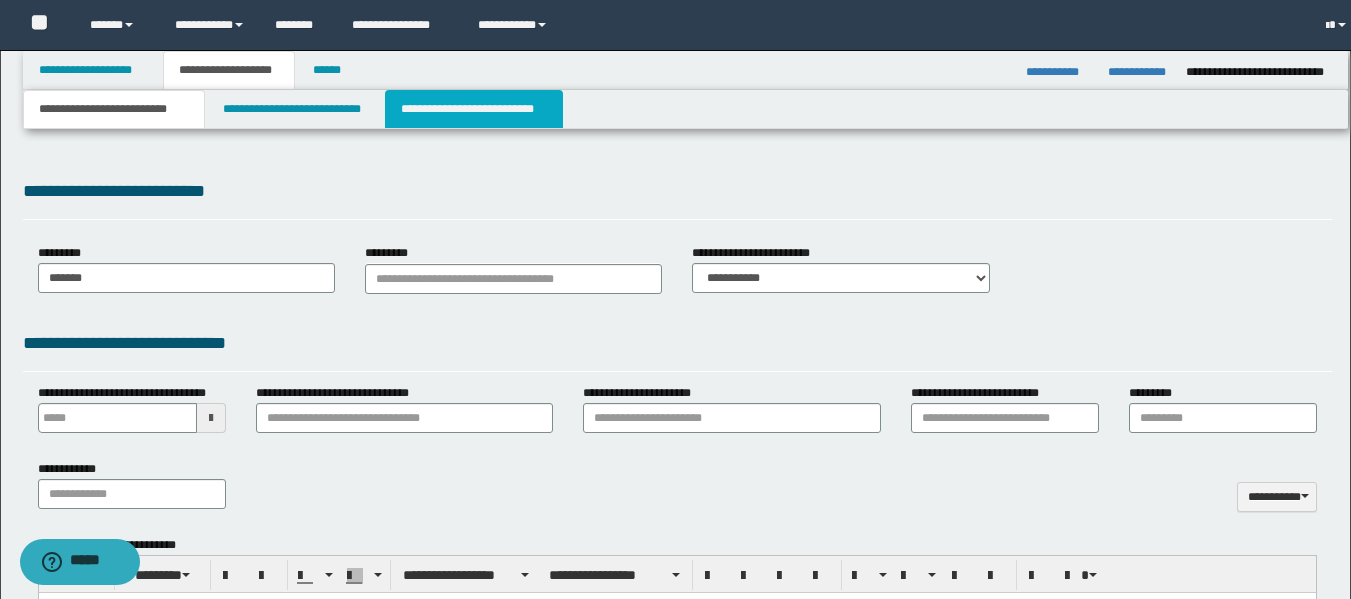 click on "**********" at bounding box center [474, 109] 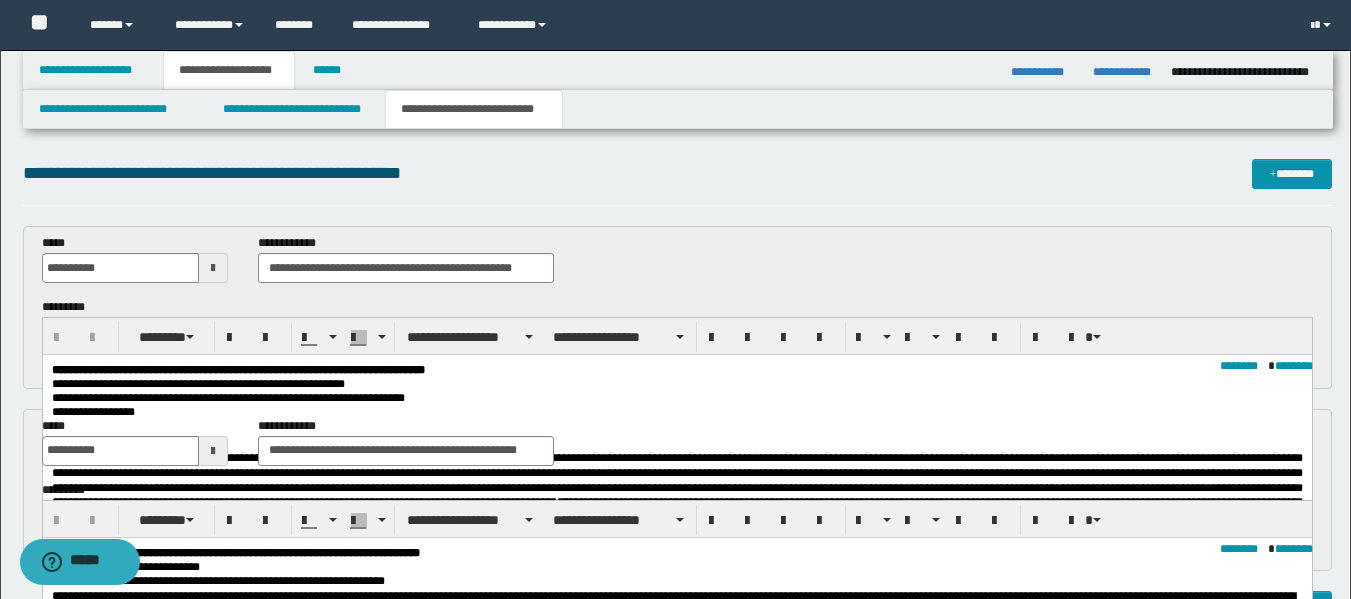 scroll, scrollTop: 0, scrollLeft: 0, axis: both 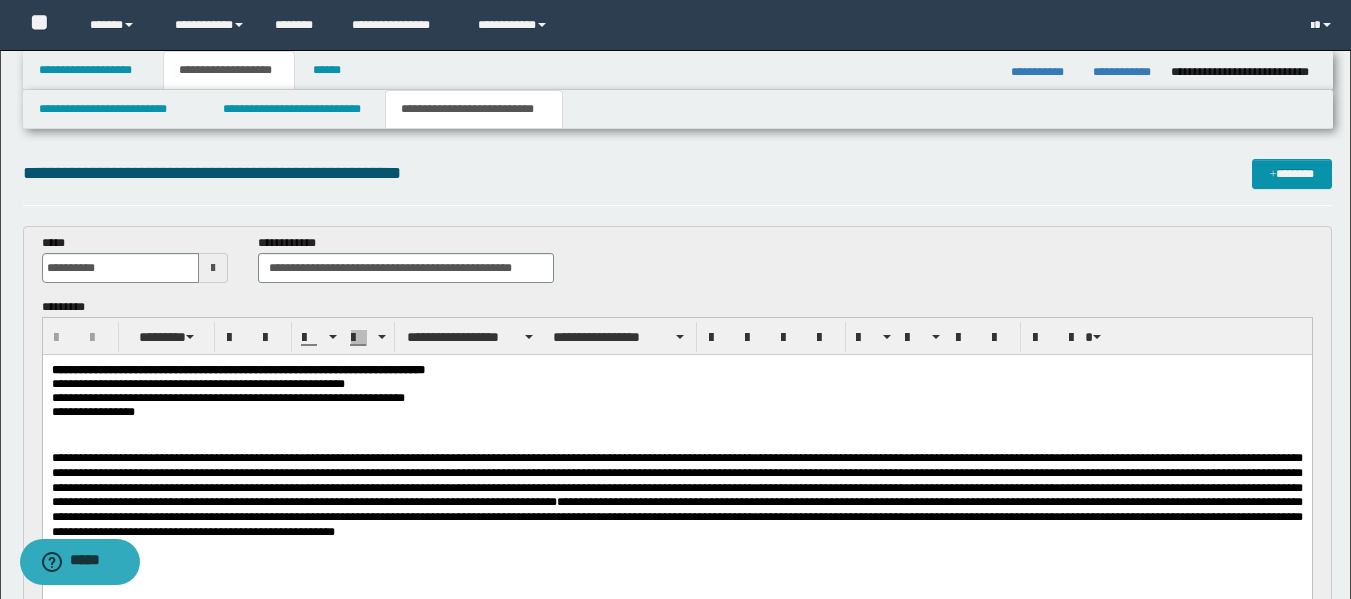 click on "**********" at bounding box center (676, 412) 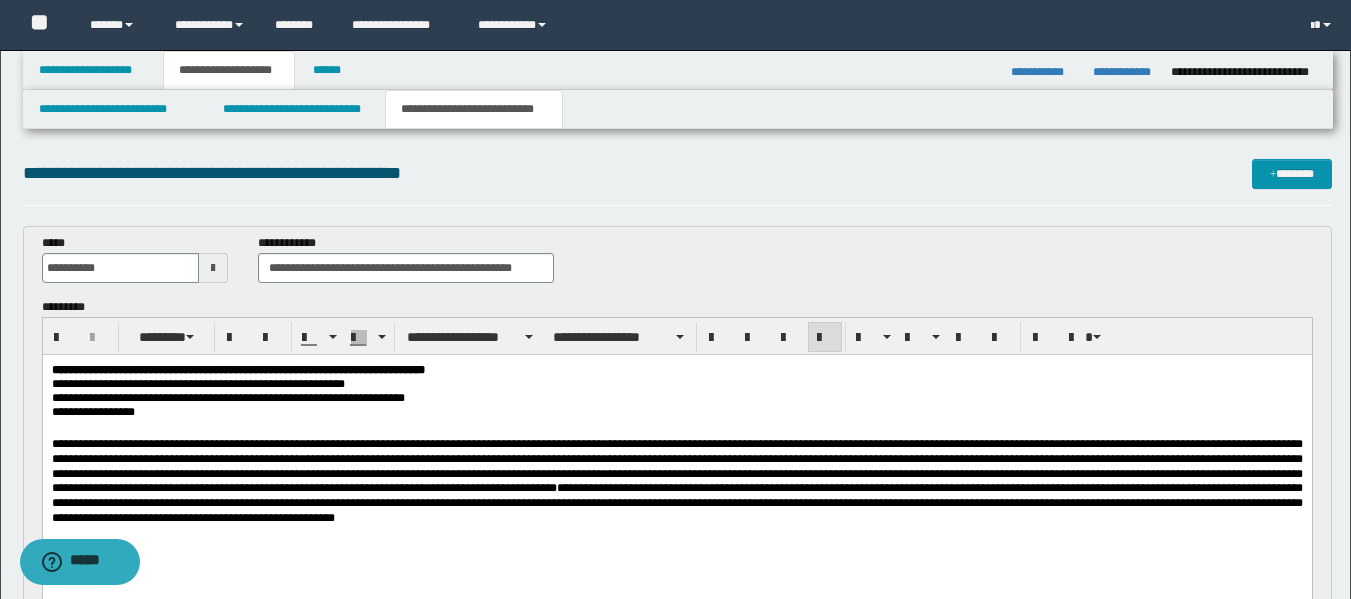 click on "**********" at bounding box center (676, 503) 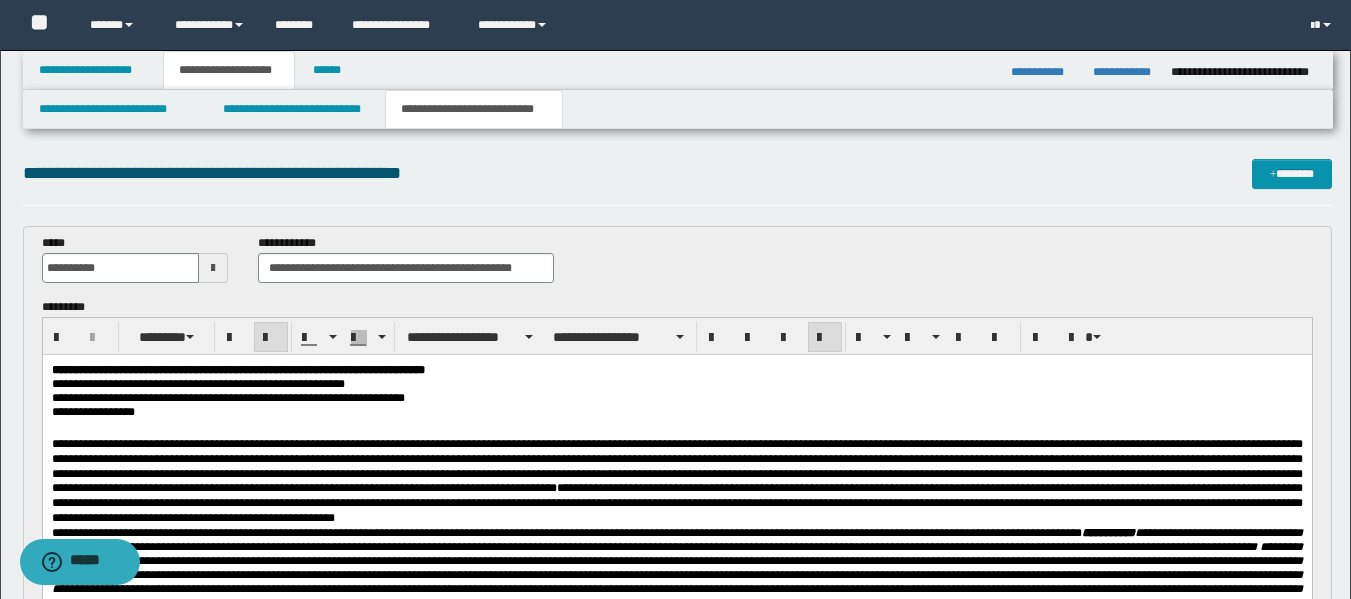 click on "**********" at bounding box center [676, 481] 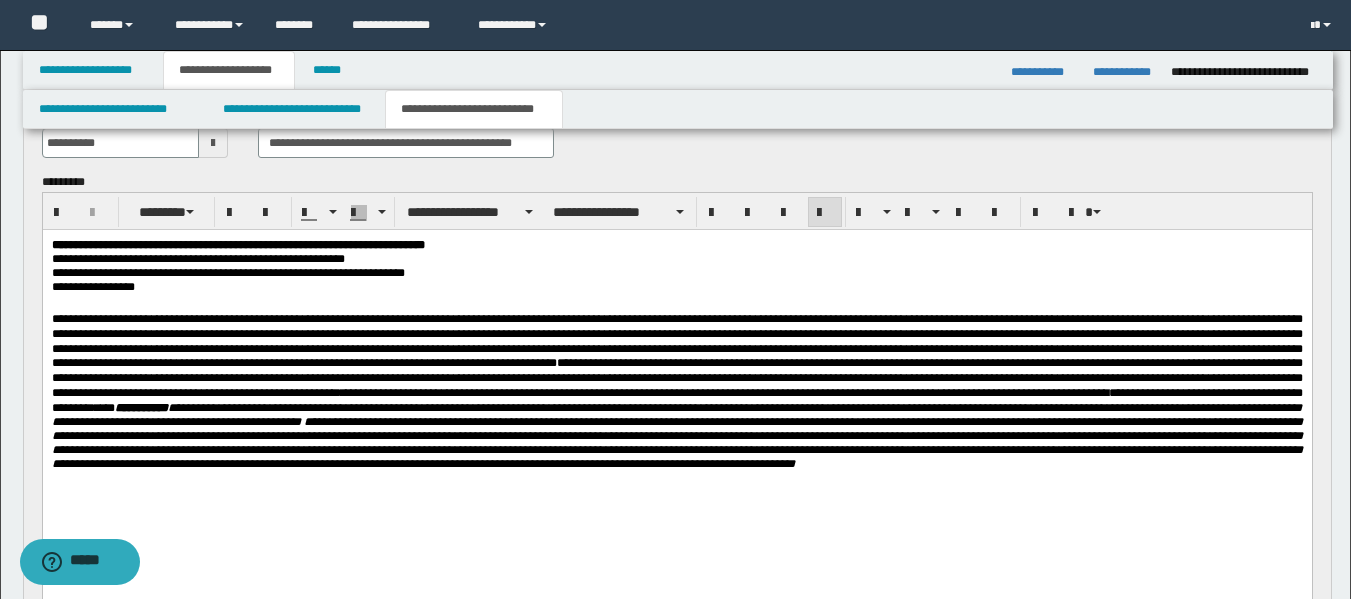 scroll, scrollTop: 185, scrollLeft: 0, axis: vertical 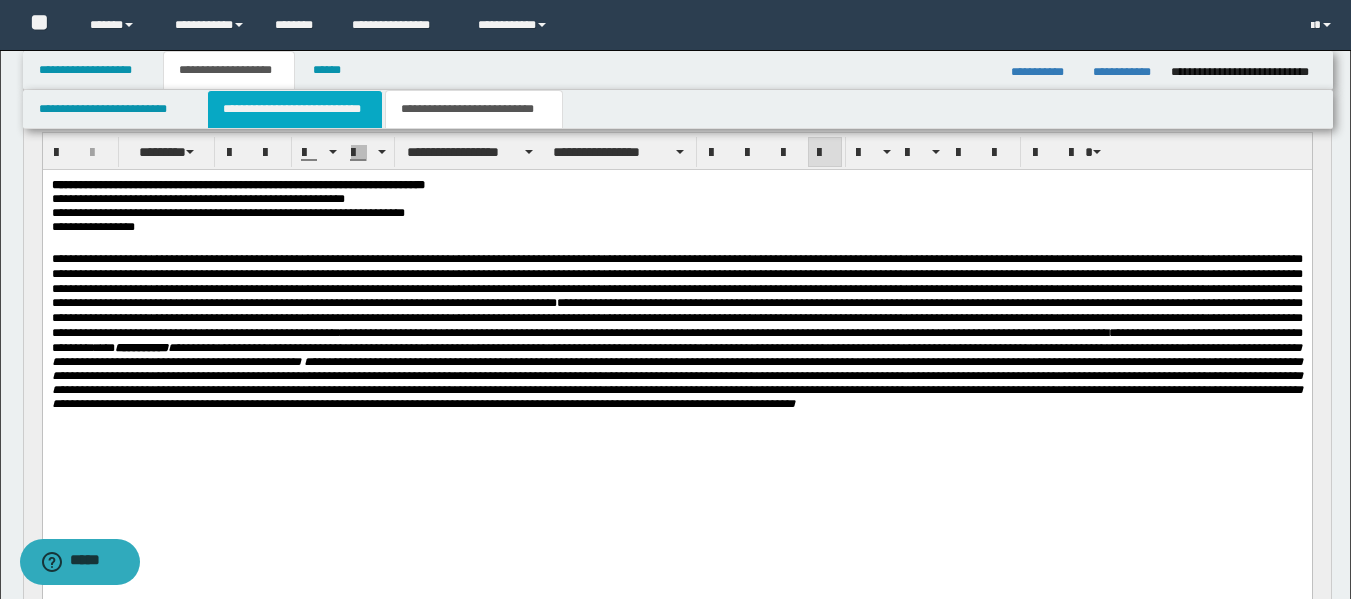 click on "**********" at bounding box center [295, 109] 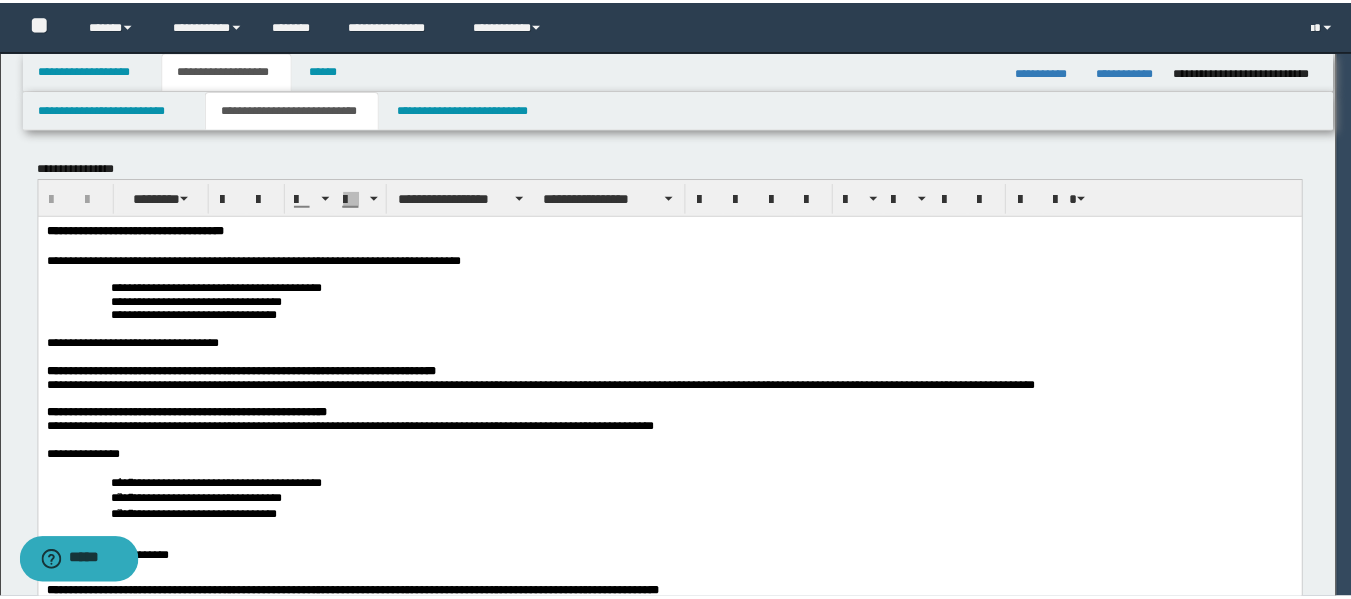 scroll, scrollTop: 0, scrollLeft: 0, axis: both 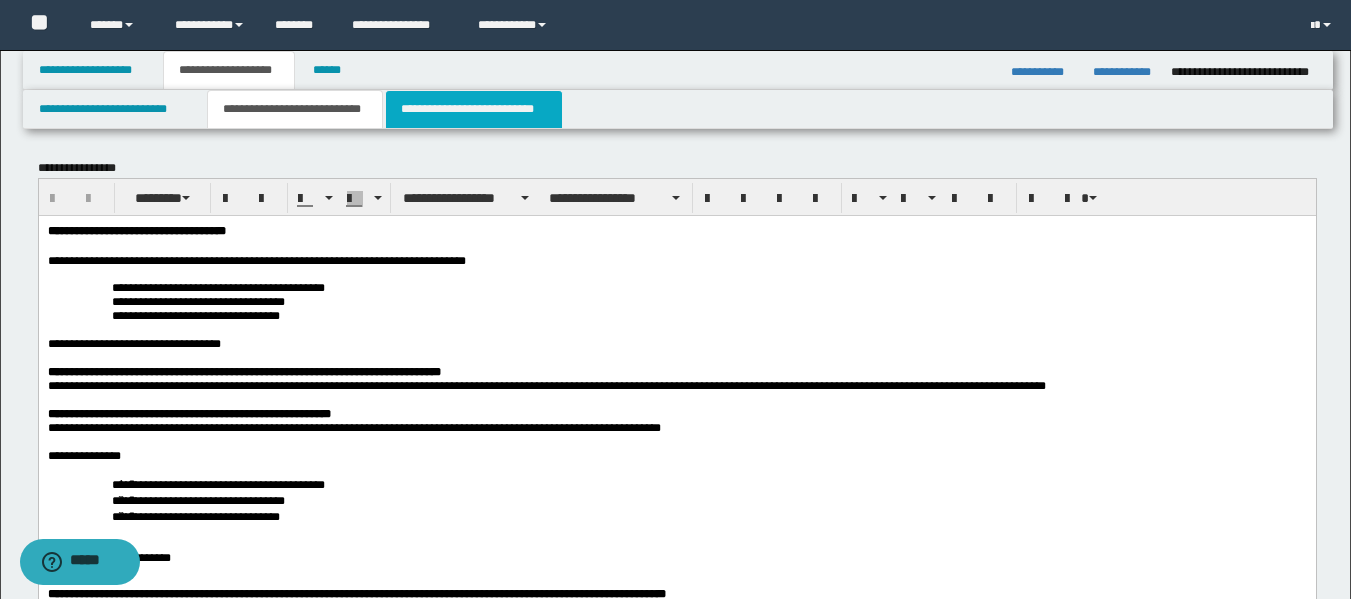 click on "**********" at bounding box center (474, 109) 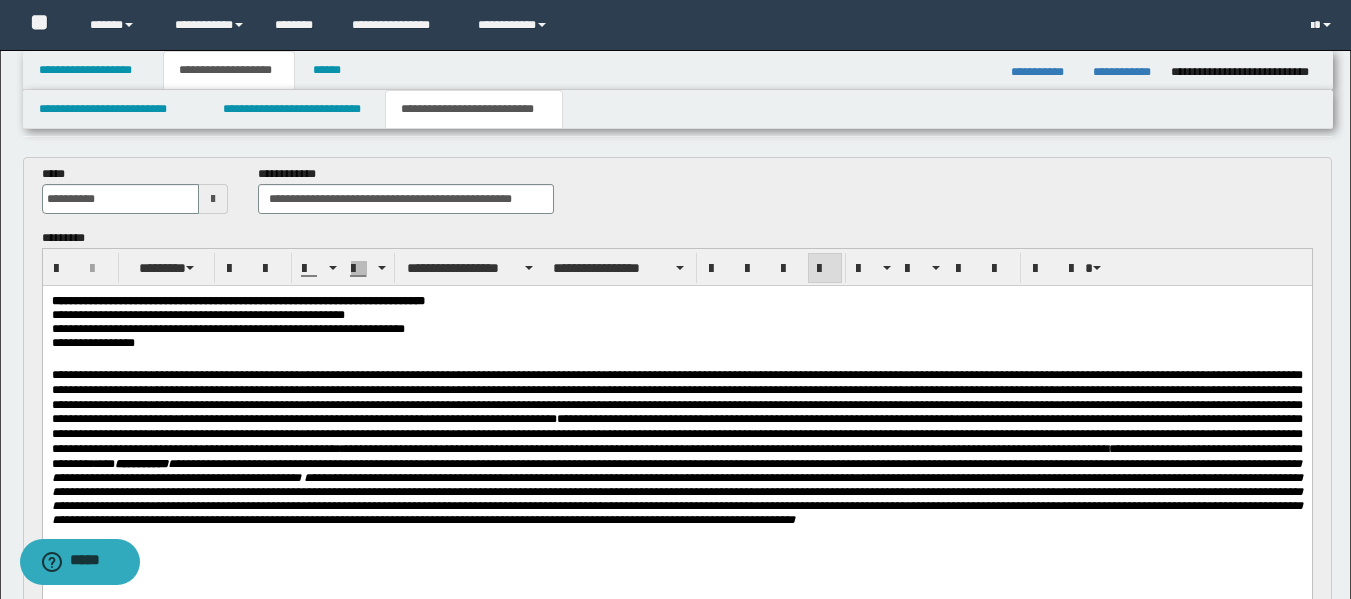 scroll, scrollTop: 155, scrollLeft: 0, axis: vertical 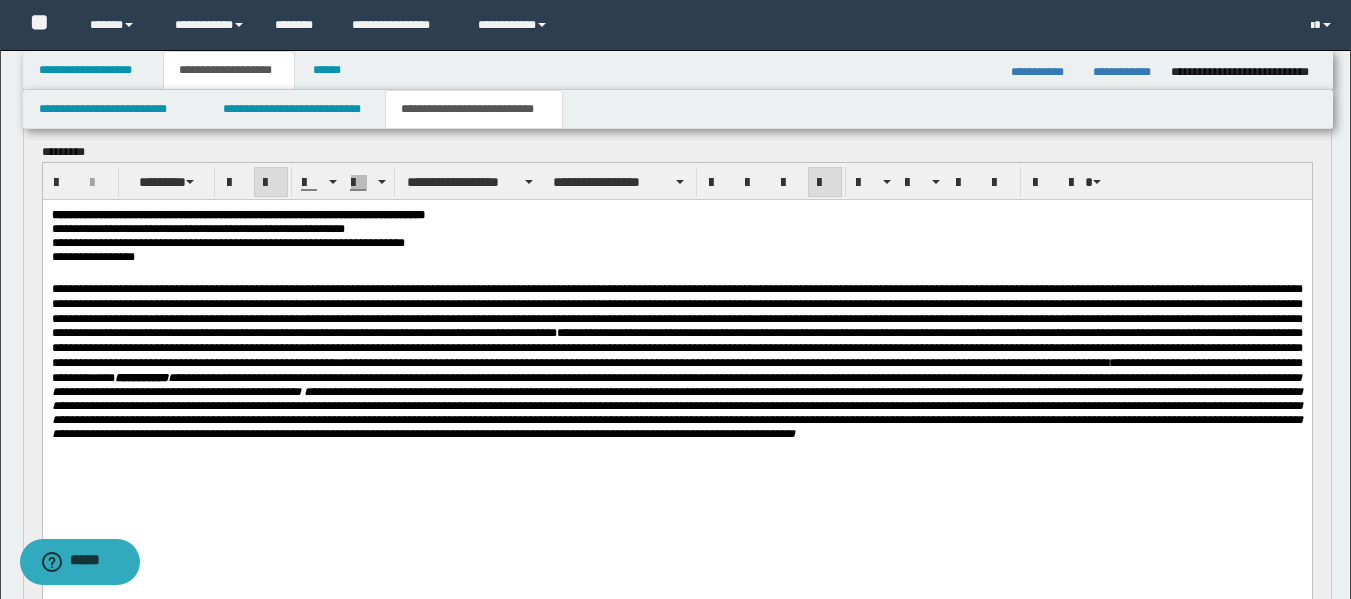 click on "**********" at bounding box center [676, 361] 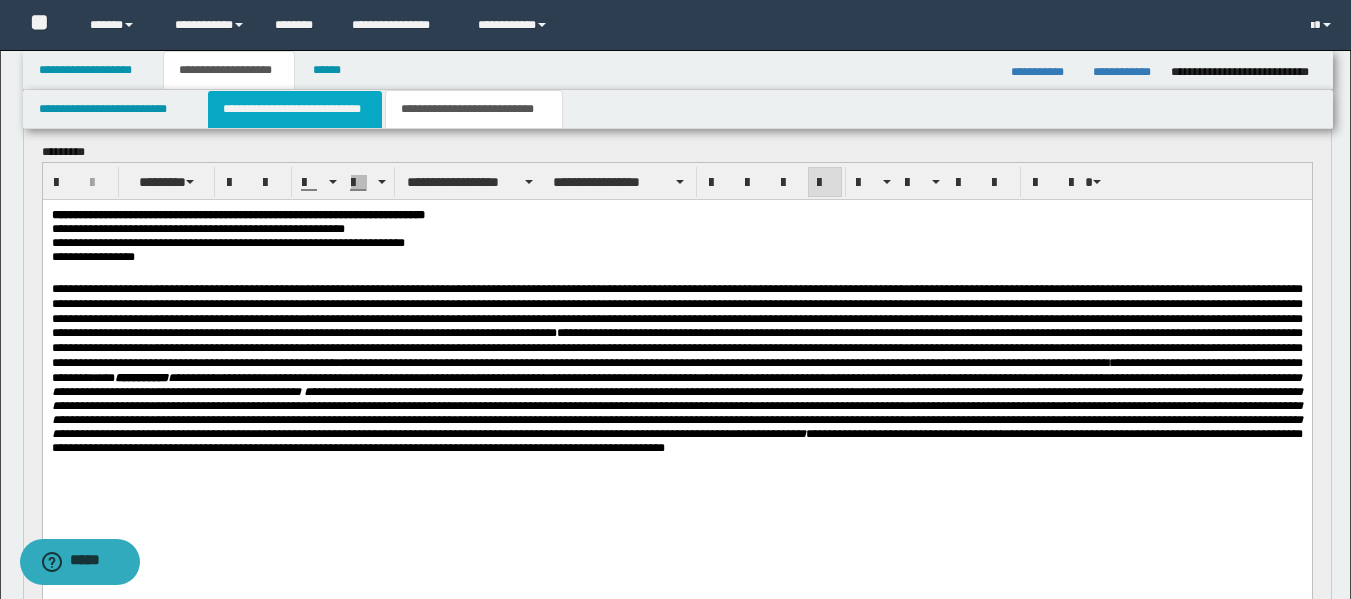 click on "**********" at bounding box center (295, 109) 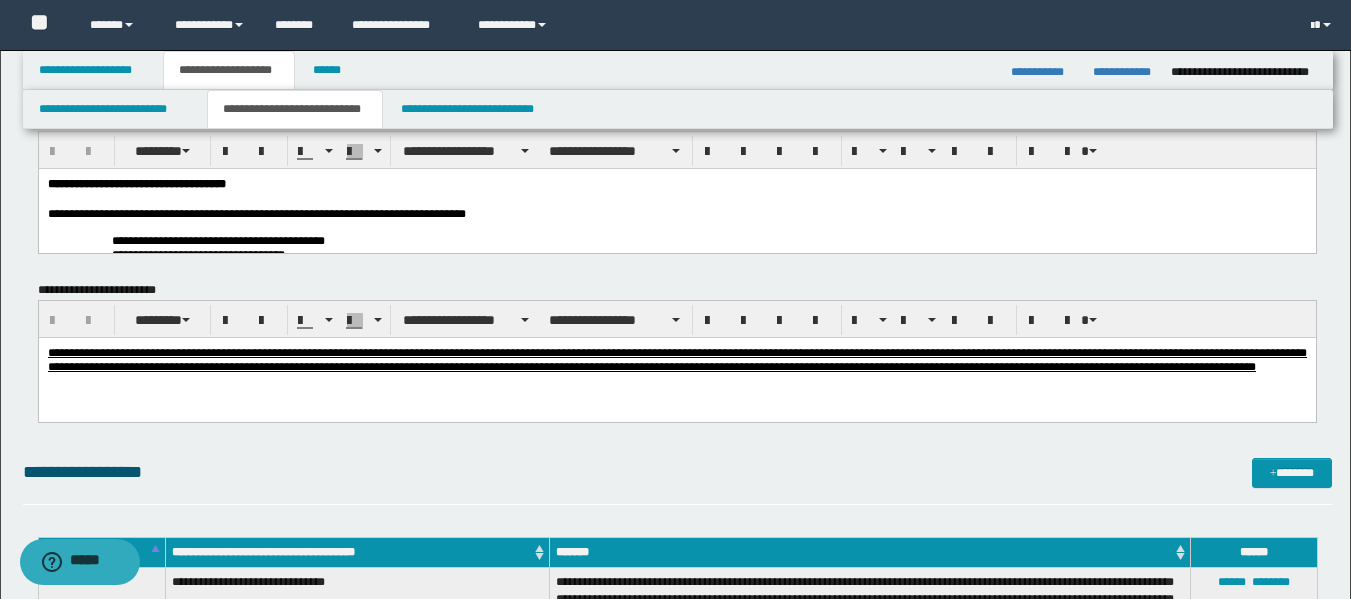scroll, scrollTop: 0, scrollLeft: 0, axis: both 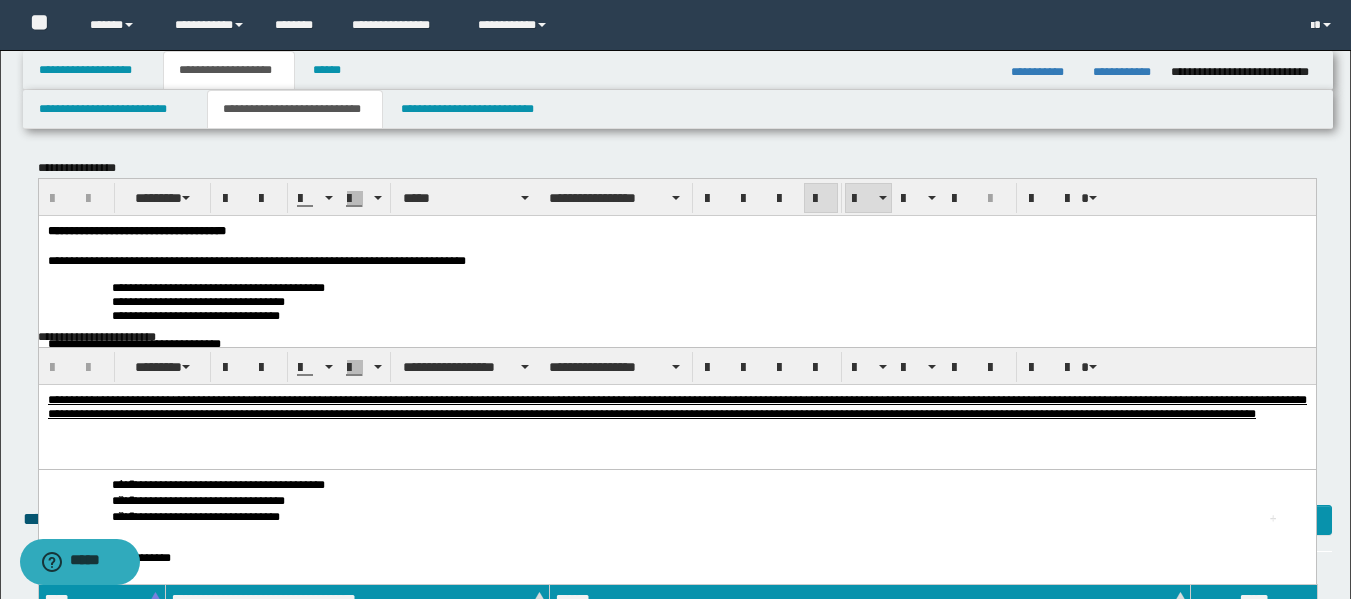 click on "**********" at bounding box center (676, 584) 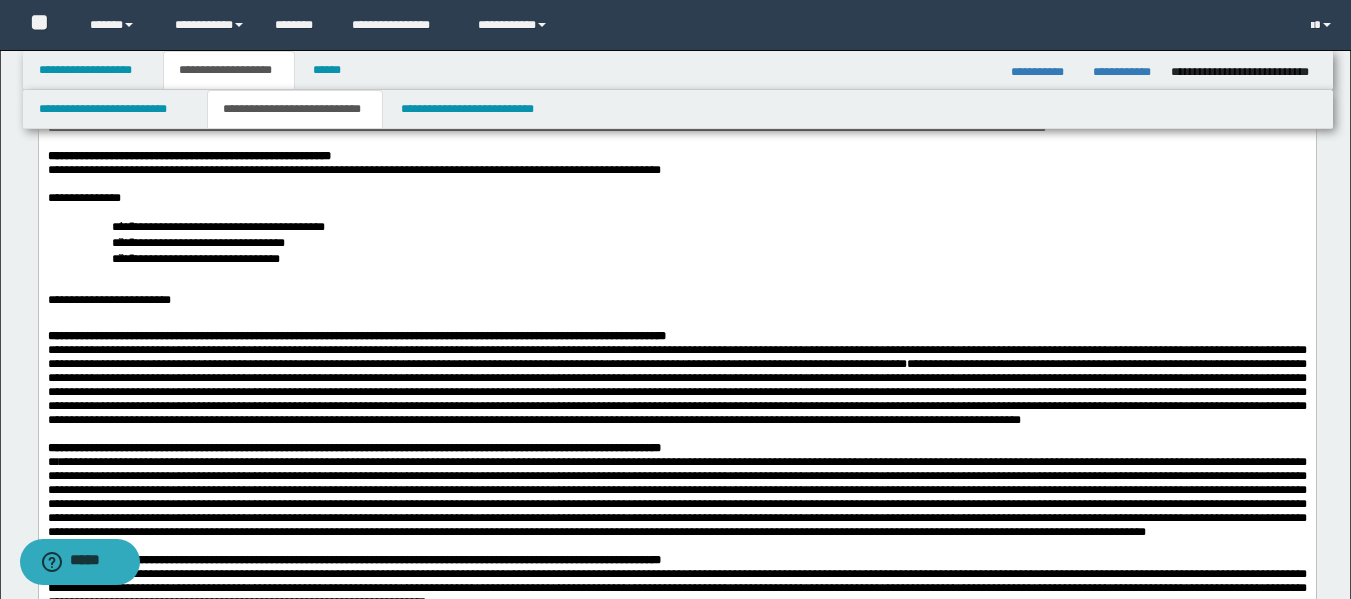 scroll, scrollTop: 273, scrollLeft: 0, axis: vertical 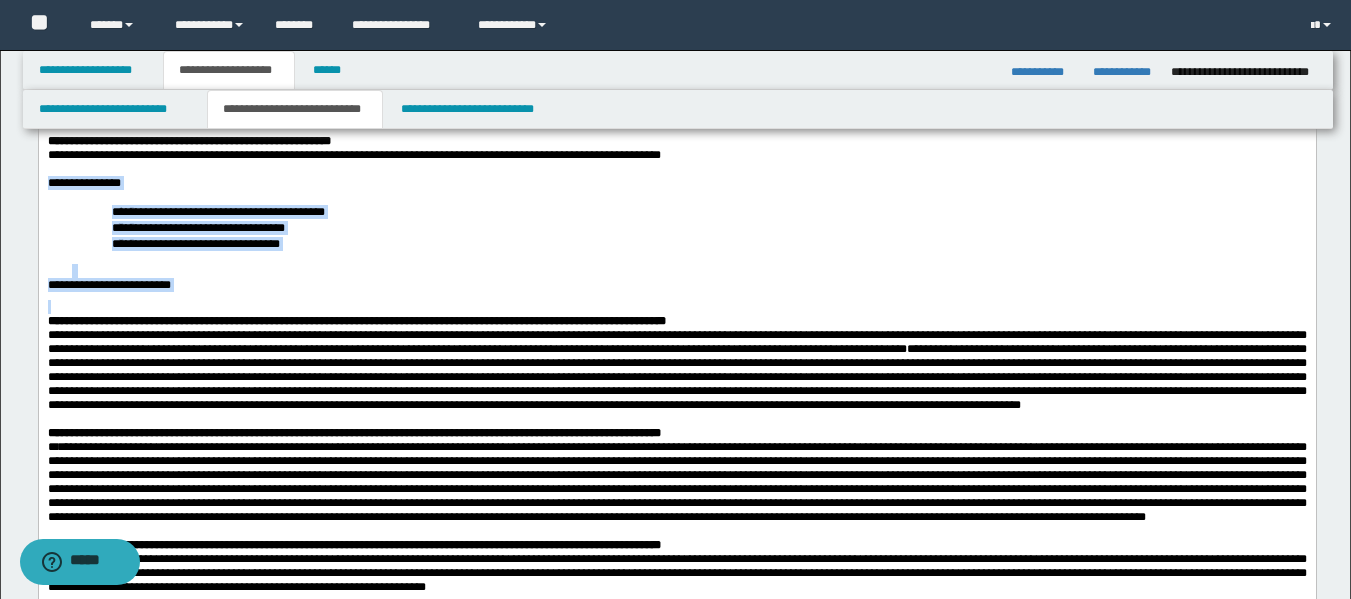 drag, startPoint x: 217, startPoint y: 327, endPoint x: 38, endPoint y: 213, distance: 212.21922 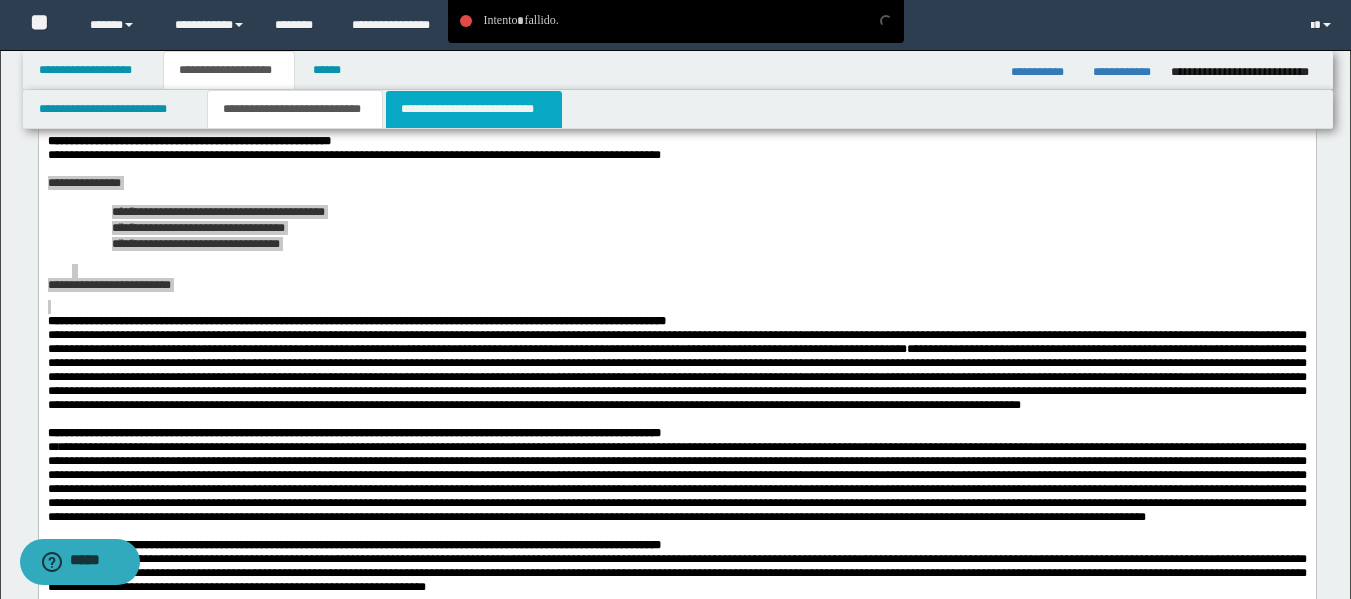 click on "**********" at bounding box center [474, 109] 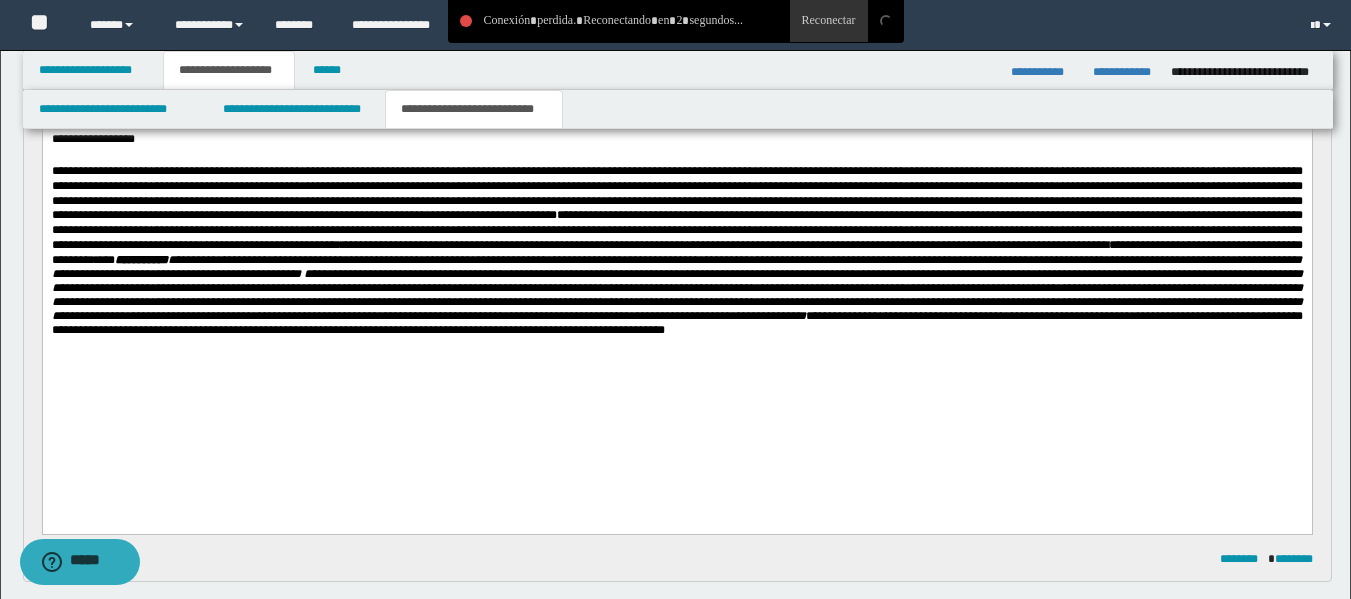 click on "**********" at bounding box center (676, 323) 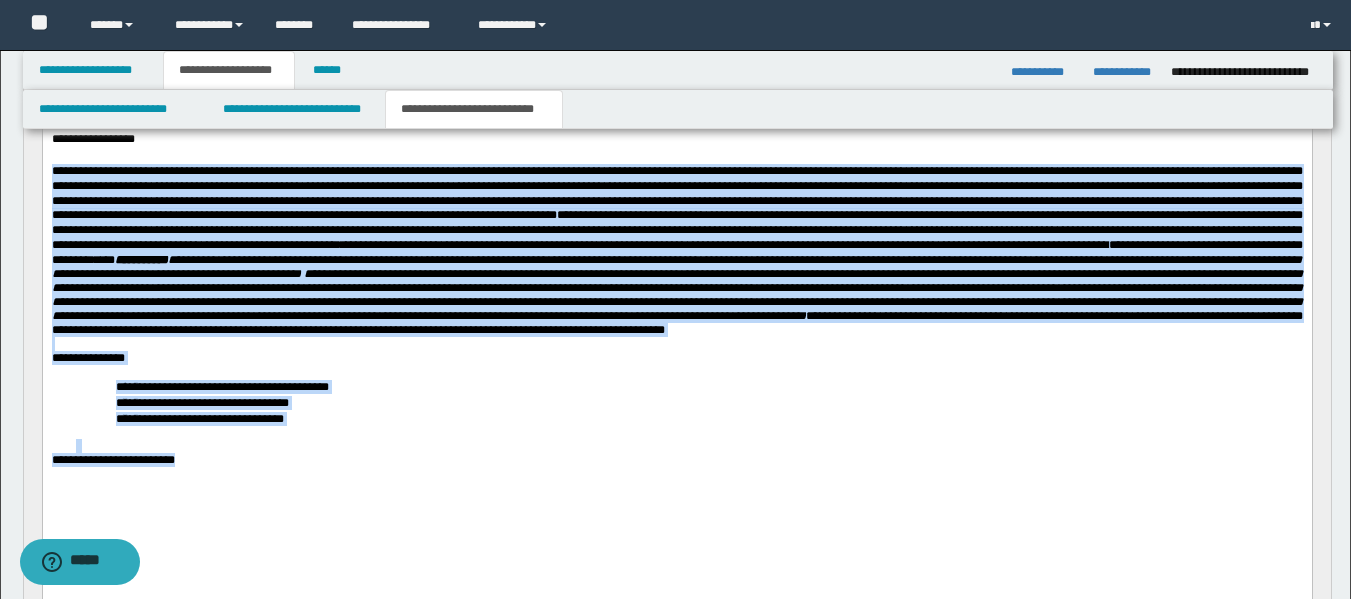 drag, startPoint x: 205, startPoint y: 511, endPoint x: 66, endPoint y: 257, distance: 289.5462 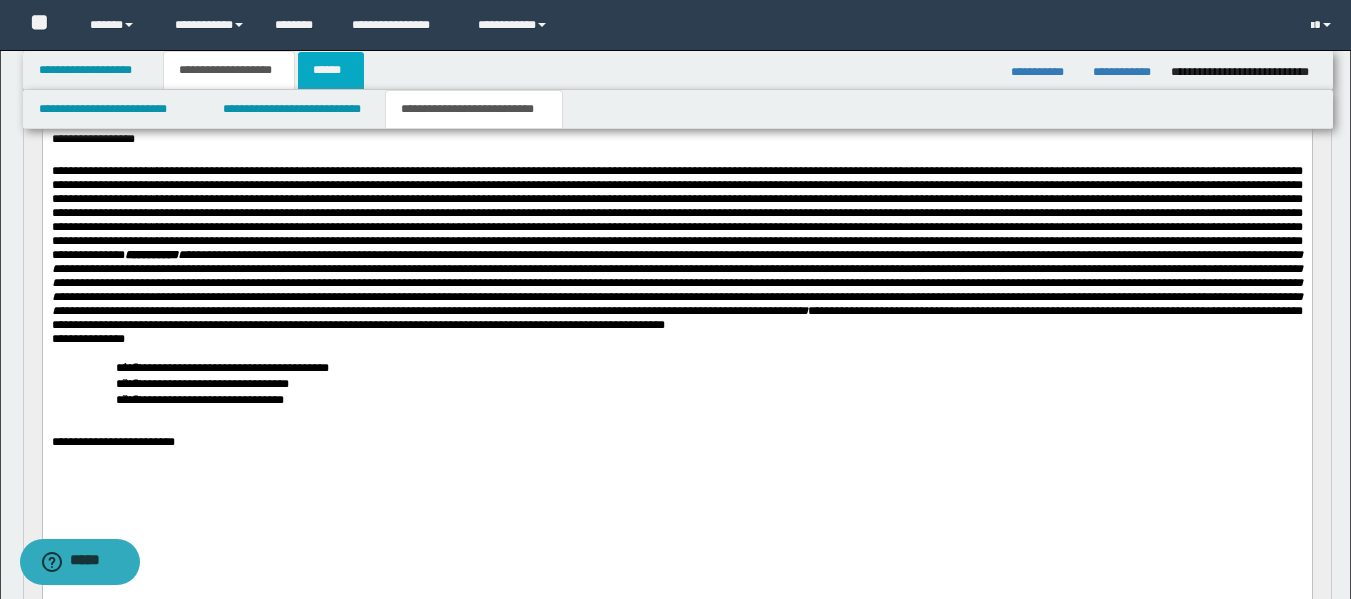 click on "******" at bounding box center (331, 70) 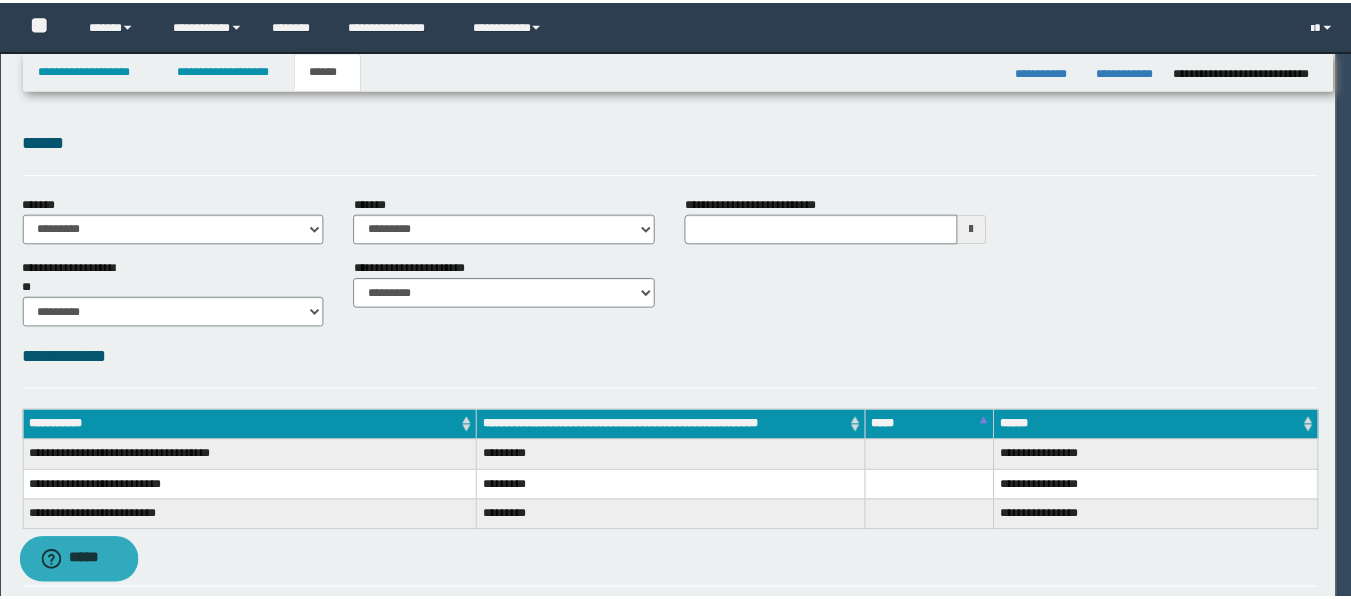 scroll, scrollTop: 0, scrollLeft: 0, axis: both 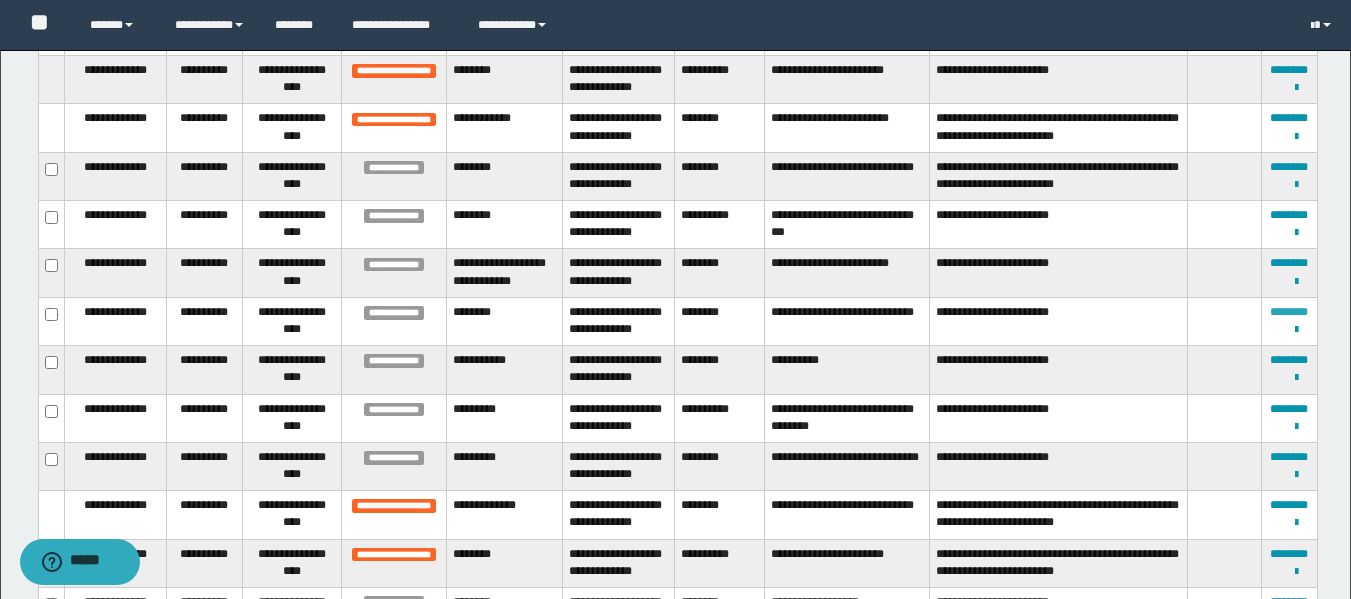 click on "********" at bounding box center (1289, 312) 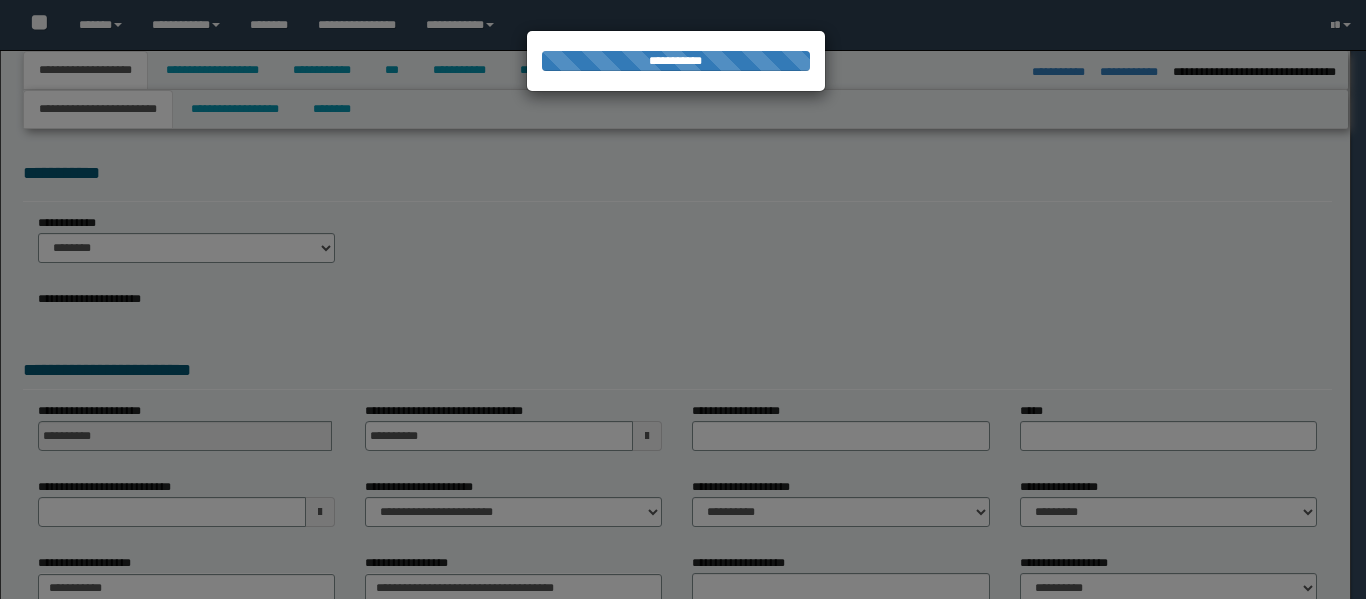 select on "*" 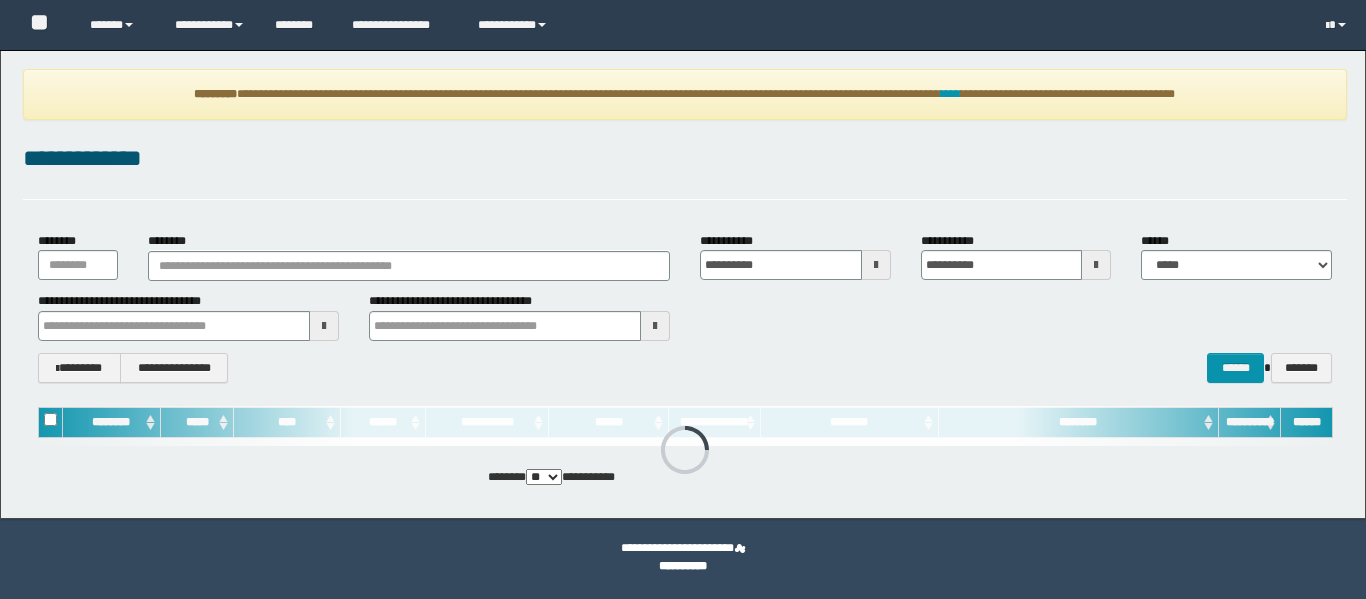 scroll, scrollTop: 0, scrollLeft: 0, axis: both 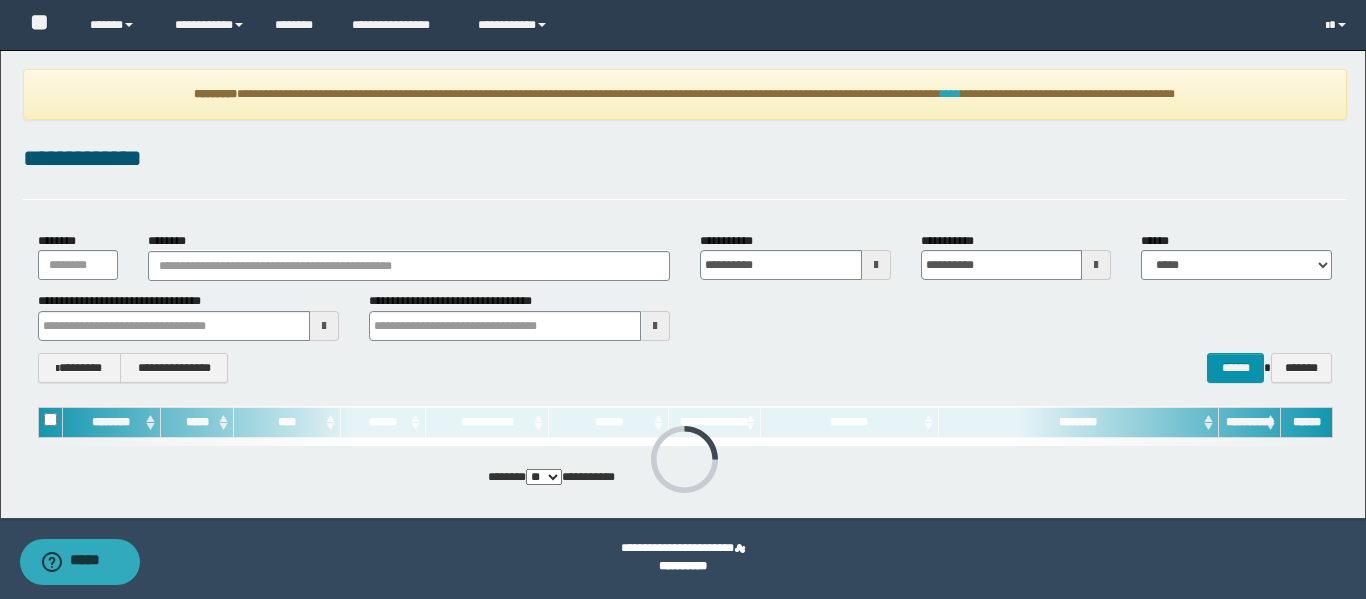 click on "****" at bounding box center (951, 94) 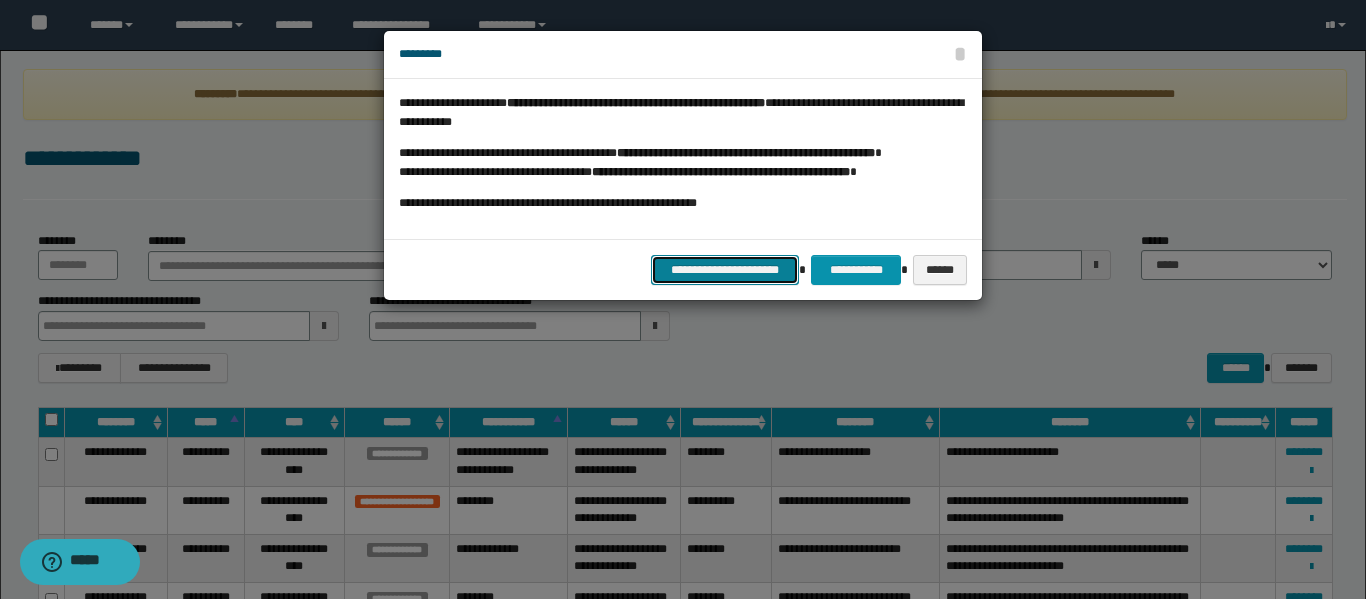 click on "**********" at bounding box center [725, 270] 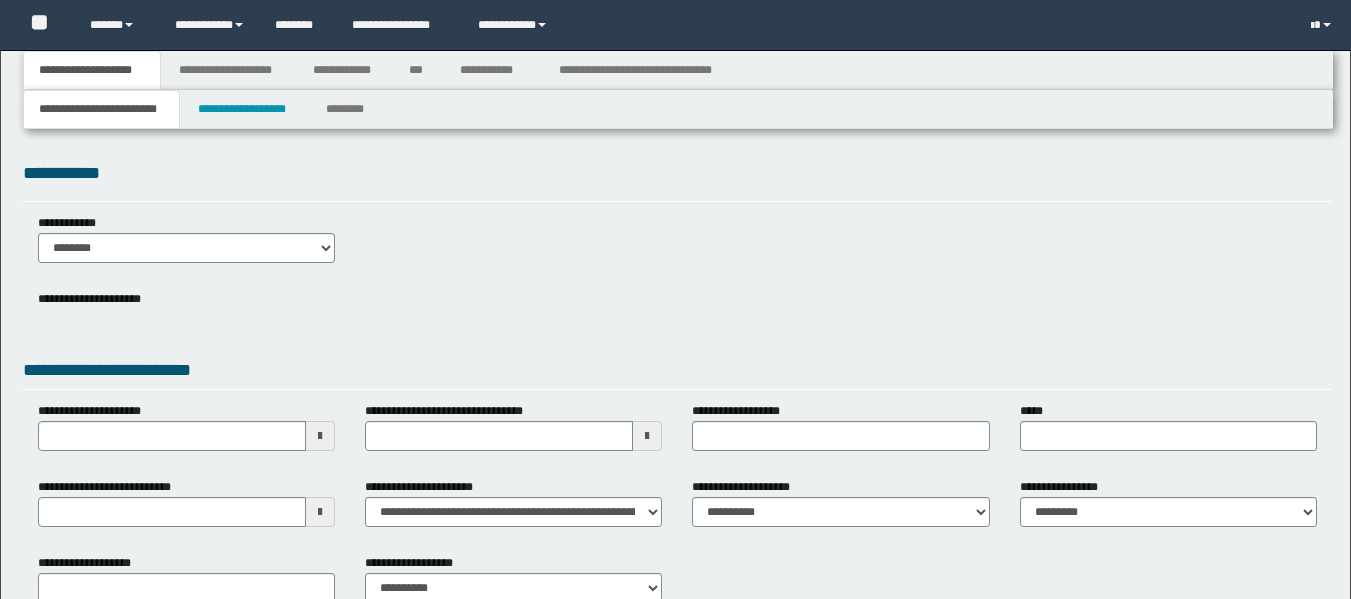 type 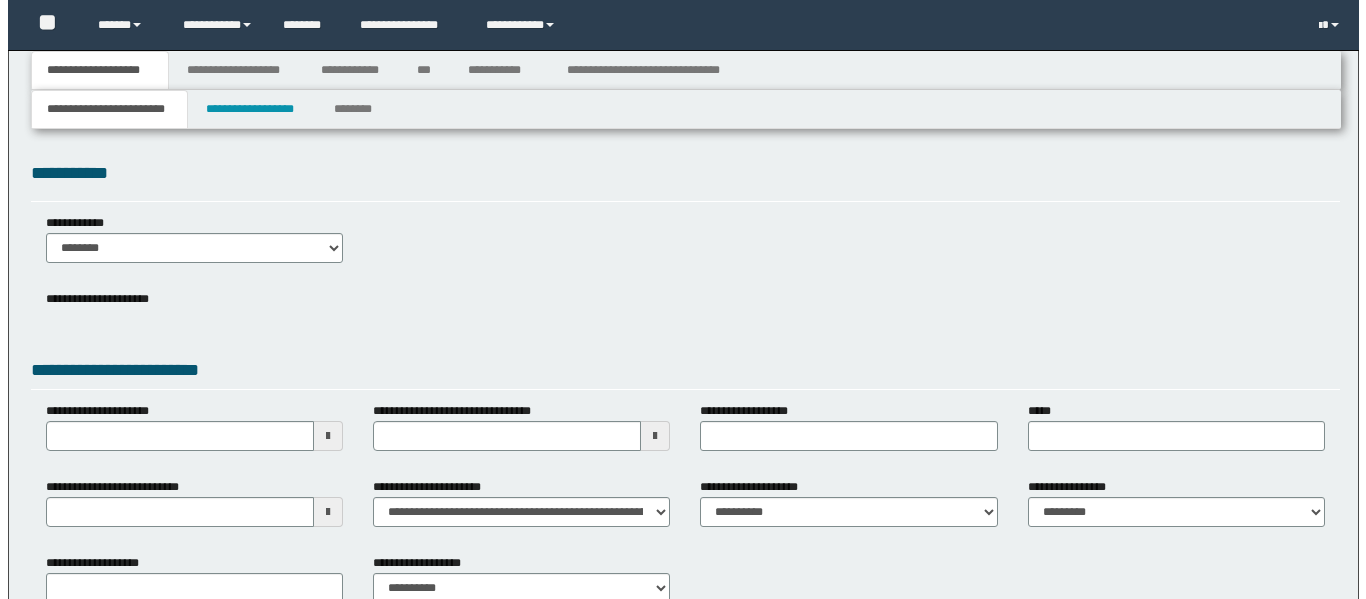 scroll, scrollTop: 0, scrollLeft: 0, axis: both 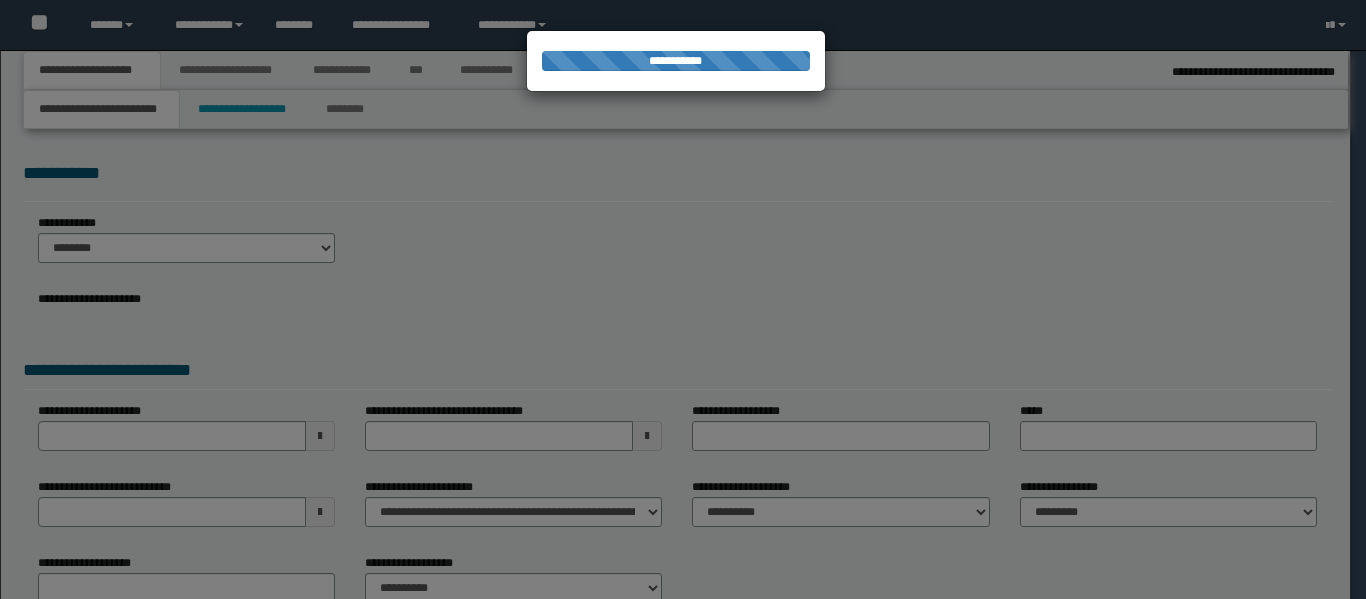 type on "**********" 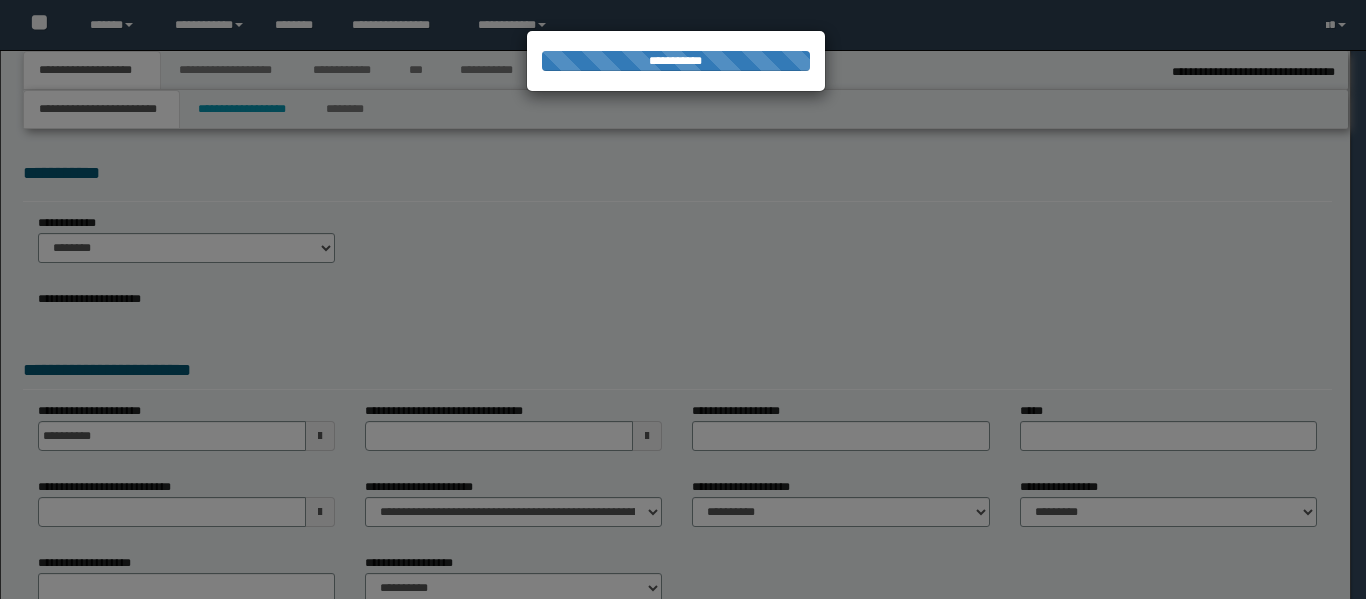 type on "**********" 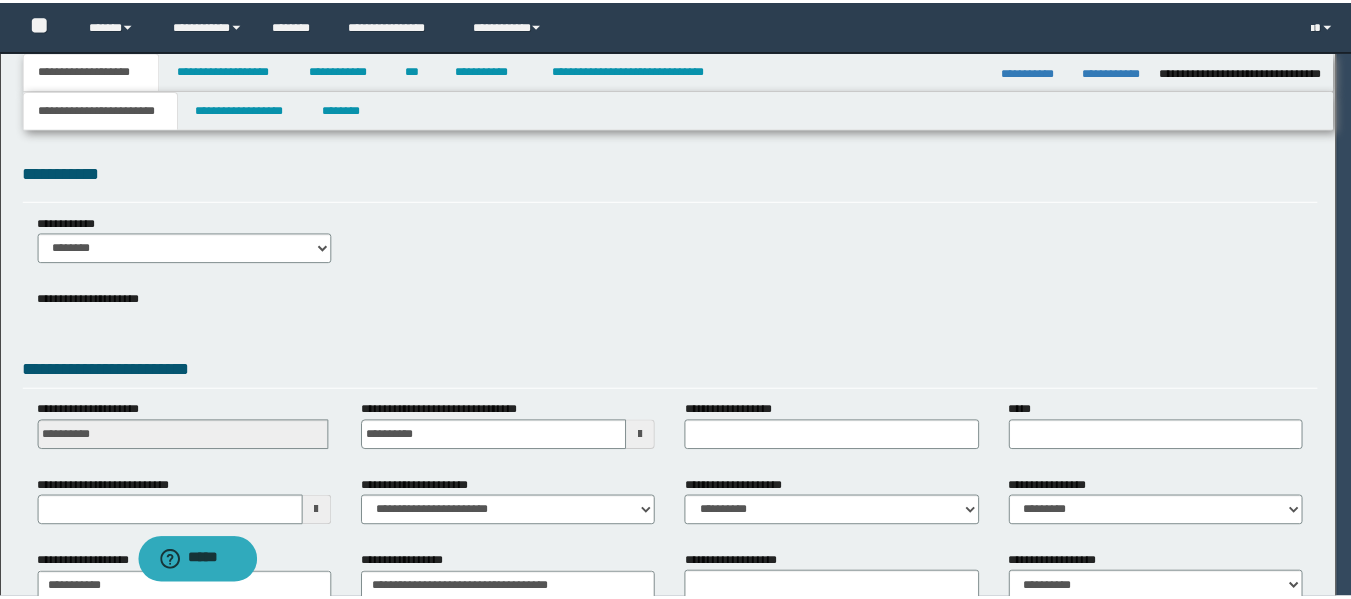 scroll, scrollTop: 0, scrollLeft: 0, axis: both 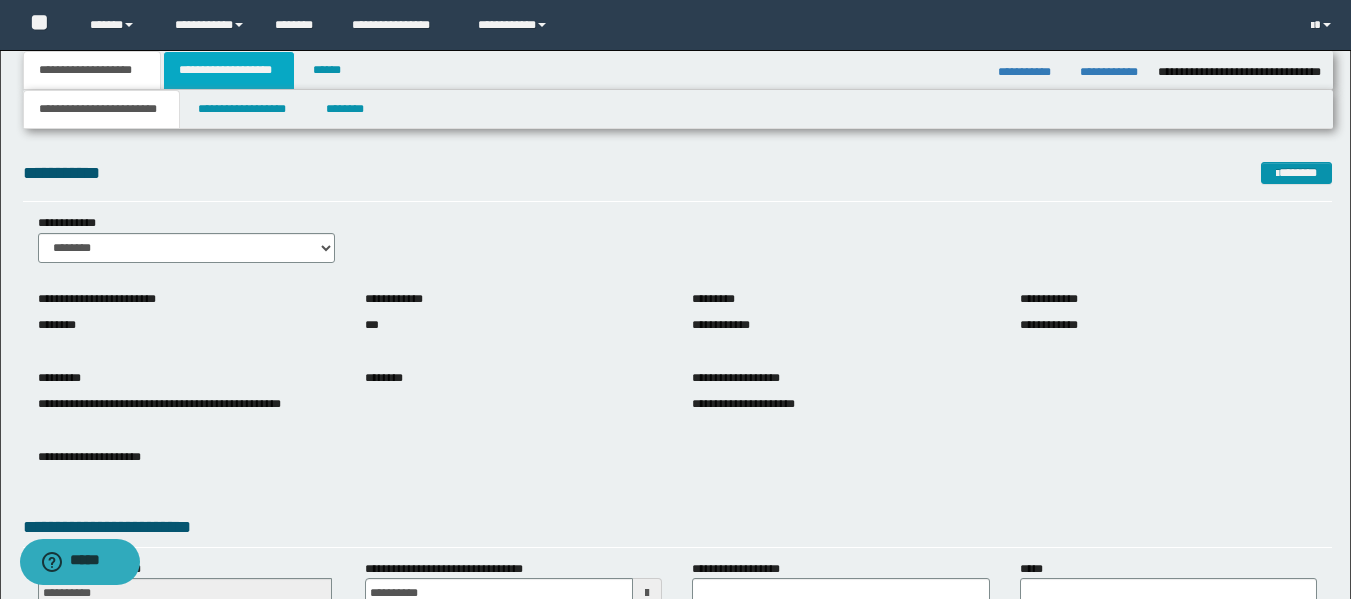 click on "**********" at bounding box center (229, 70) 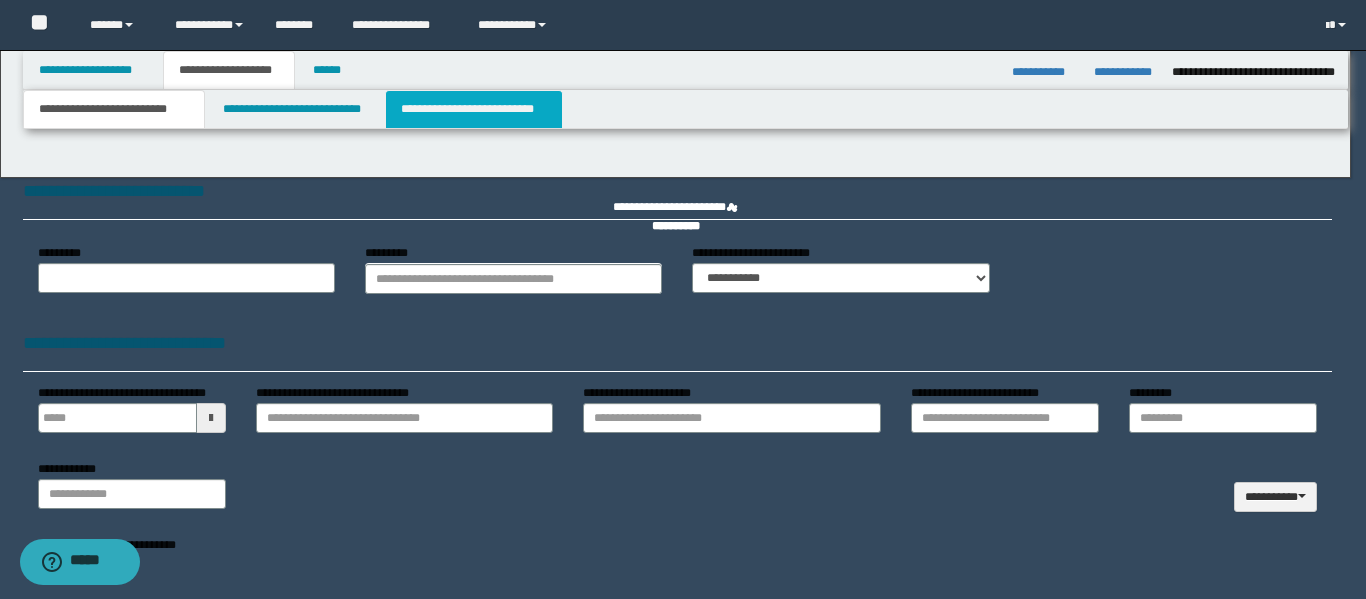 click on "**********" at bounding box center (675, 299) 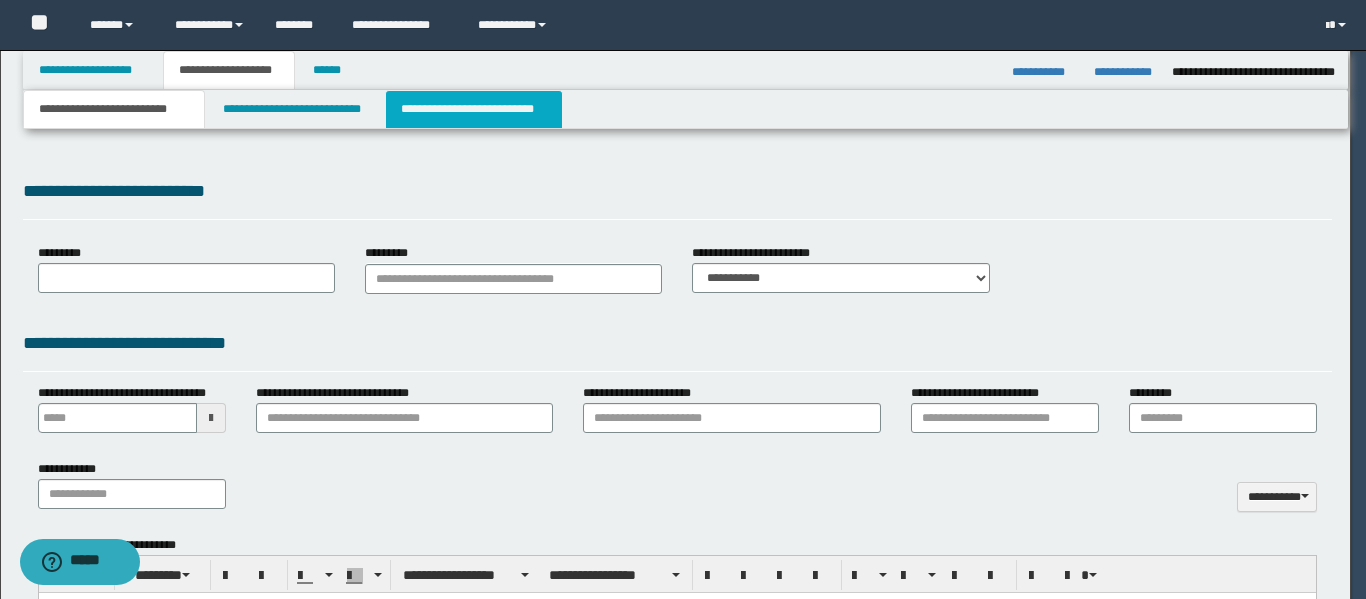 type on "**********" 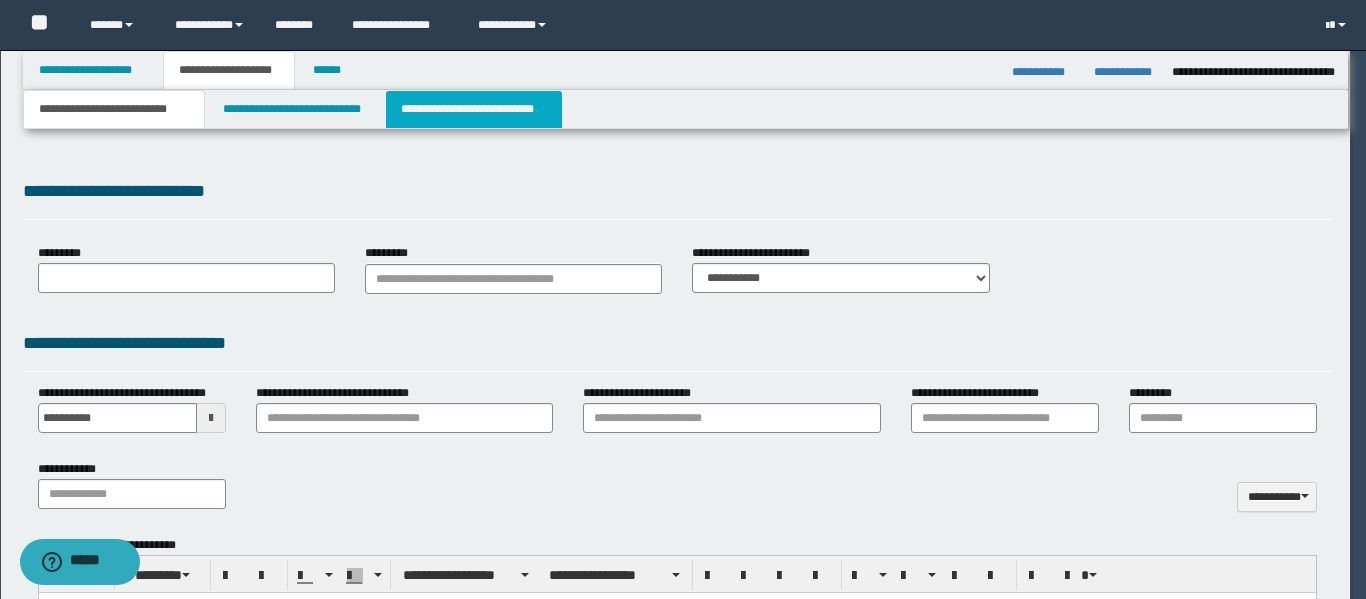 type on "**********" 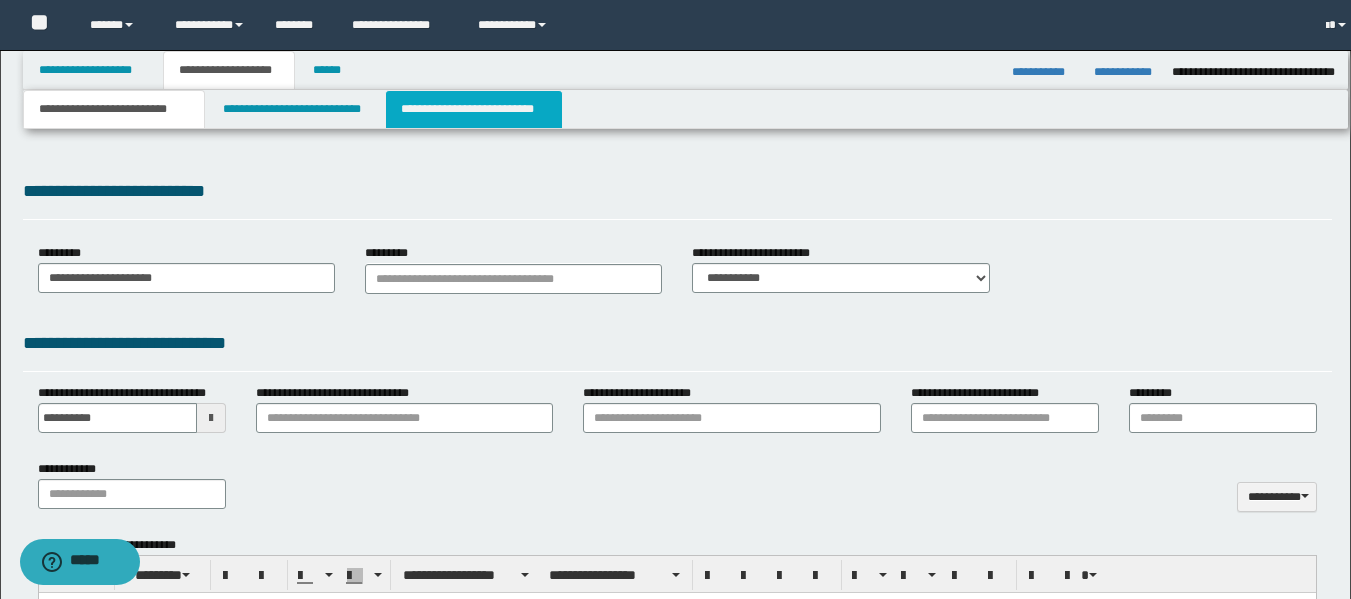 scroll, scrollTop: 0, scrollLeft: 0, axis: both 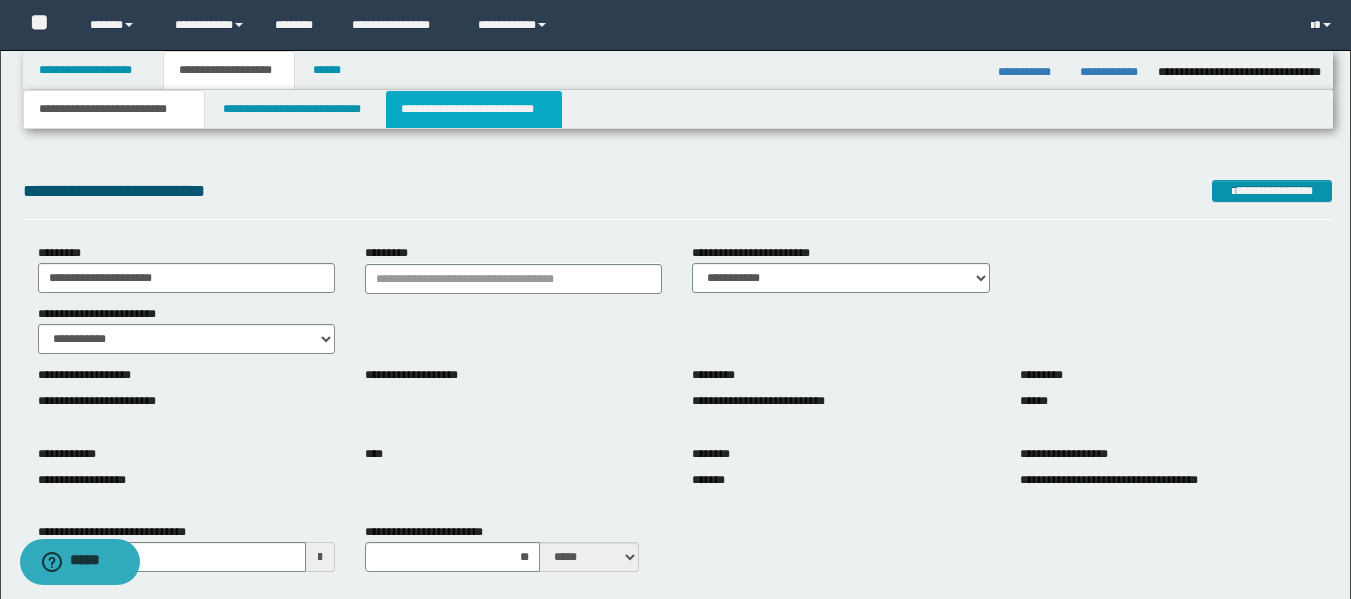 click on "**********" at bounding box center (474, 109) 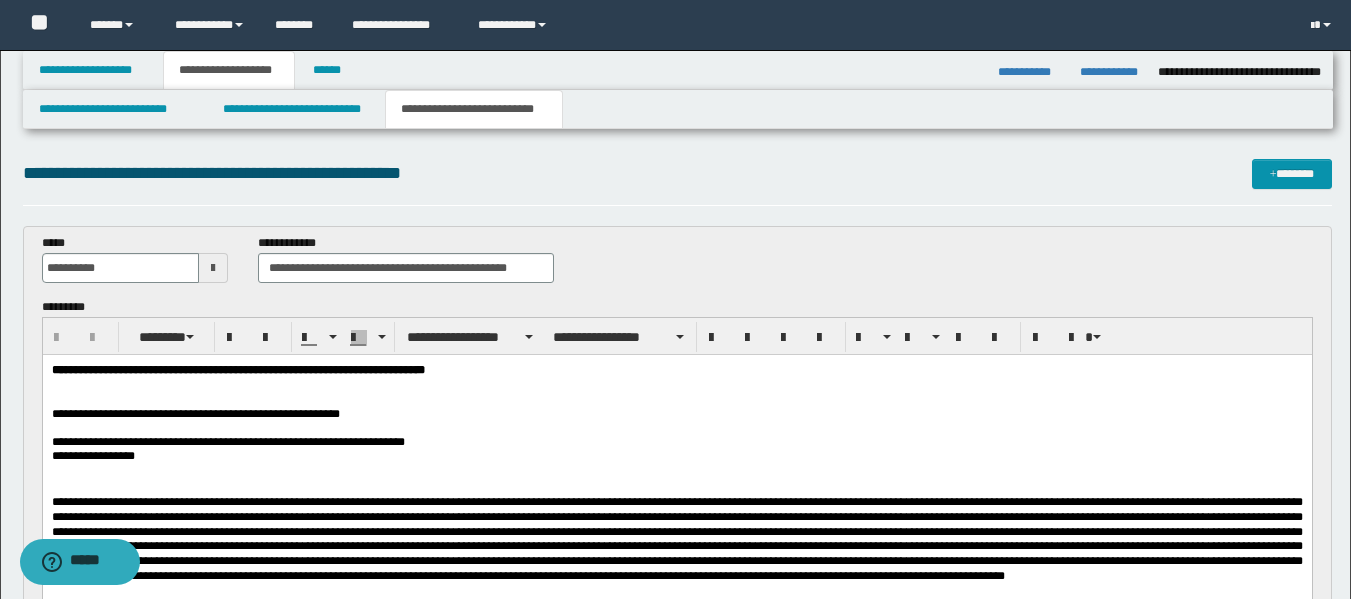 scroll, scrollTop: 0, scrollLeft: 0, axis: both 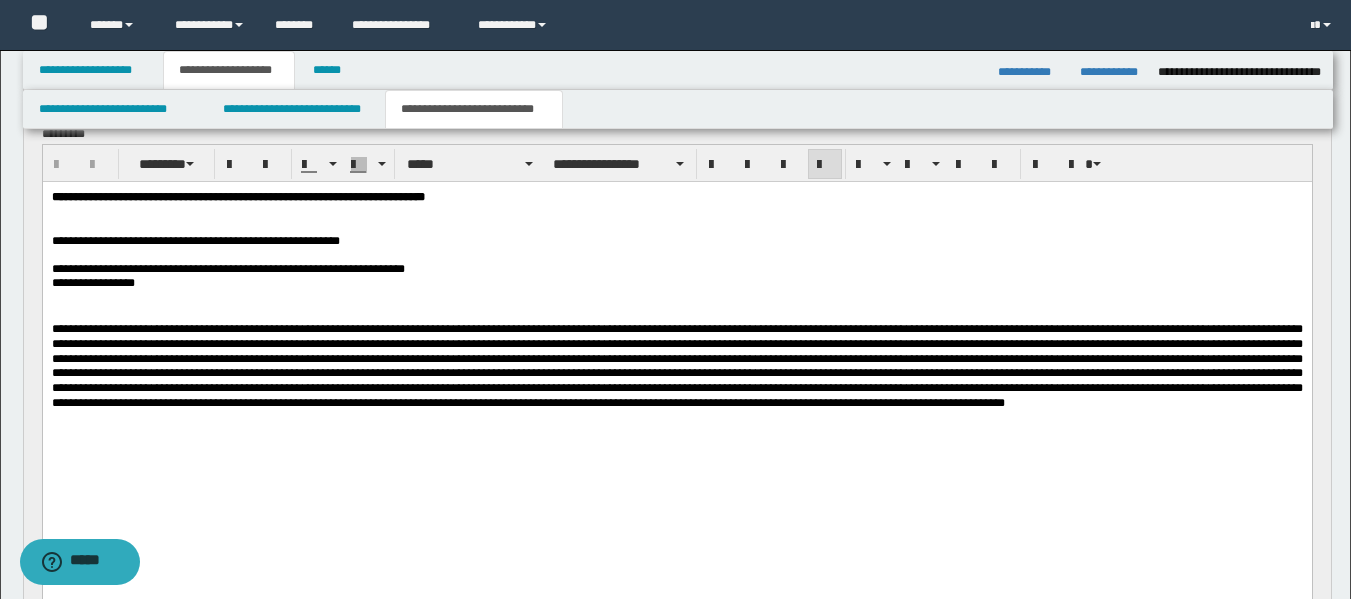 click on "**********" at bounding box center (676, 283) 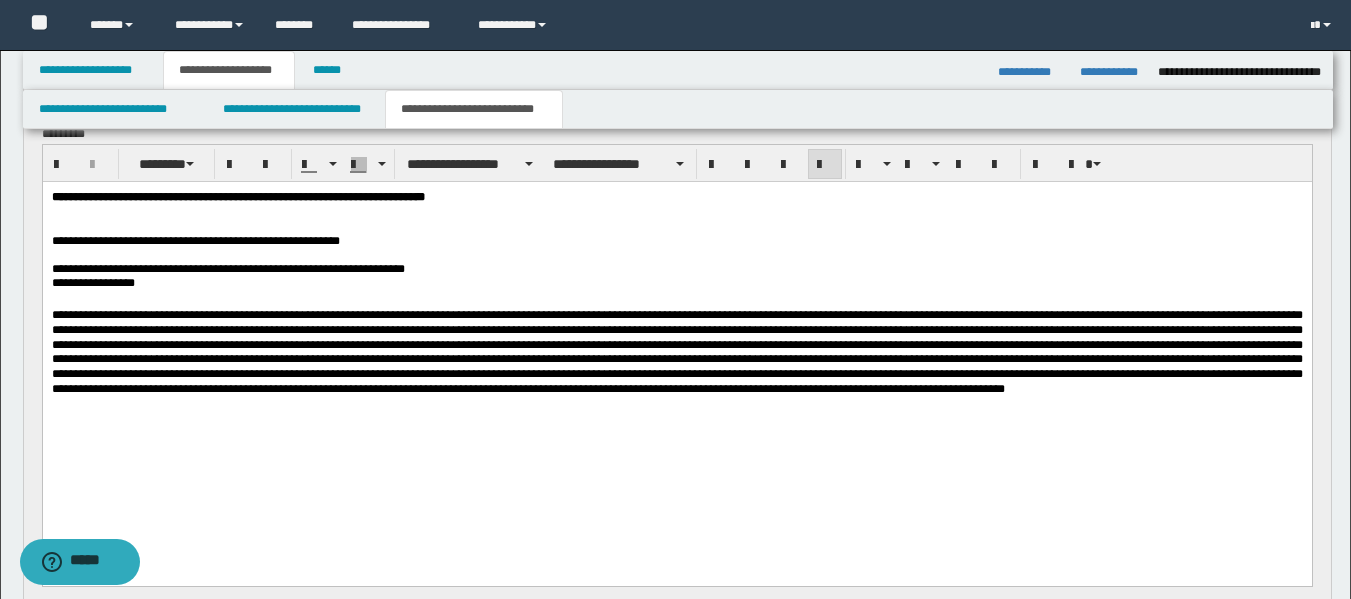 click at bounding box center [676, 352] 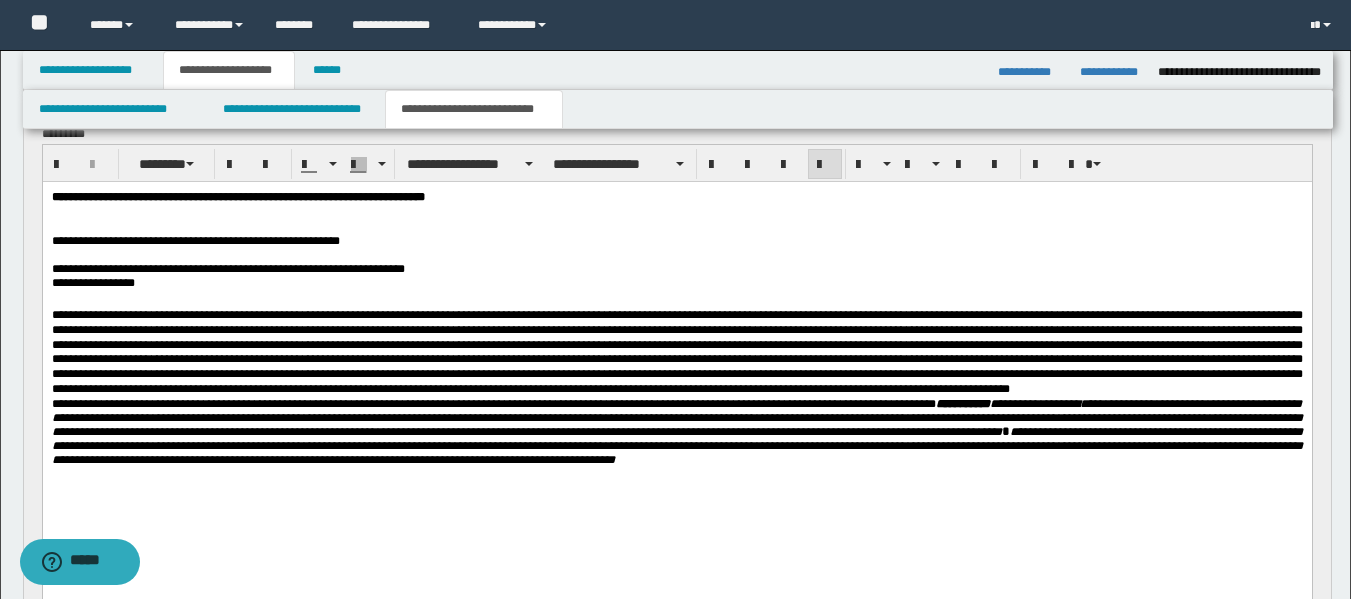 click at bounding box center (676, 352) 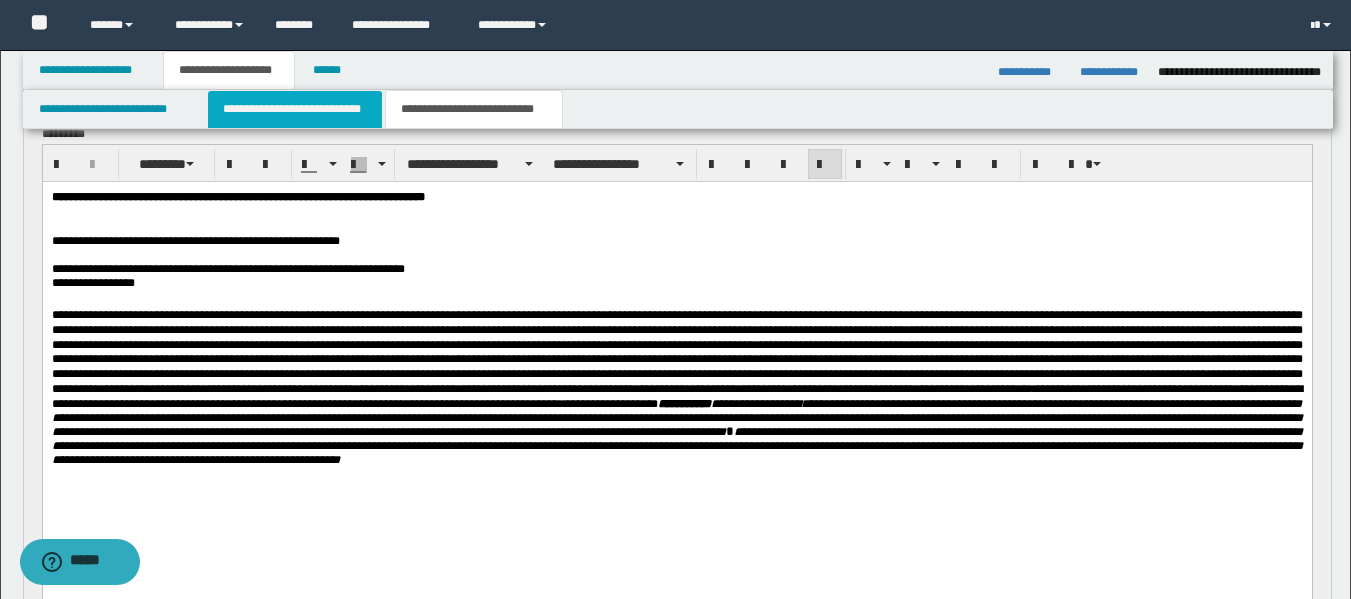 click on "**********" at bounding box center [295, 109] 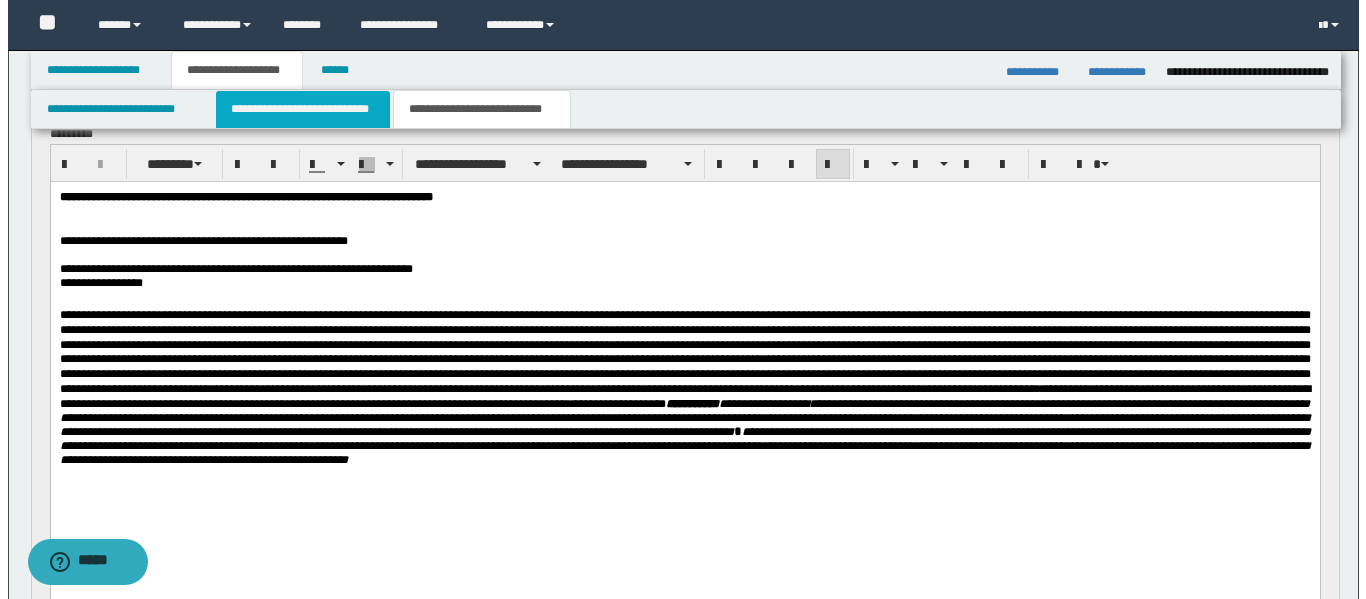 scroll, scrollTop: 0, scrollLeft: 0, axis: both 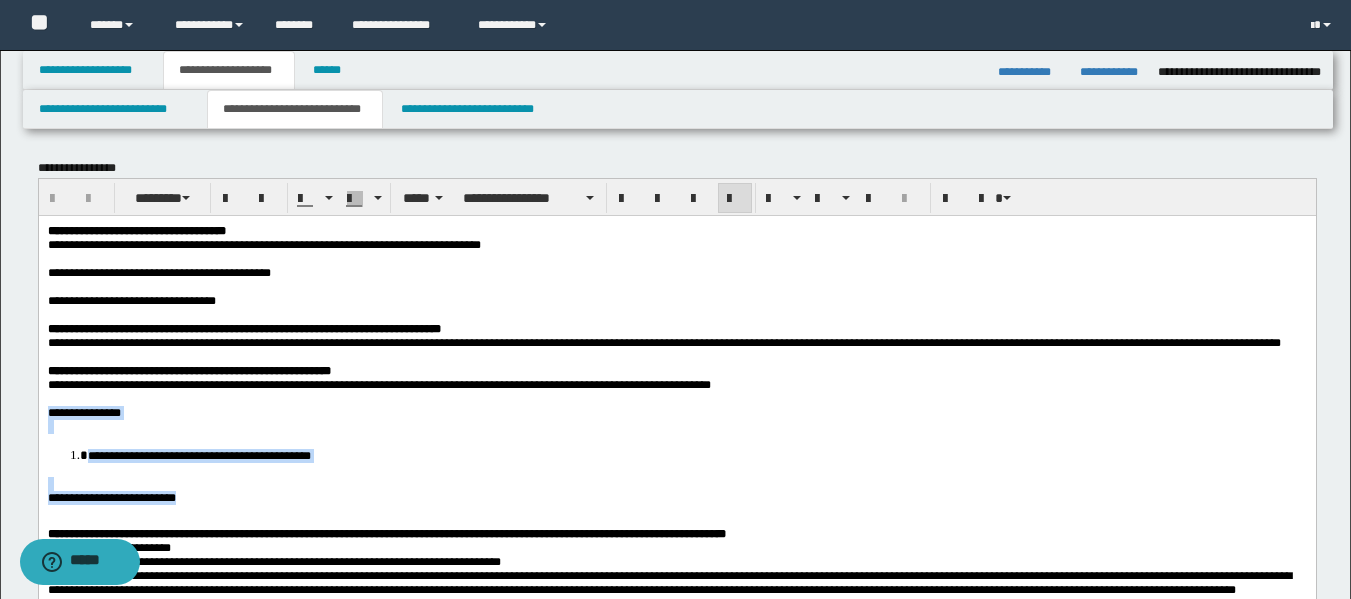 drag, startPoint x: 205, startPoint y: 544, endPoint x: 42, endPoint y: 458, distance: 184.29596 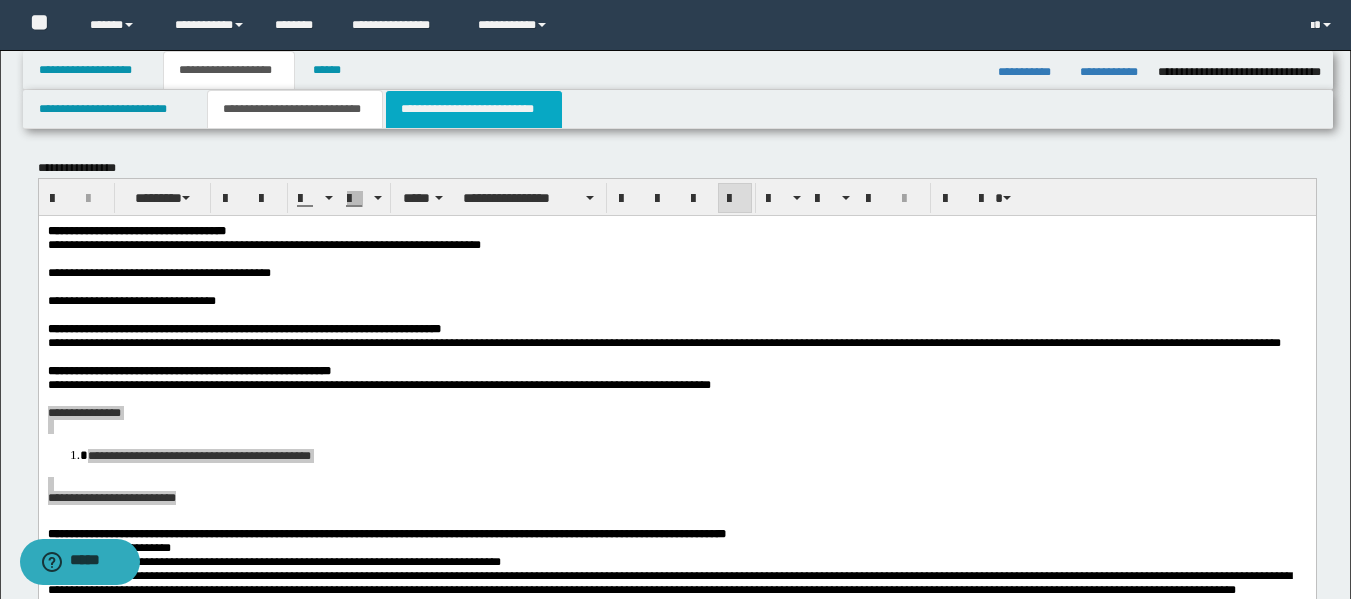 click on "**********" at bounding box center [474, 109] 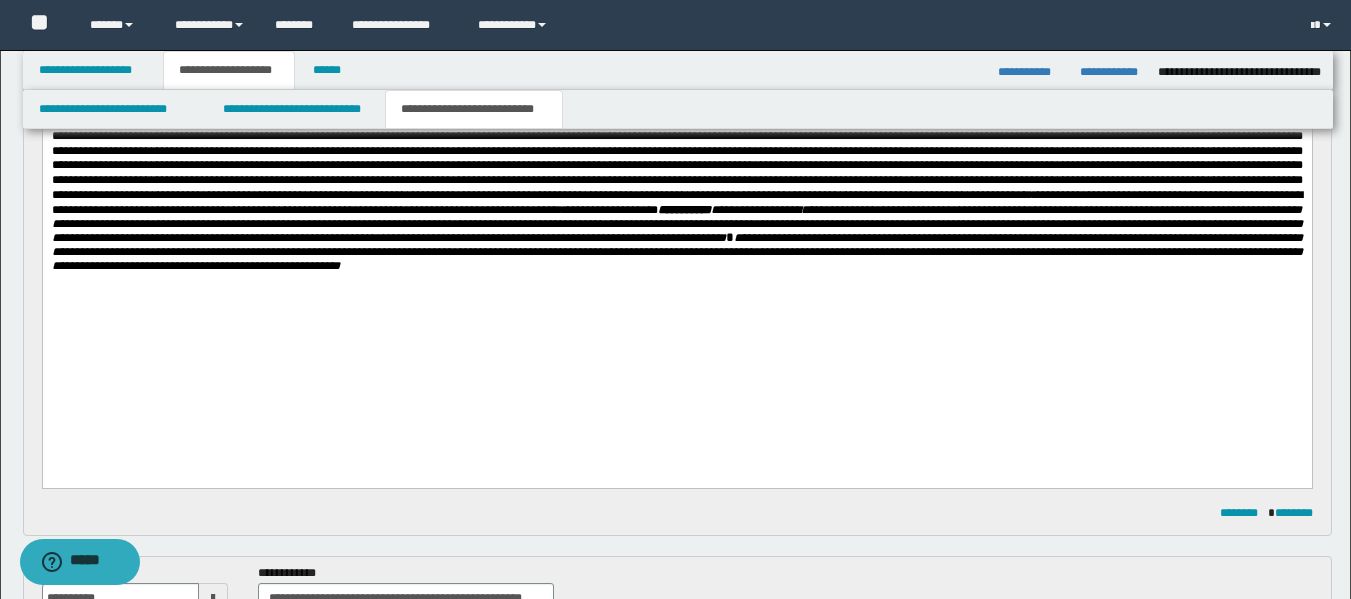 scroll, scrollTop: 398, scrollLeft: 0, axis: vertical 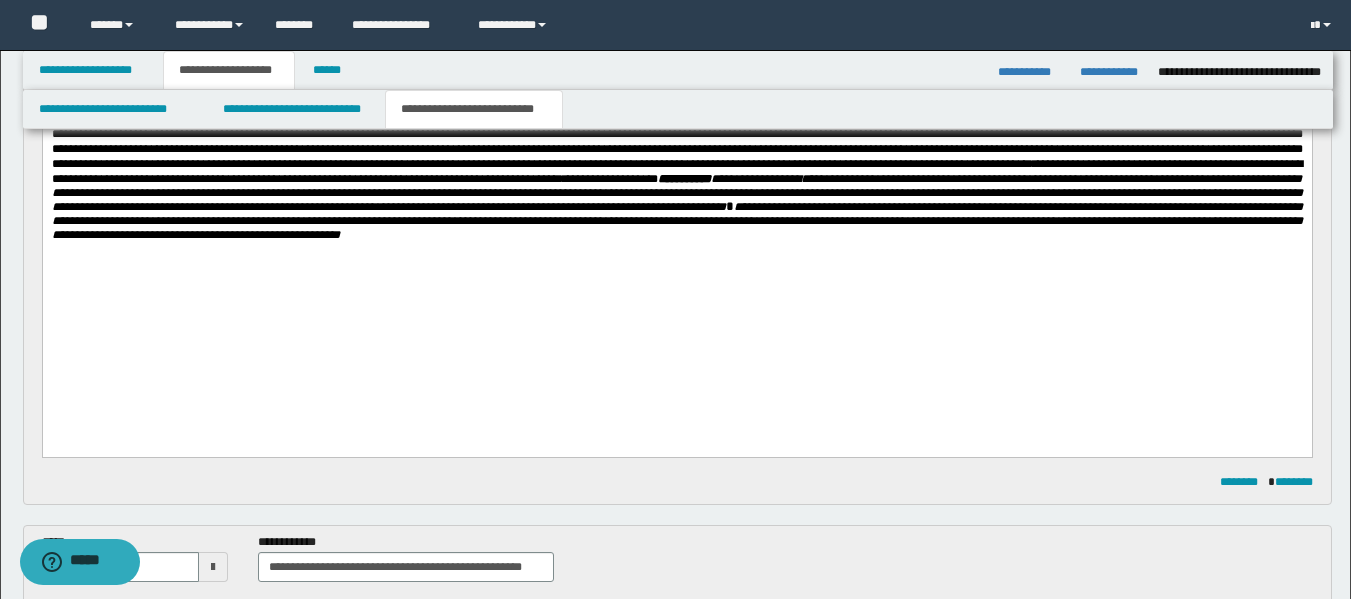 click on "**********" at bounding box center [676, 180] 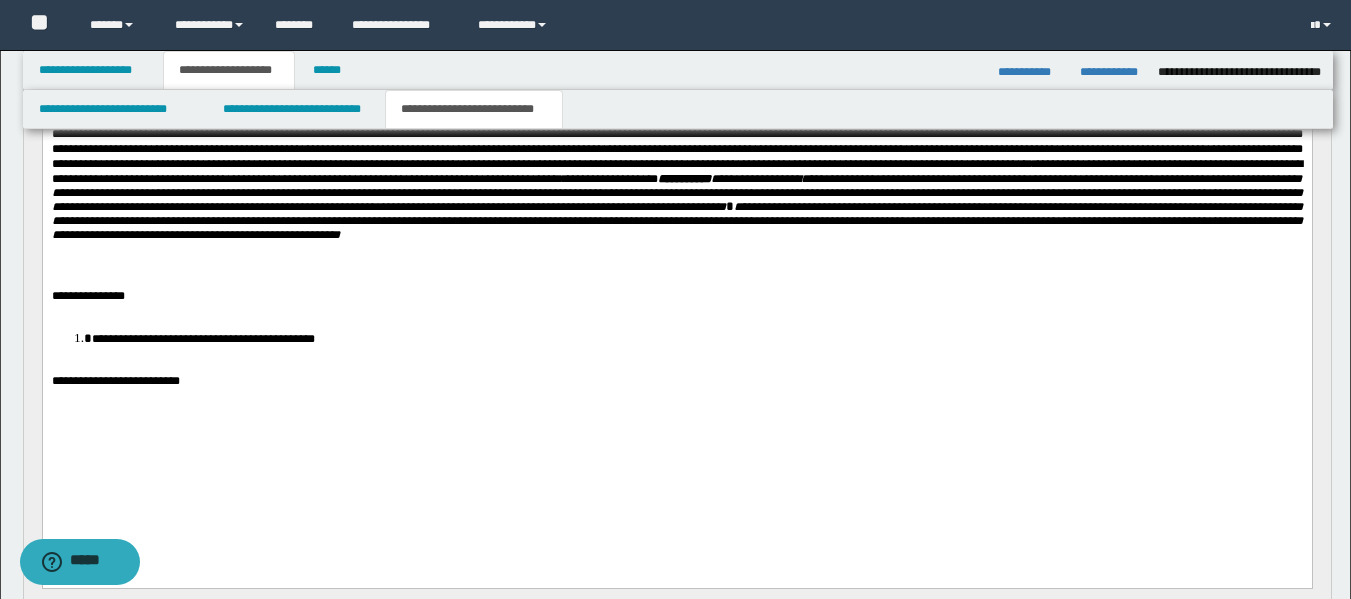 click on "**********" at bounding box center [676, 180] 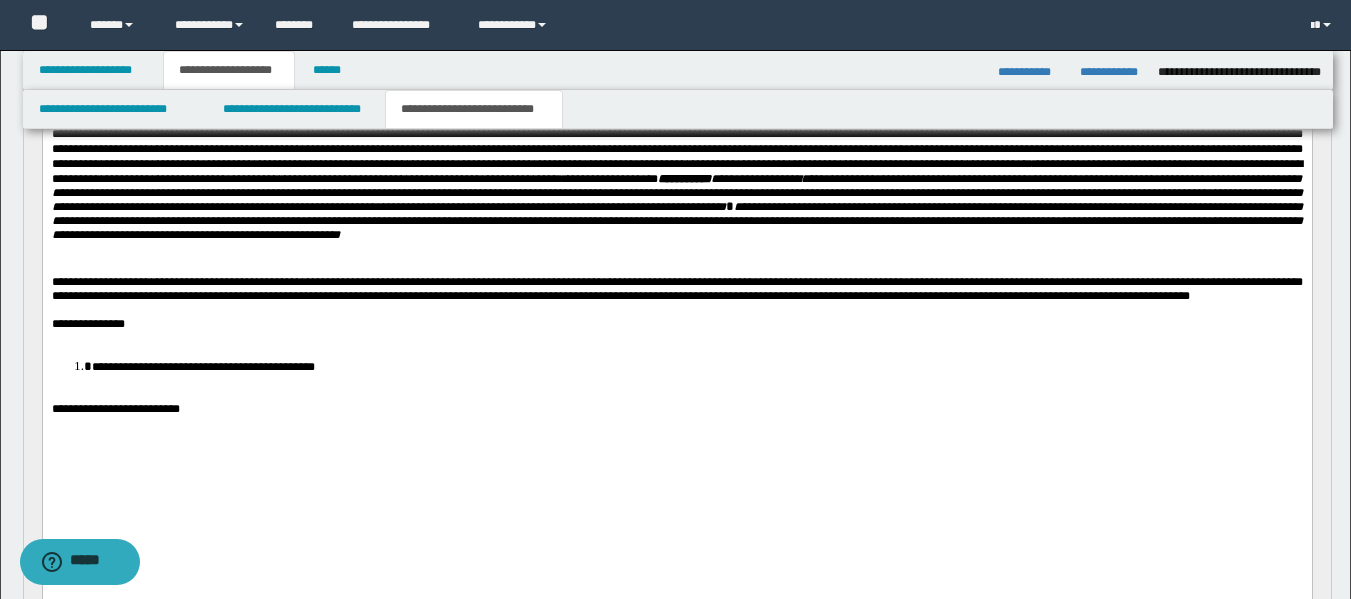 click on "**********" at bounding box center (676, 180) 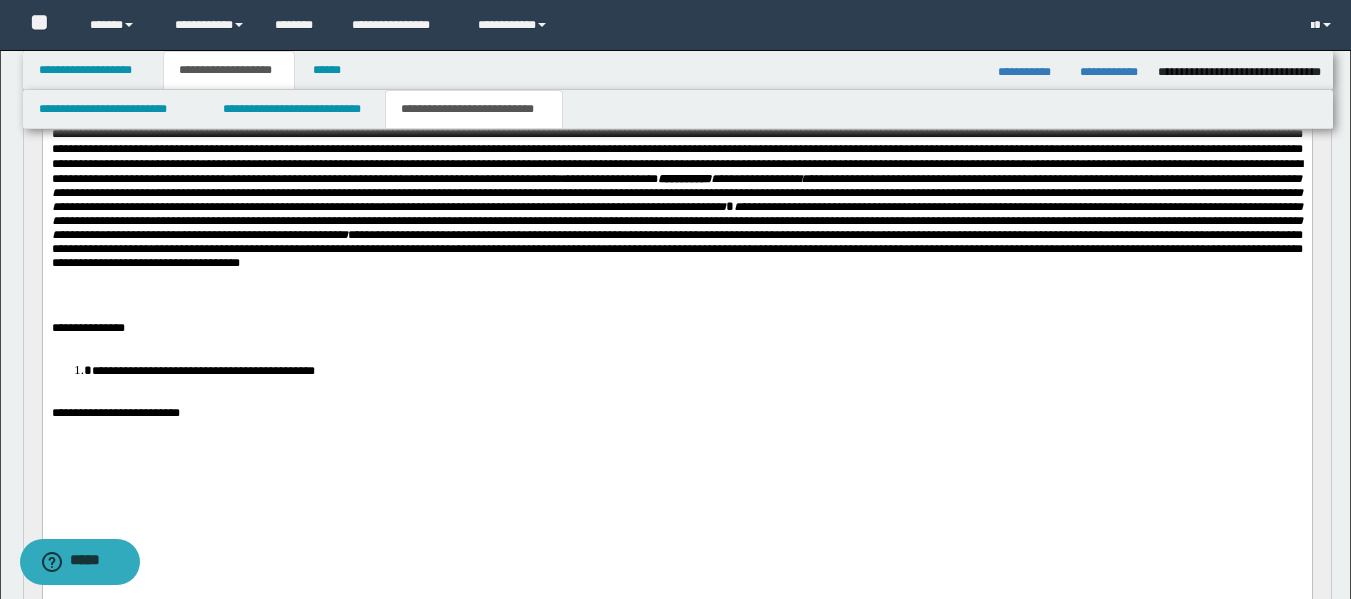 click on "**********" at bounding box center (676, 250) 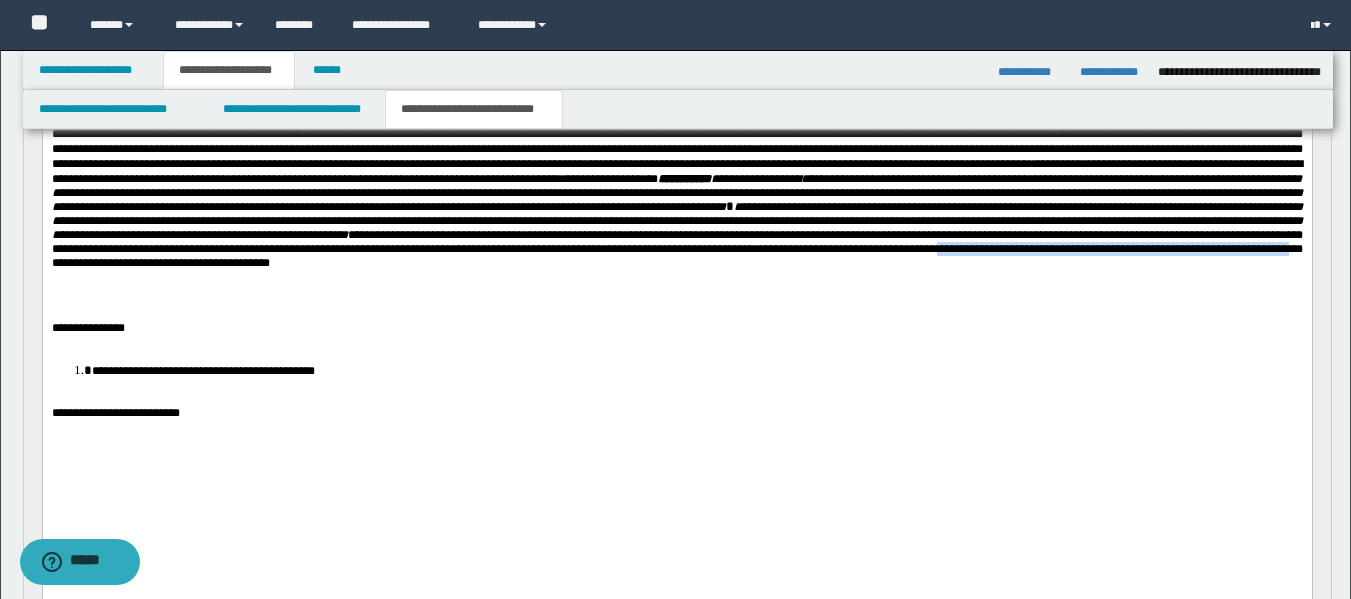 drag, startPoint x: 973, startPoint y: 294, endPoint x: 105, endPoint y: 310, distance: 868.14746 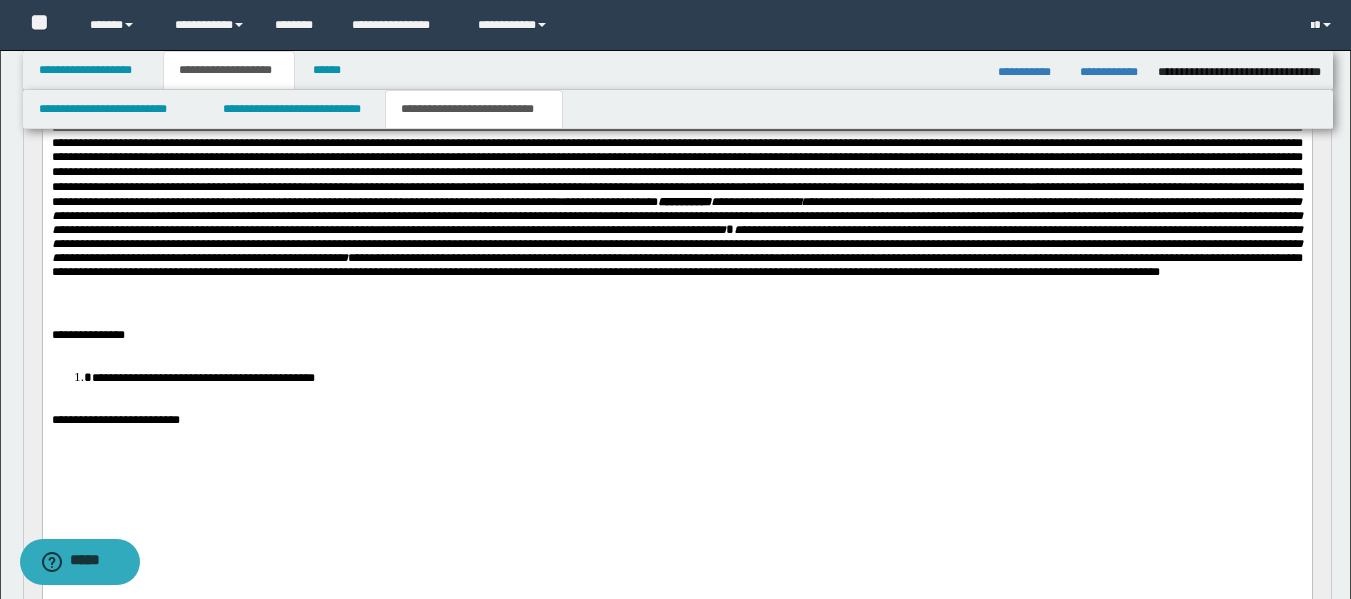 scroll, scrollTop: 337, scrollLeft: 0, axis: vertical 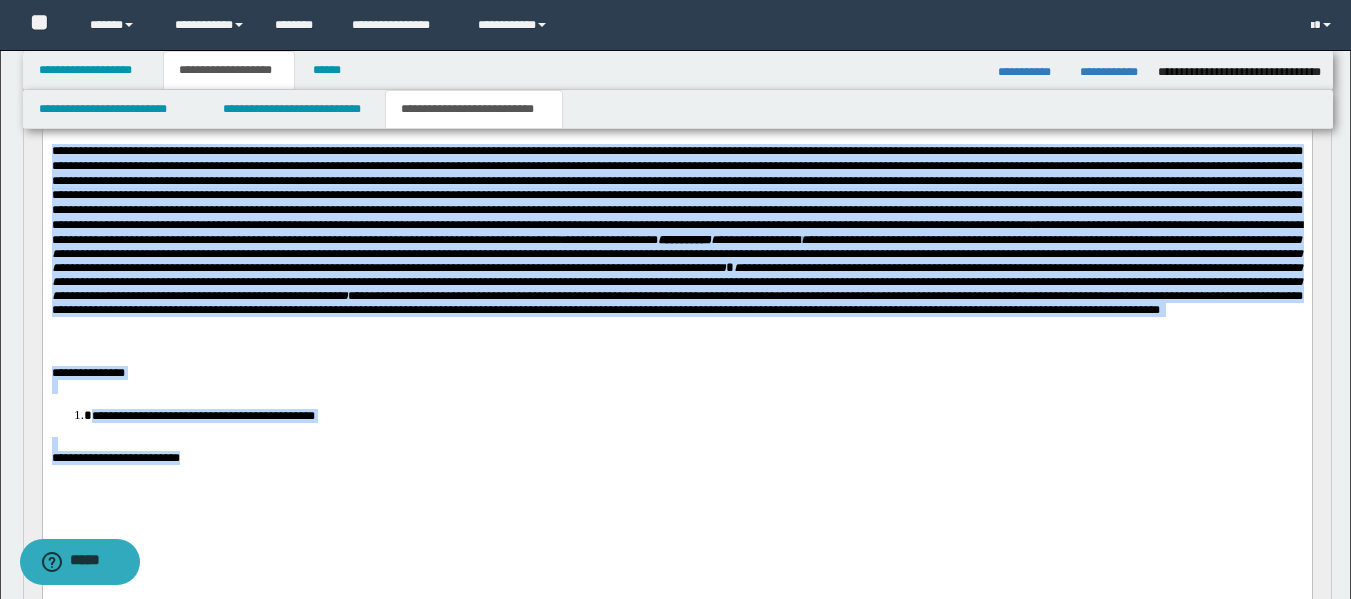 drag, startPoint x: 198, startPoint y: 478, endPoint x: 45, endPoint y: 159, distance: 353.79373 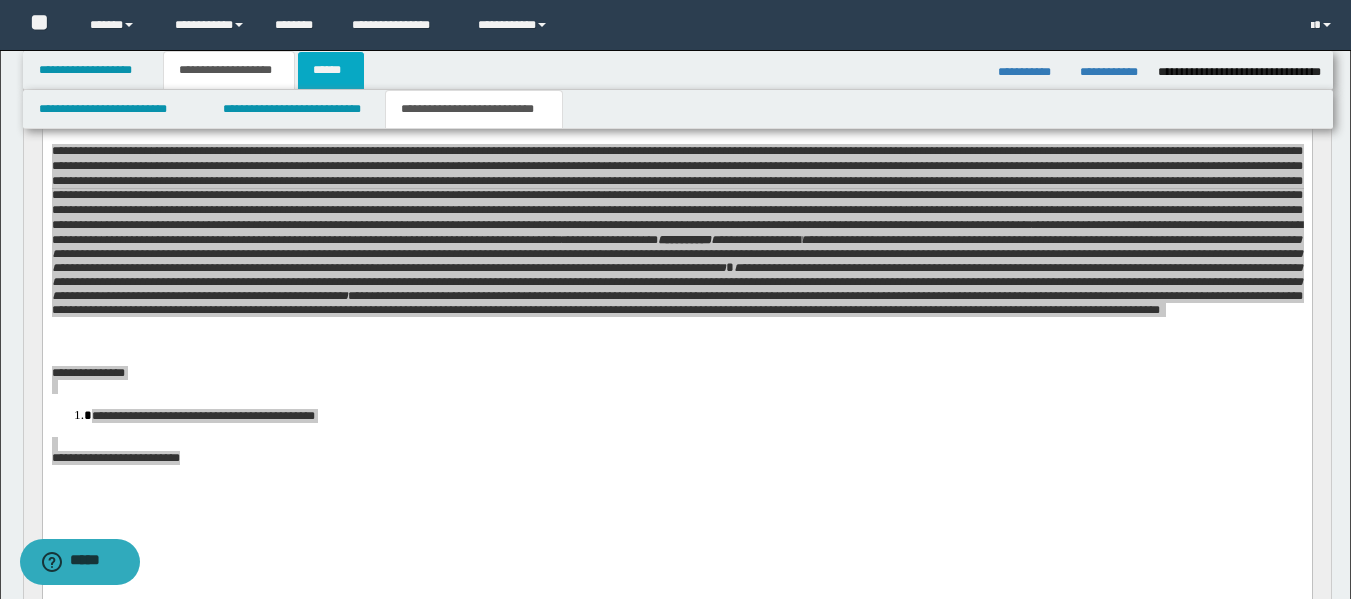 click on "******" at bounding box center [331, 70] 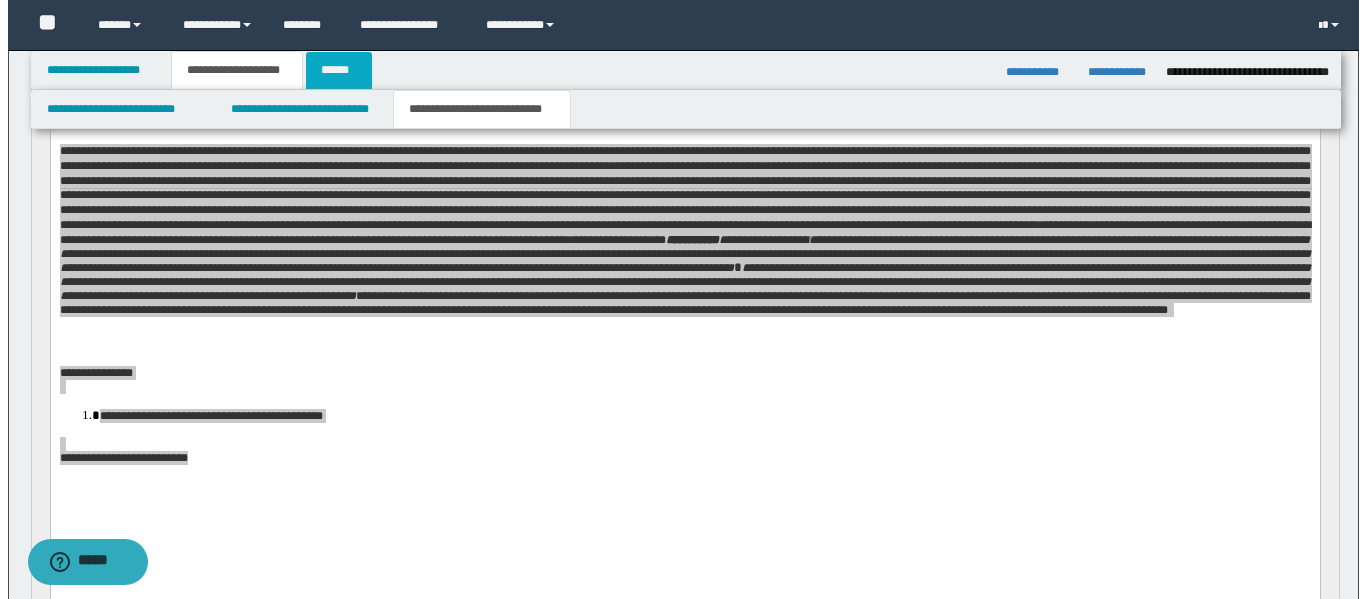 scroll, scrollTop: 0, scrollLeft: 0, axis: both 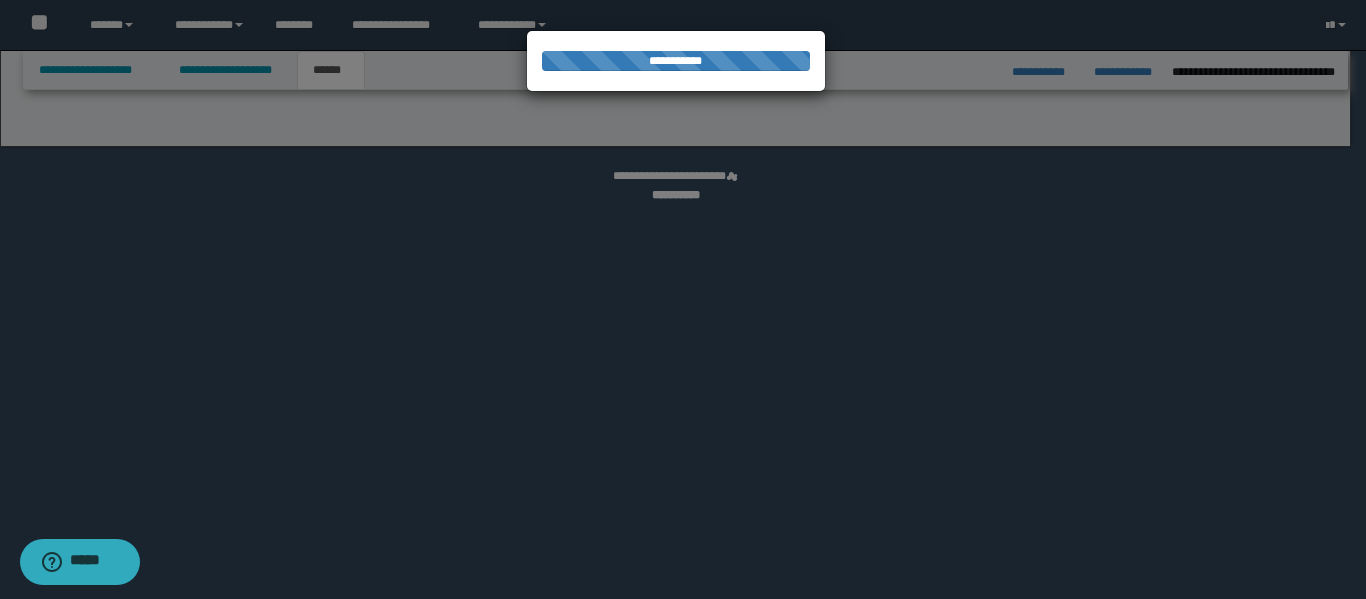 select on "*" 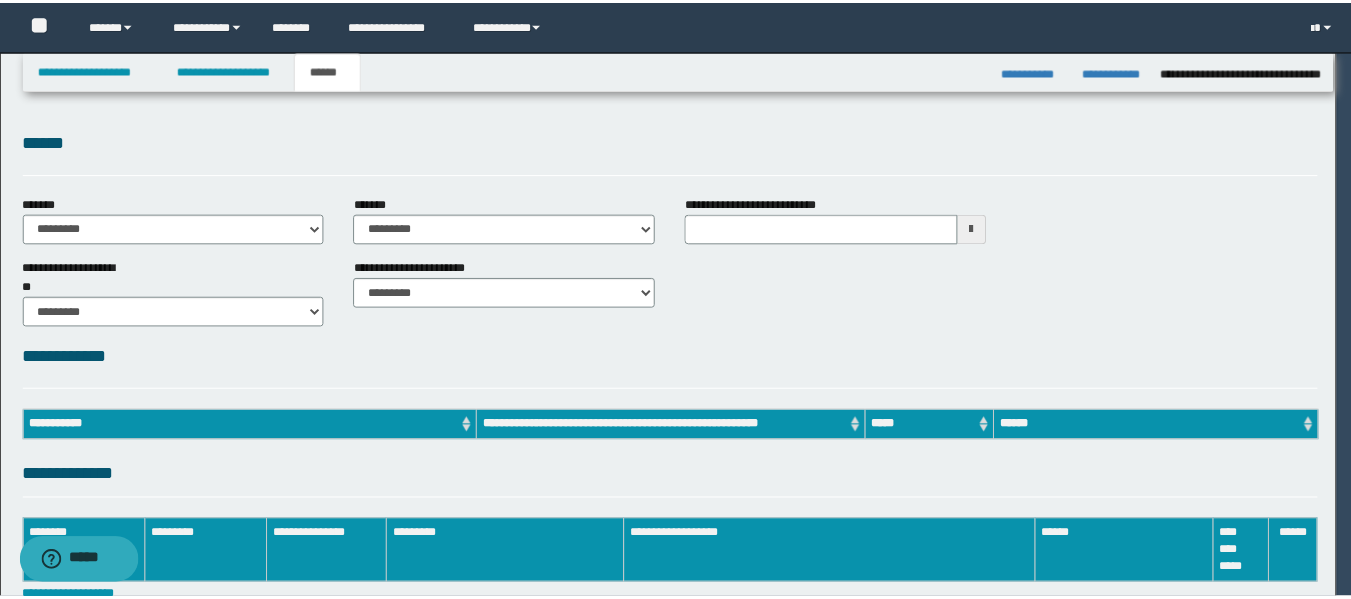 scroll, scrollTop: 0, scrollLeft: 0, axis: both 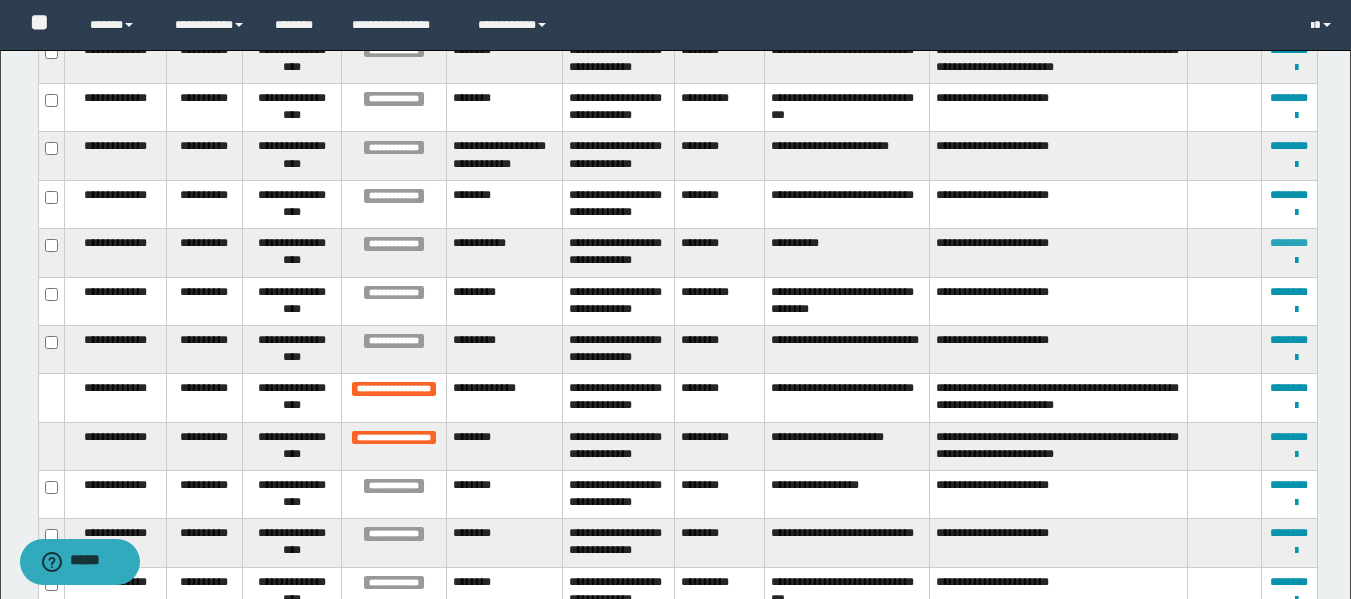 click on "********" at bounding box center (1289, 243) 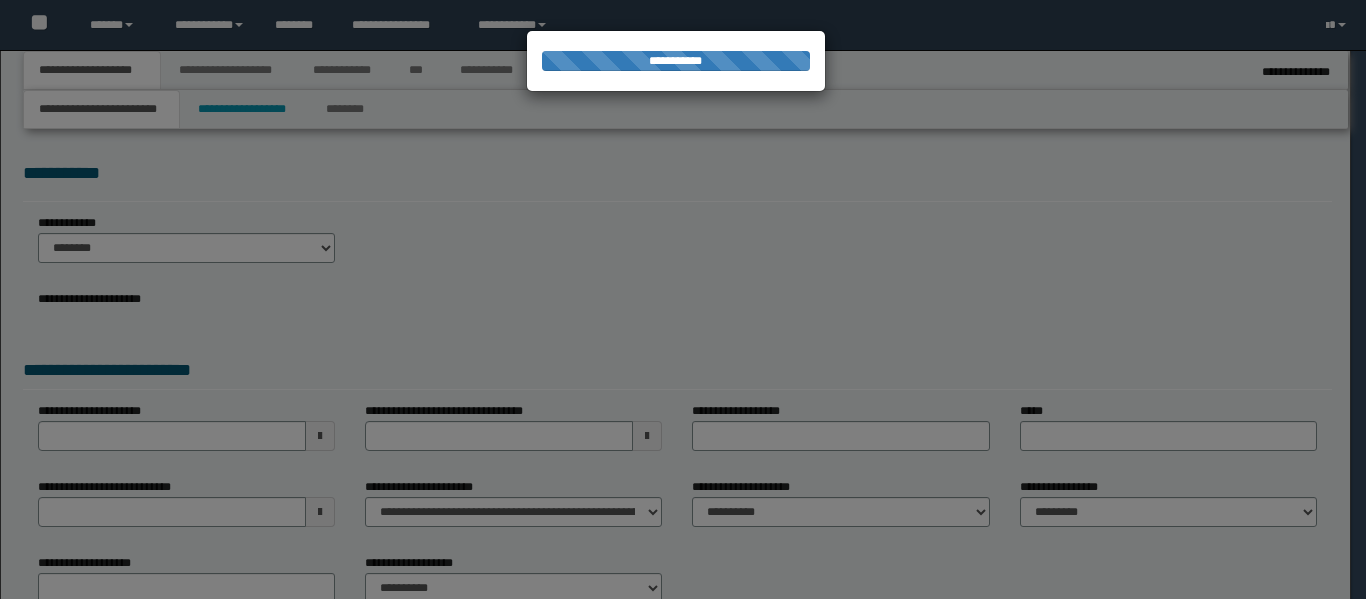 scroll, scrollTop: 0, scrollLeft: 0, axis: both 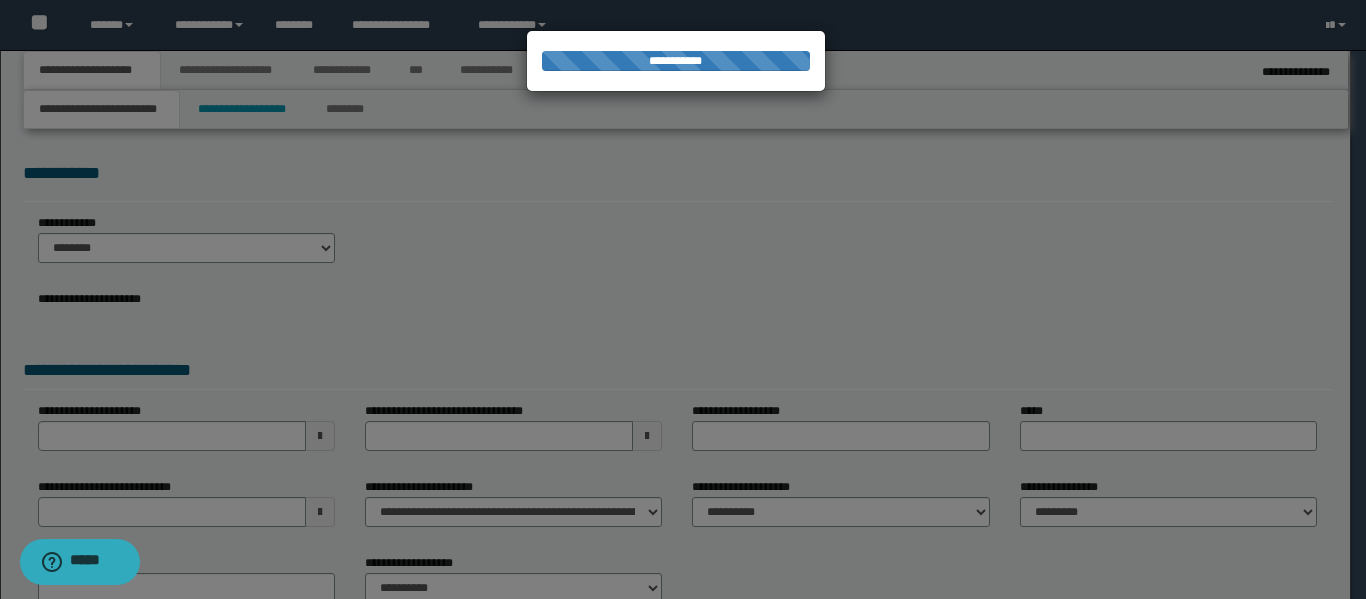 select on "*" 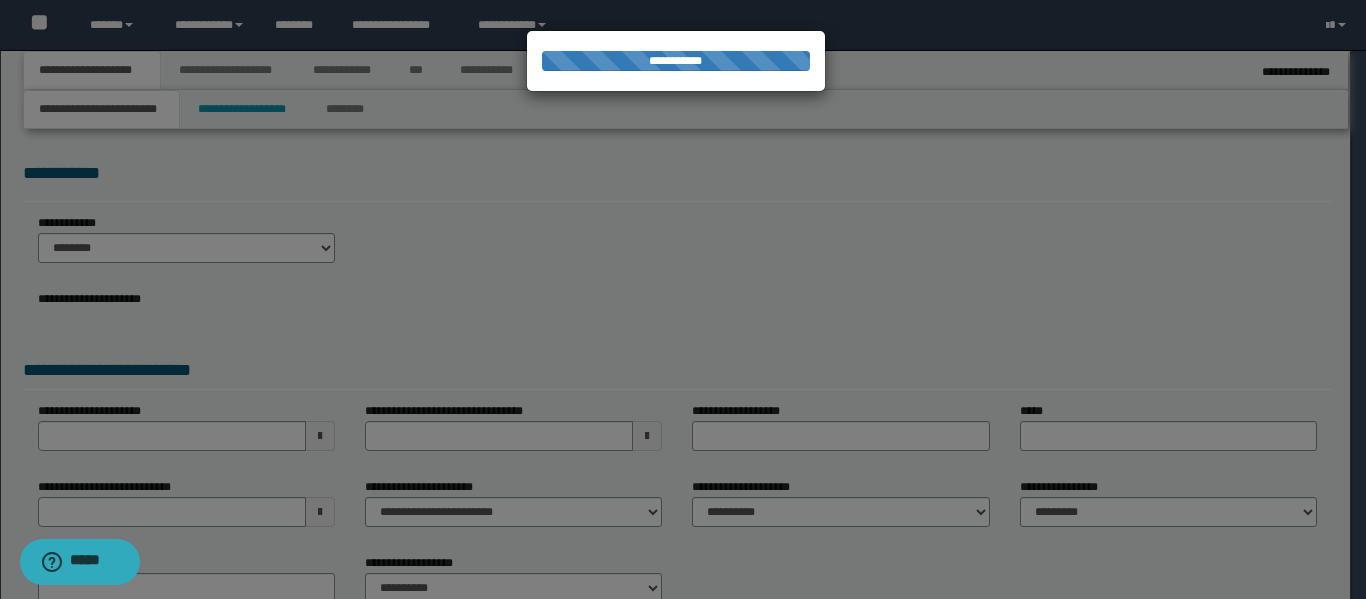 select on "*" 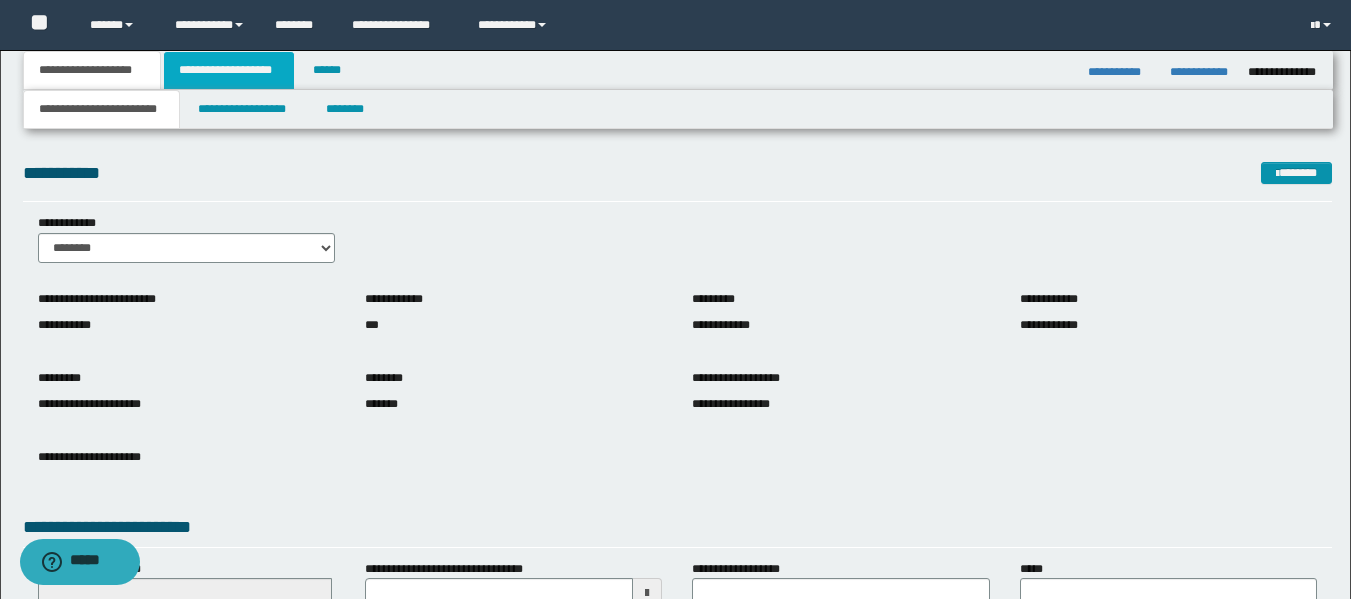click on "**********" at bounding box center [229, 70] 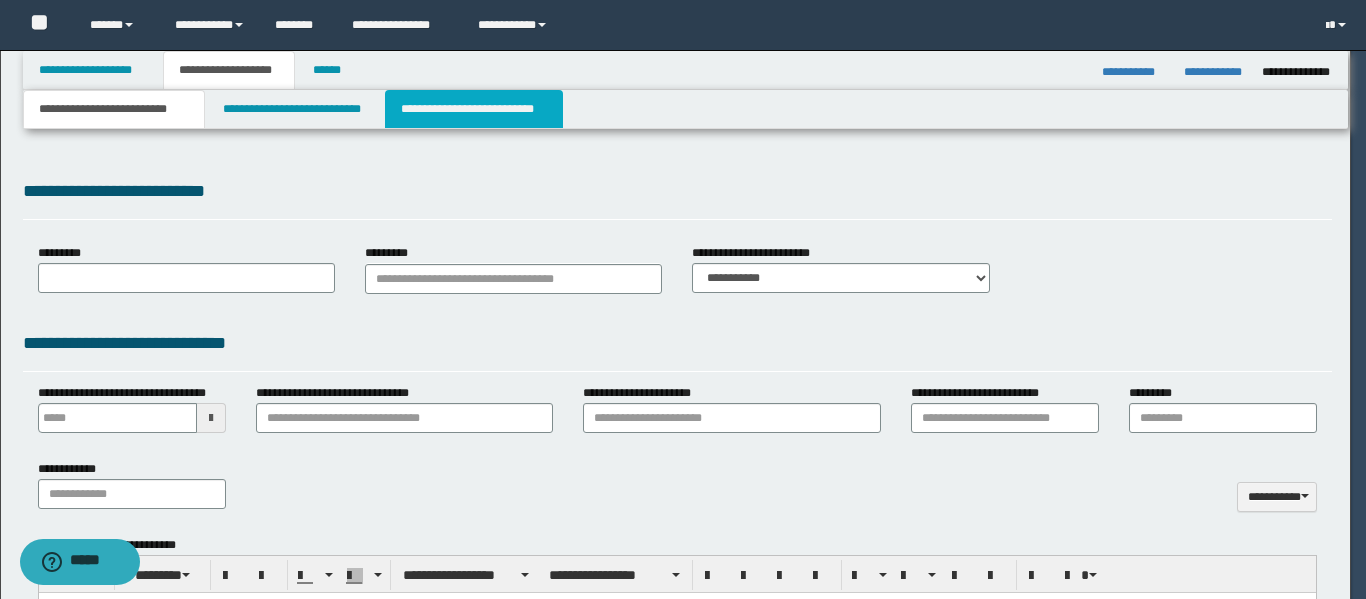 click on "**********" at bounding box center [474, 109] 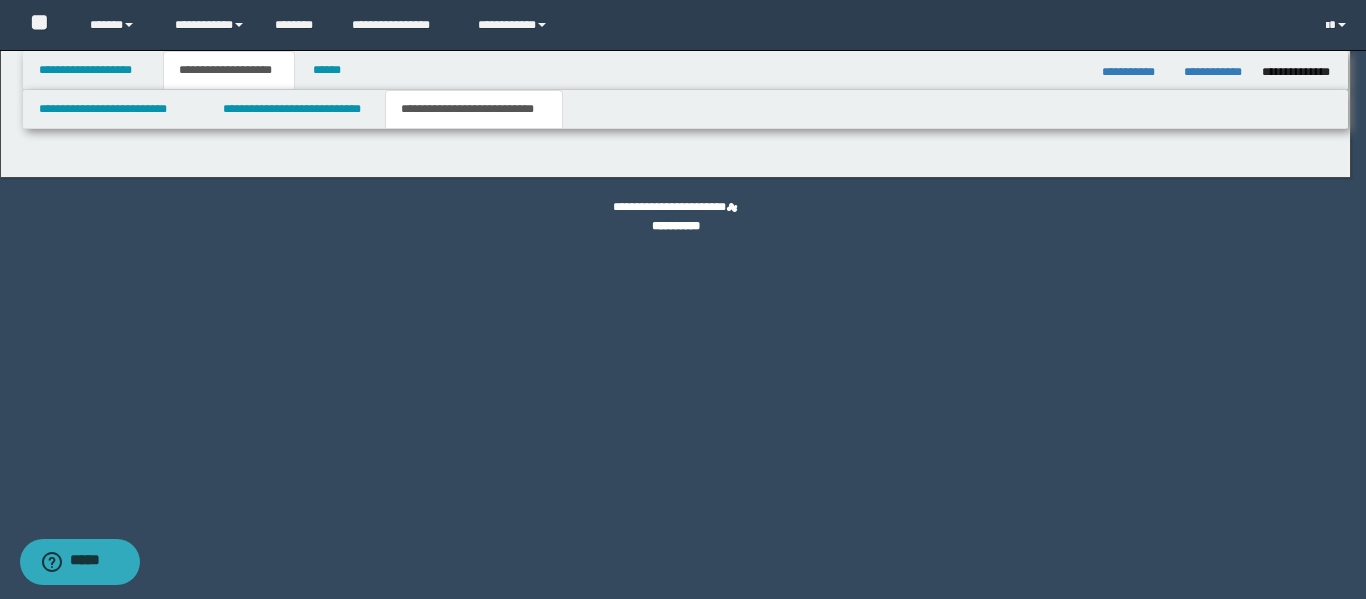 scroll, scrollTop: 0, scrollLeft: 0, axis: both 